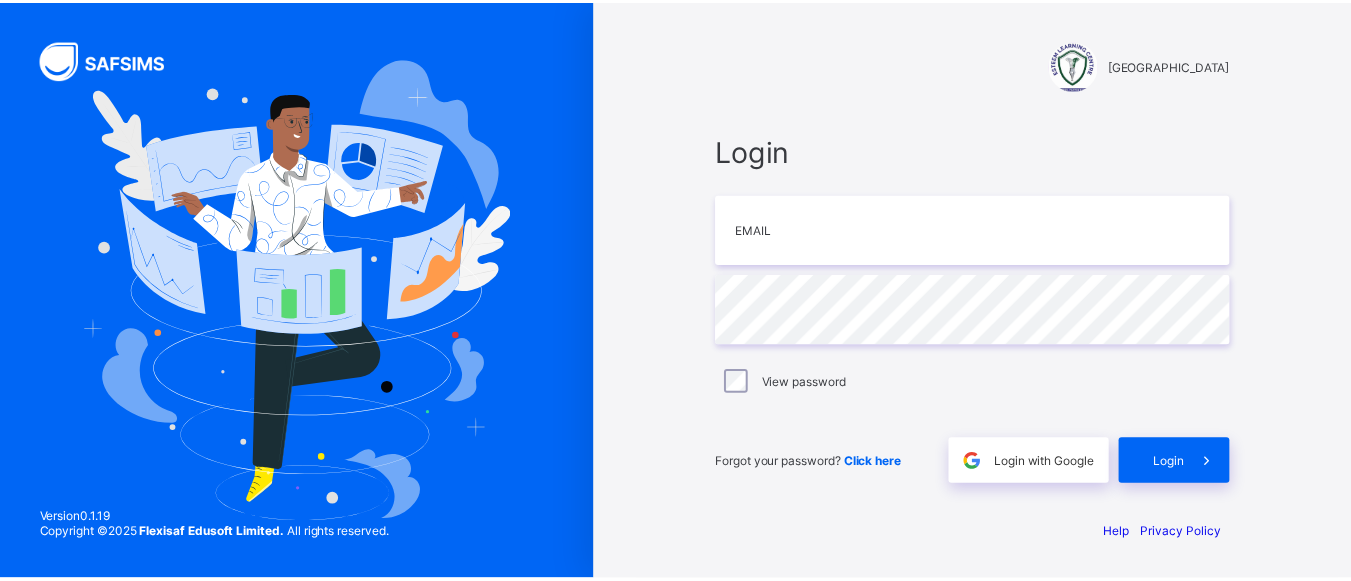 scroll, scrollTop: 0, scrollLeft: 0, axis: both 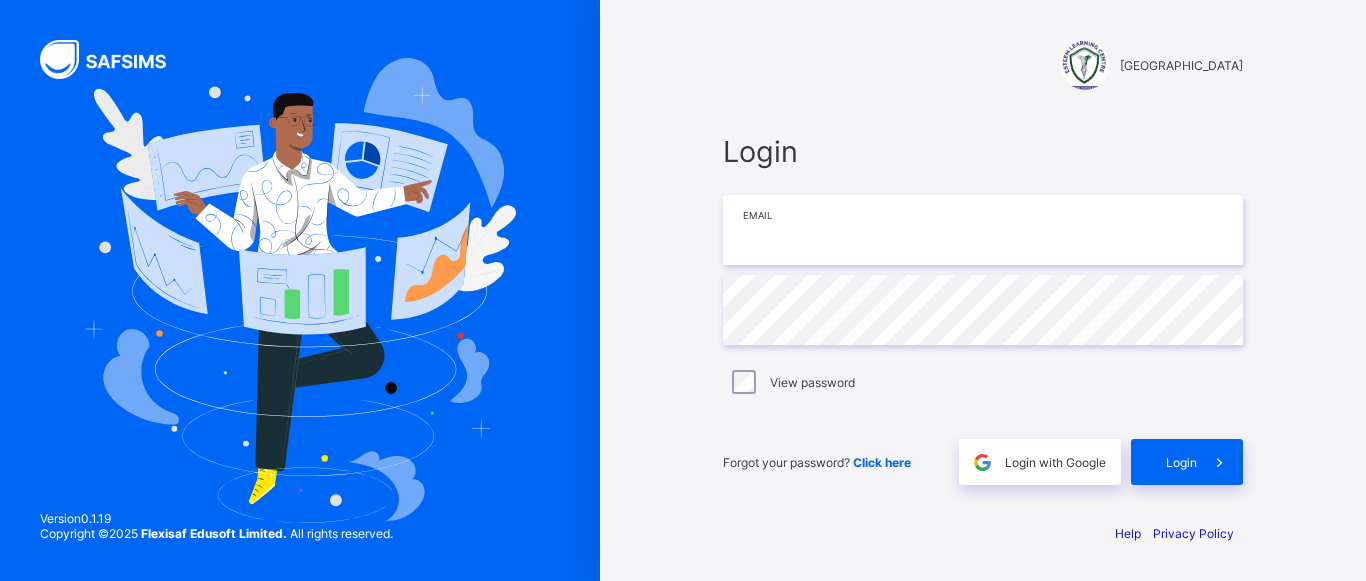 click at bounding box center [983, 230] 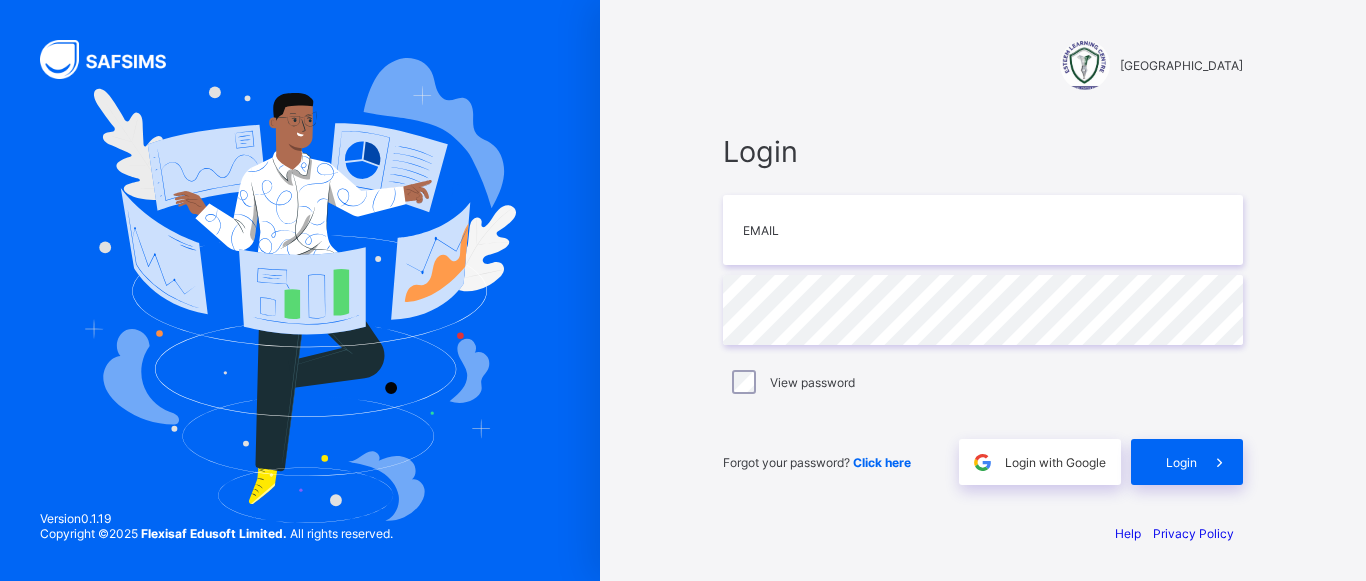 type on "**********" 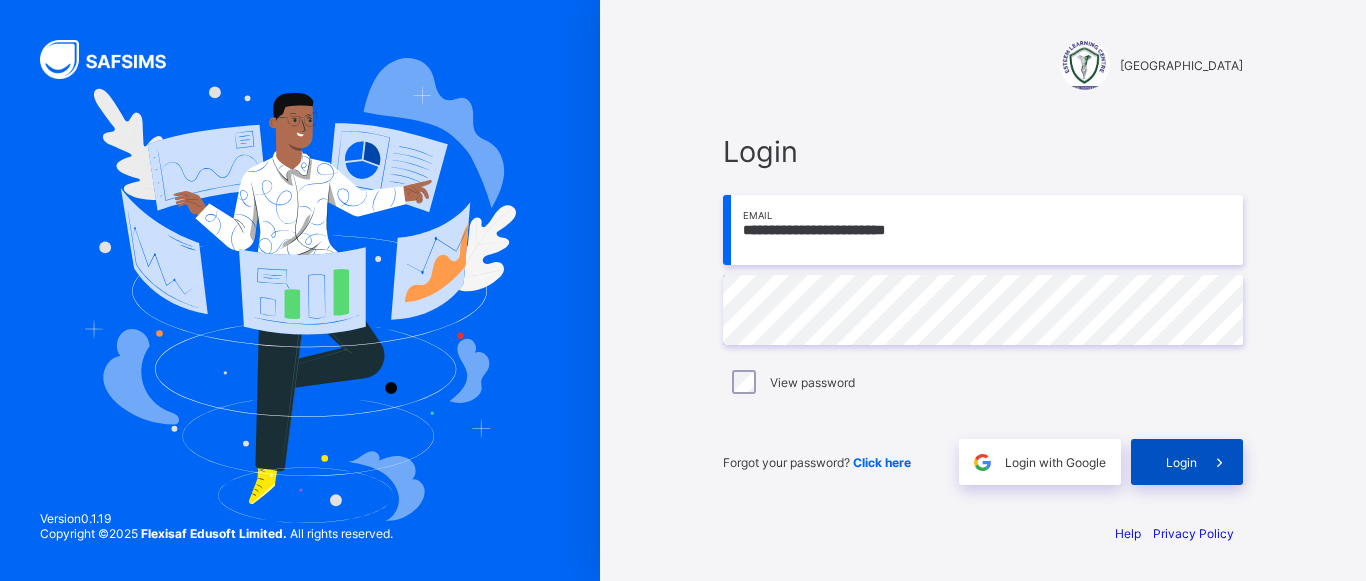 click at bounding box center [1220, 462] 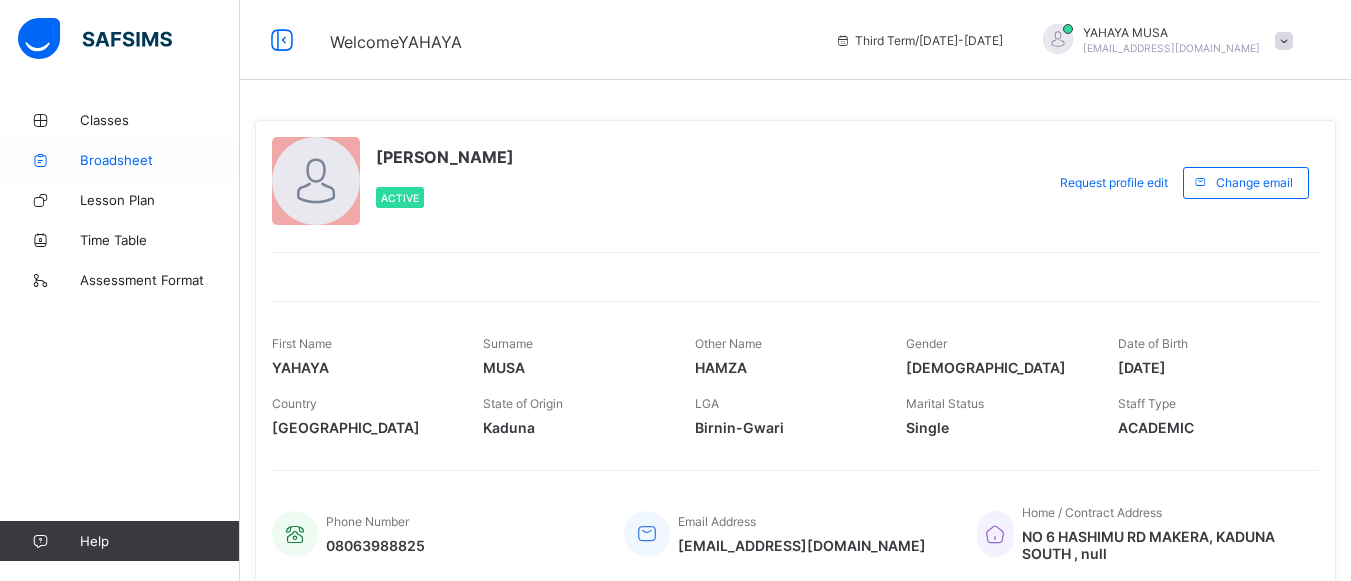 click on "Broadsheet" at bounding box center (160, 160) 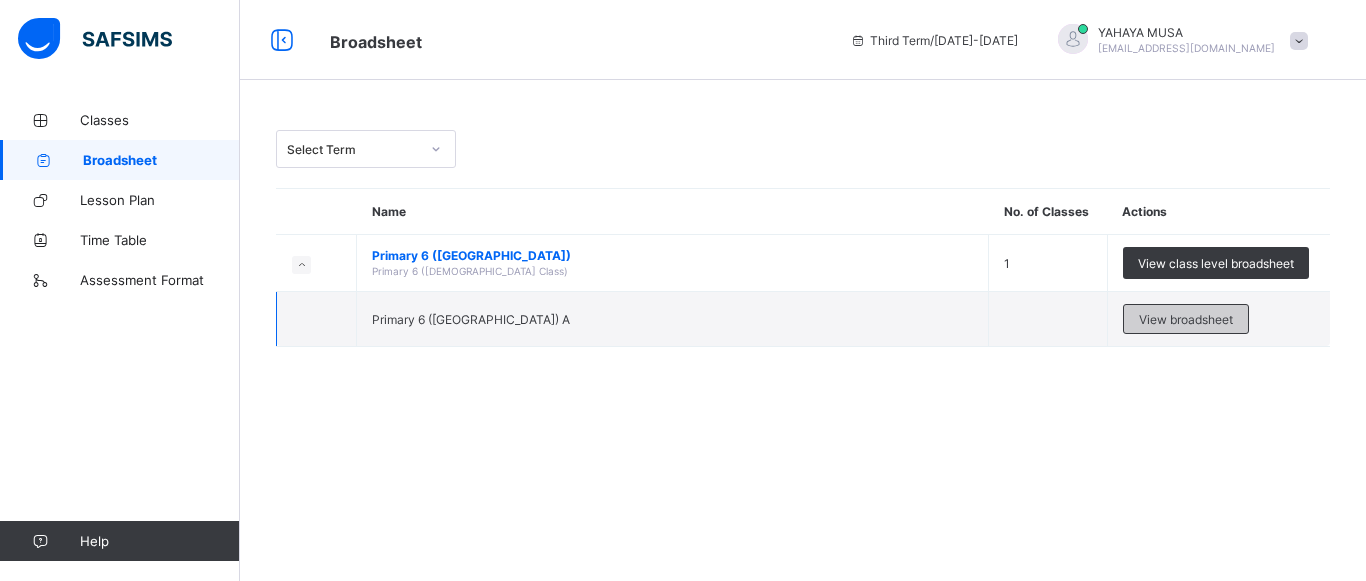 click on "View broadsheet" at bounding box center (1186, 319) 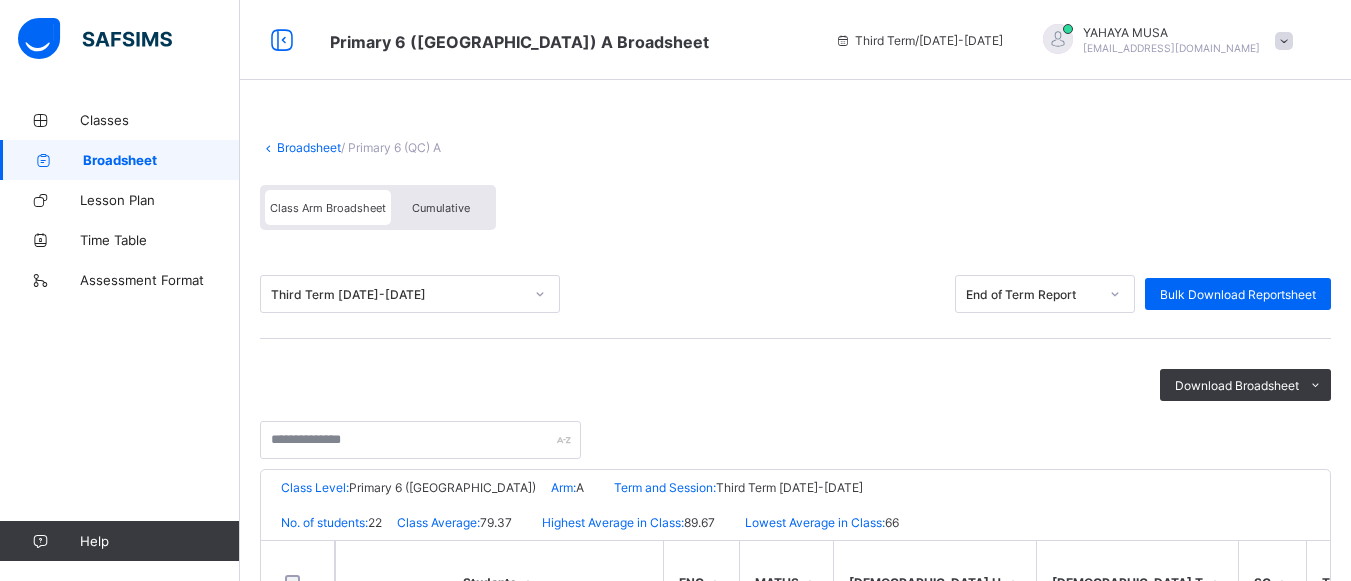 scroll, scrollTop: 500, scrollLeft: 0, axis: vertical 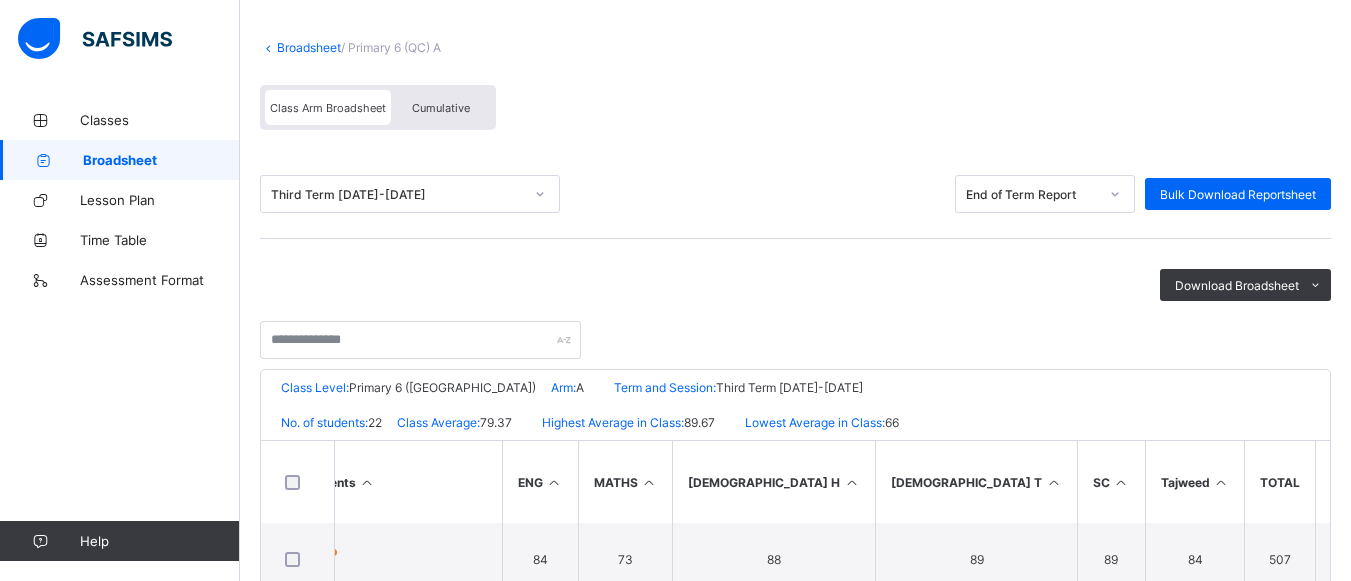 click on "Cumulative" at bounding box center (441, 107) 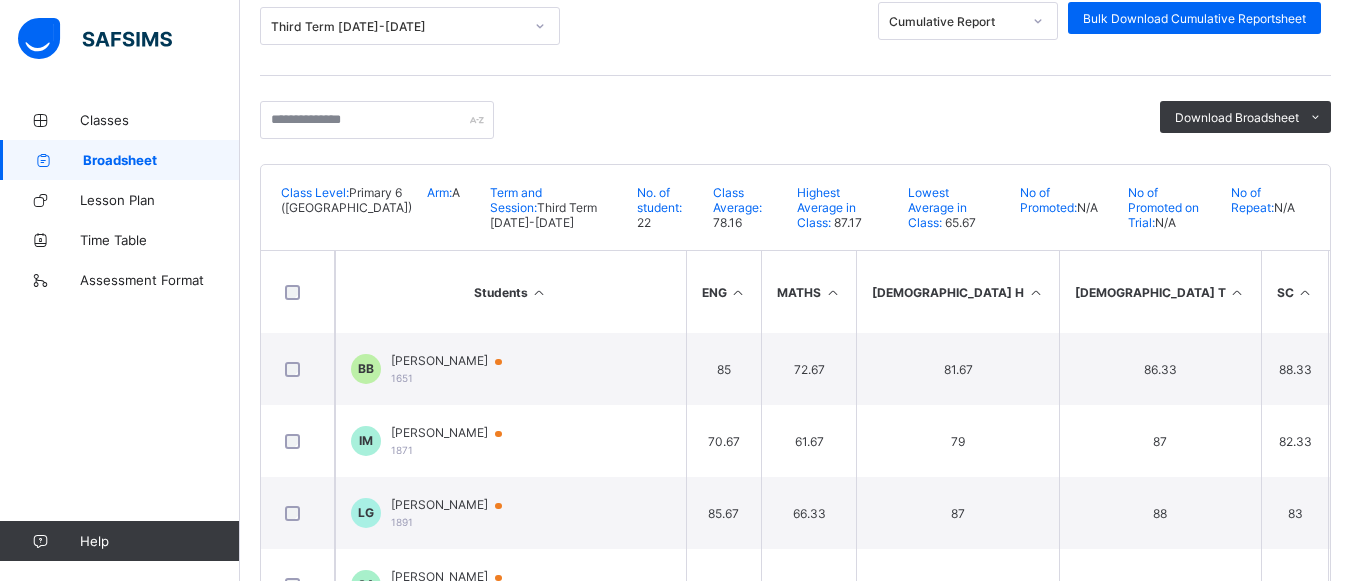 scroll, scrollTop: 360, scrollLeft: 0, axis: vertical 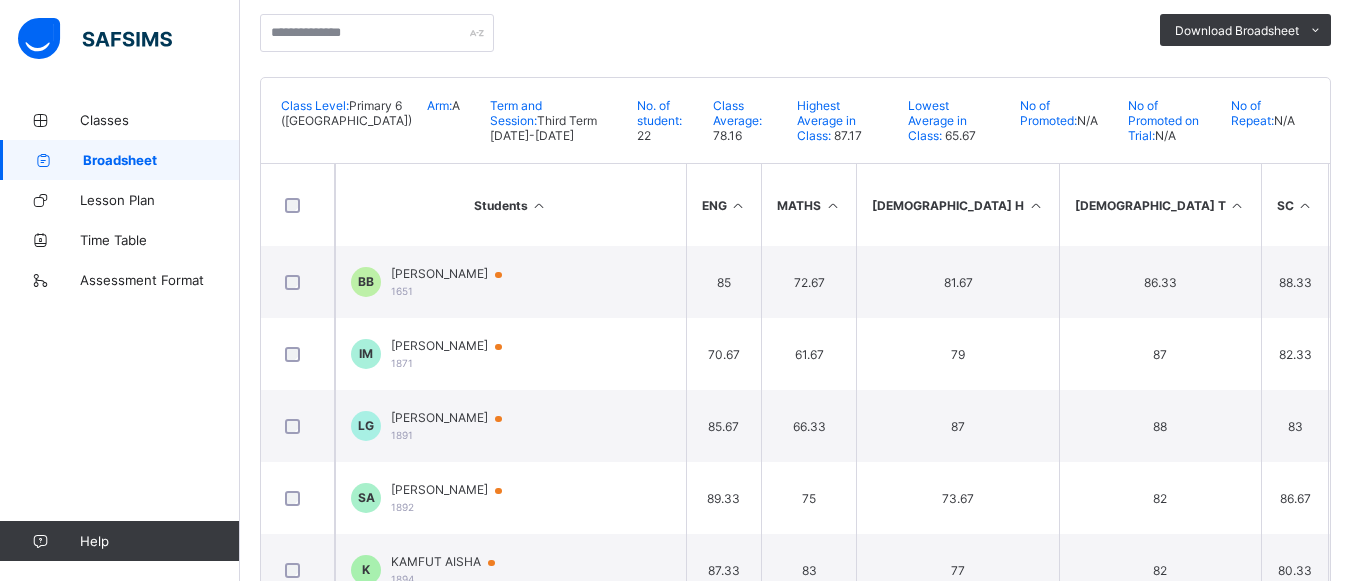 click on "Download Broadsheet PDF Excel sheet" at bounding box center (795, 33) 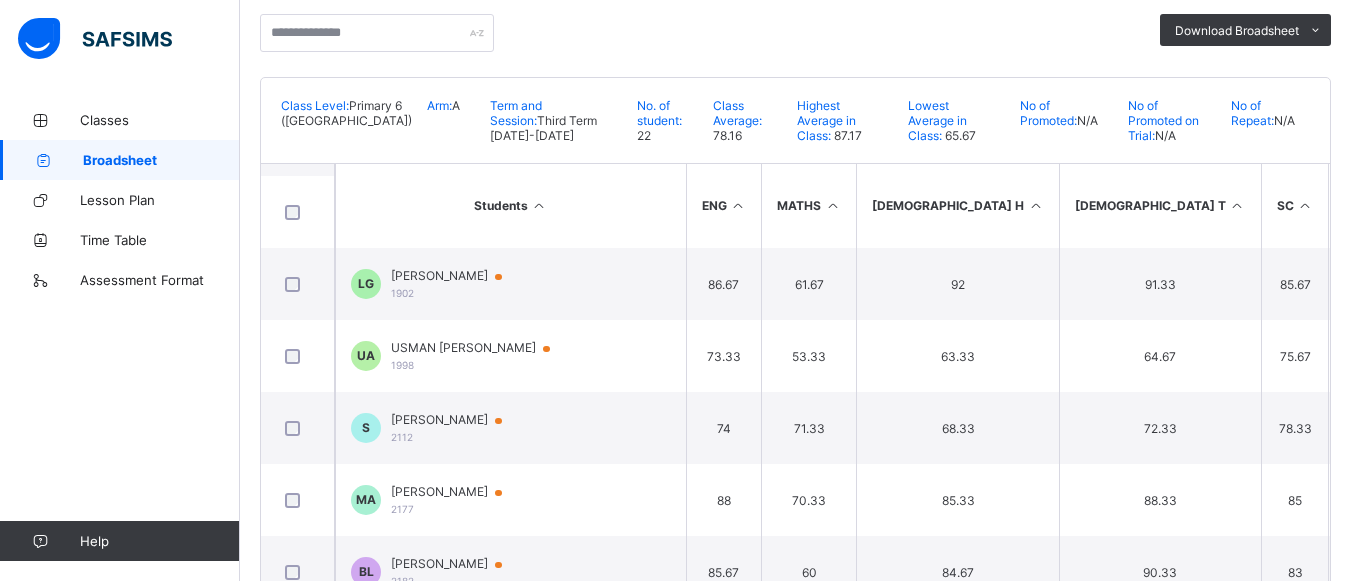 scroll, scrollTop: 859, scrollLeft: 0, axis: vertical 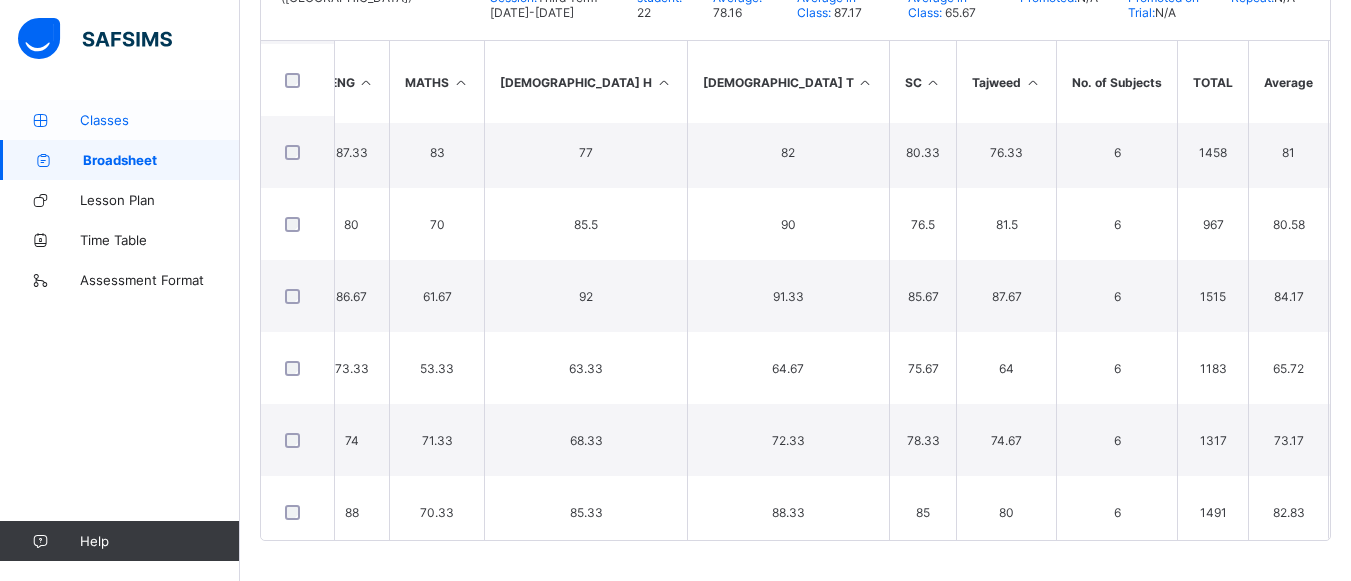 click on "Classes" at bounding box center [160, 120] 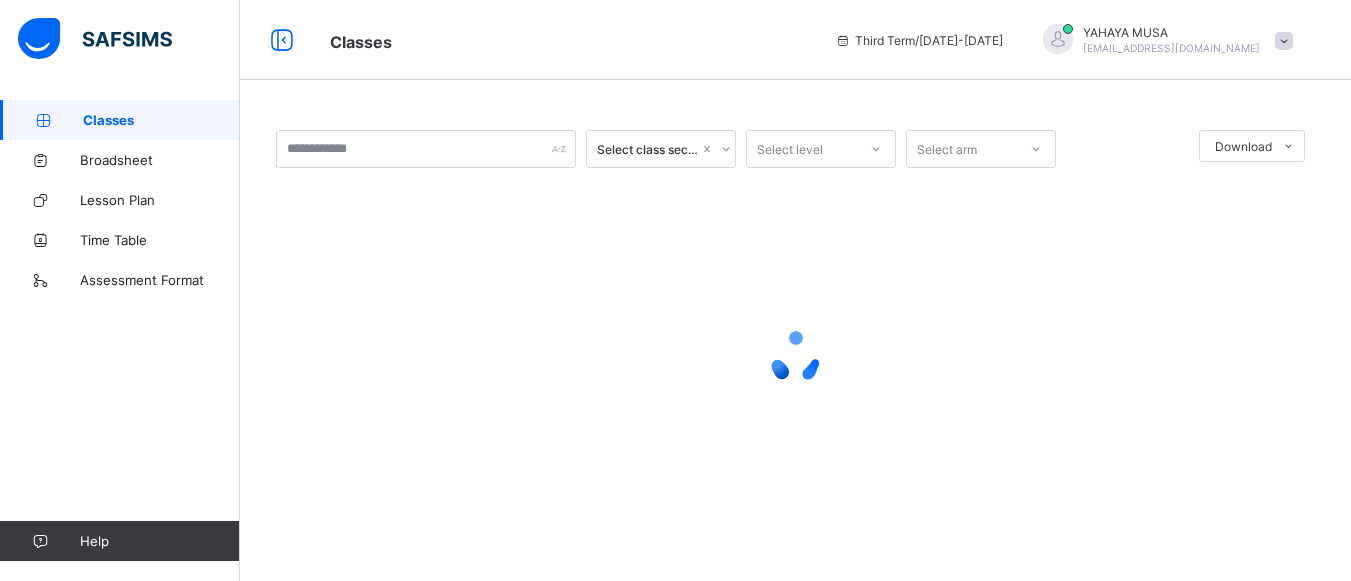 scroll, scrollTop: 0, scrollLeft: 0, axis: both 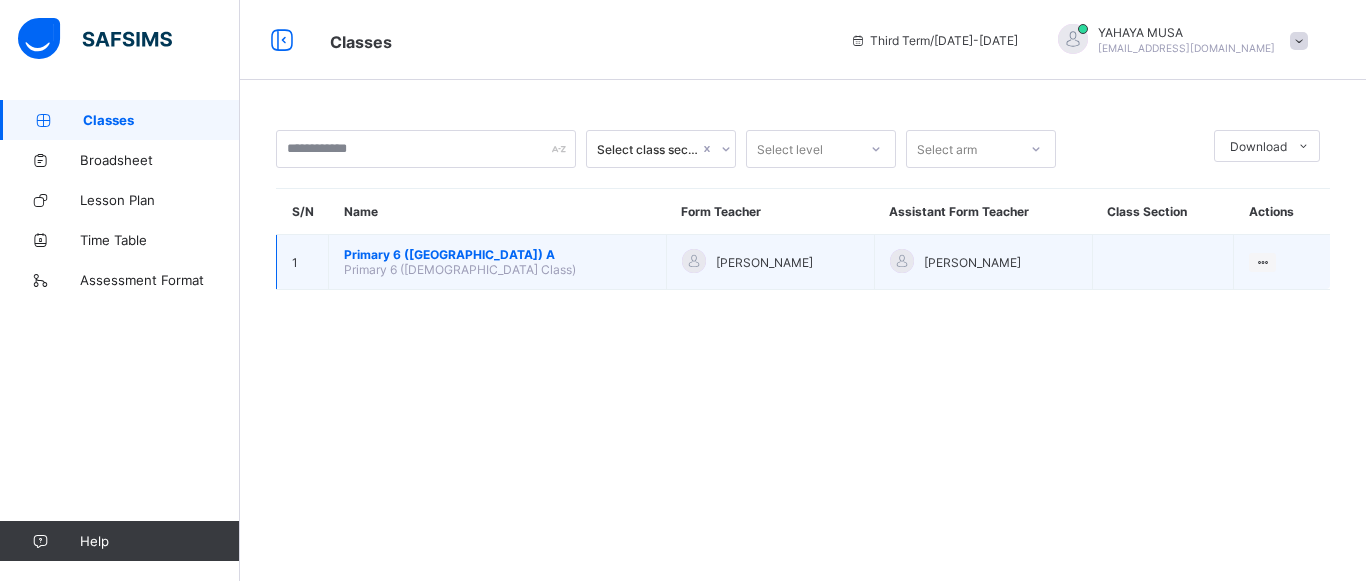 click on "Primary 6 (QC)   A" at bounding box center [497, 254] 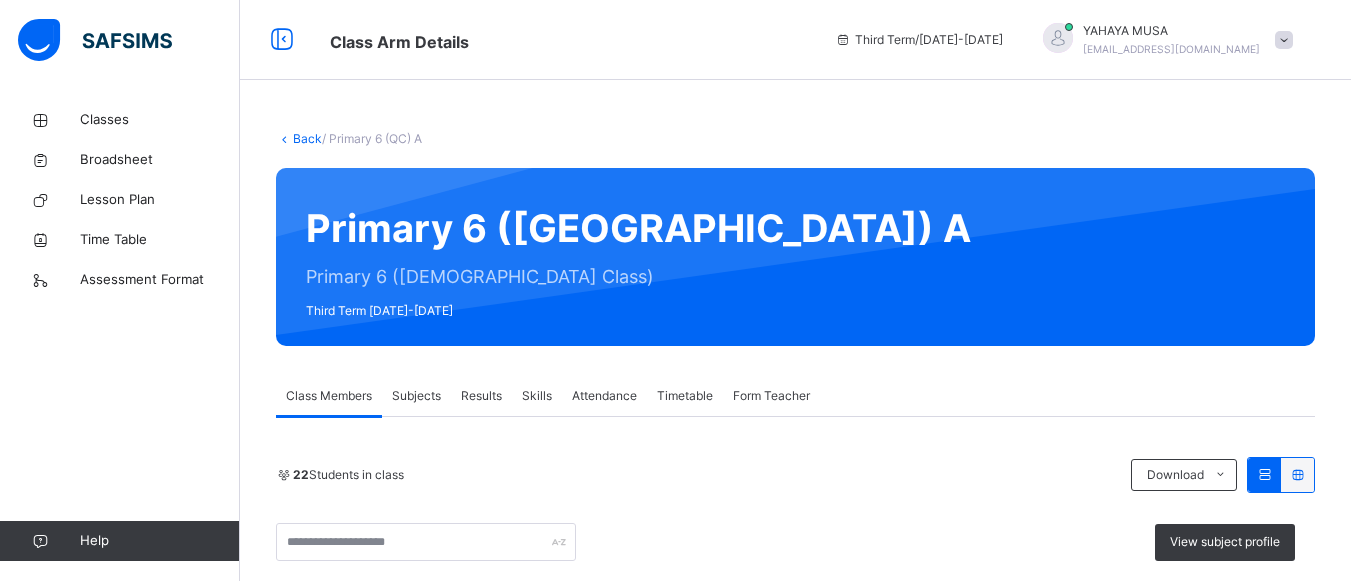 click on "Skills" at bounding box center (537, 396) 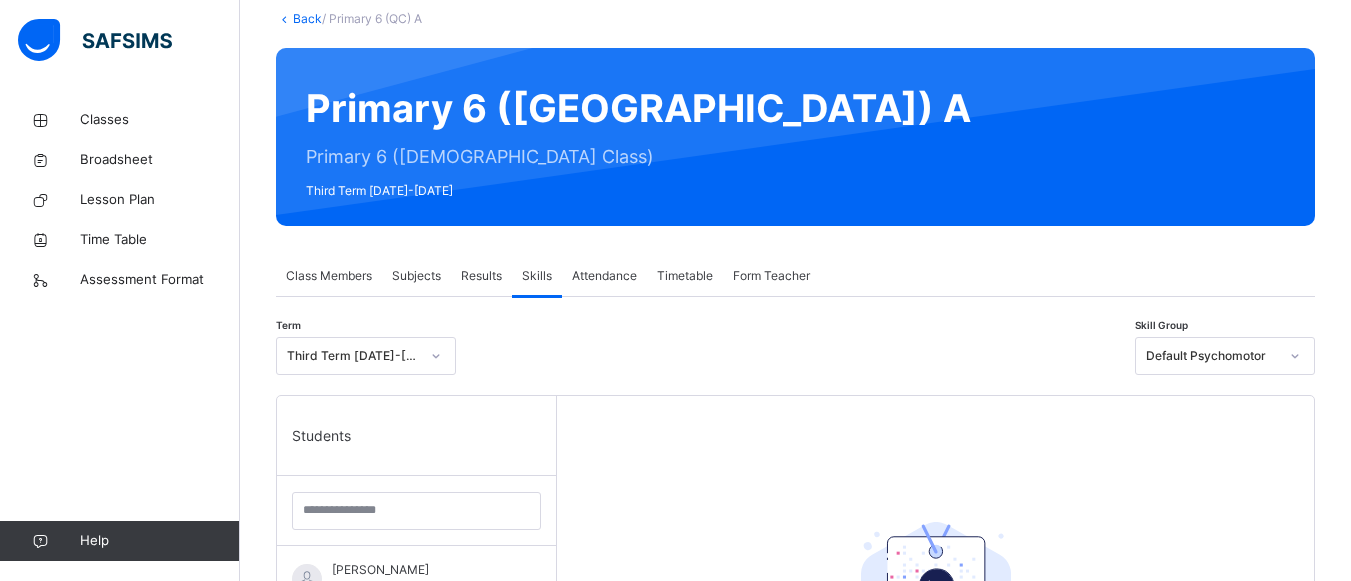 scroll, scrollTop: 80, scrollLeft: 0, axis: vertical 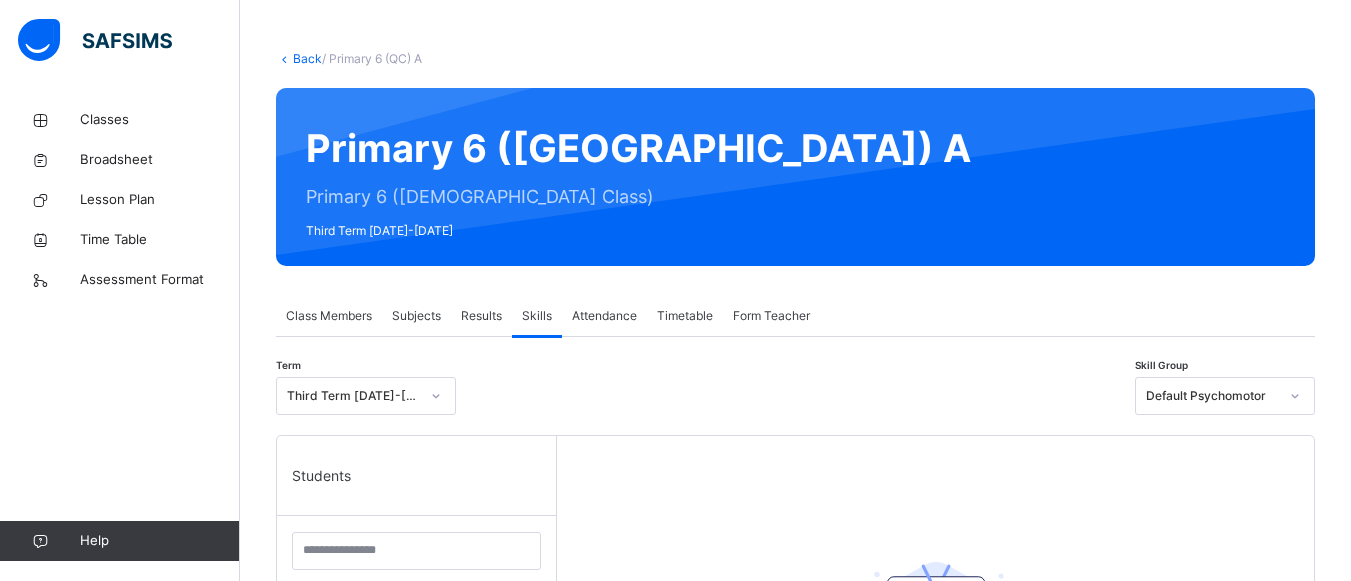 click on "Subjects" at bounding box center [416, 316] 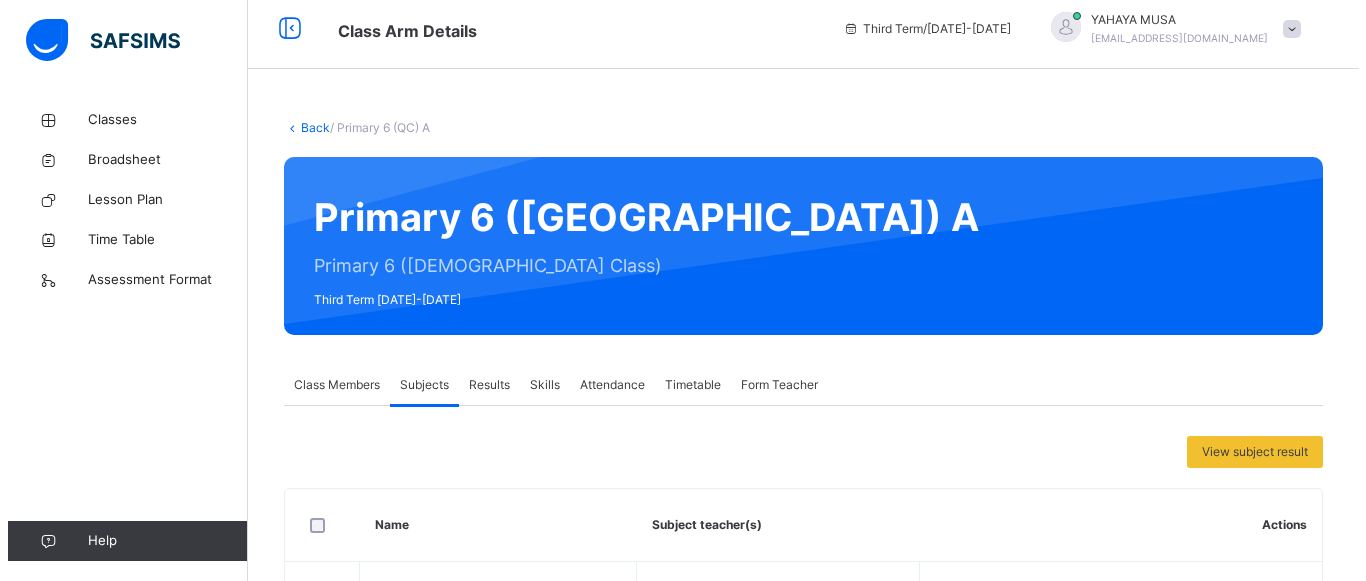 scroll, scrollTop: 0, scrollLeft: 0, axis: both 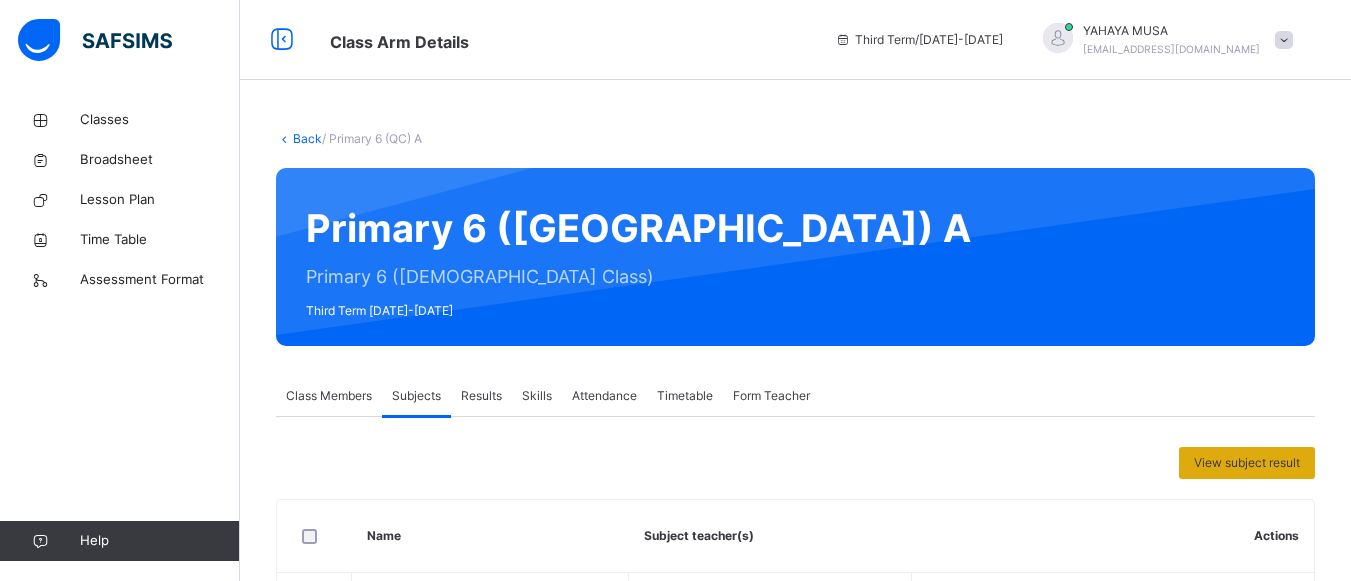 click on "View subject result" at bounding box center (1247, 463) 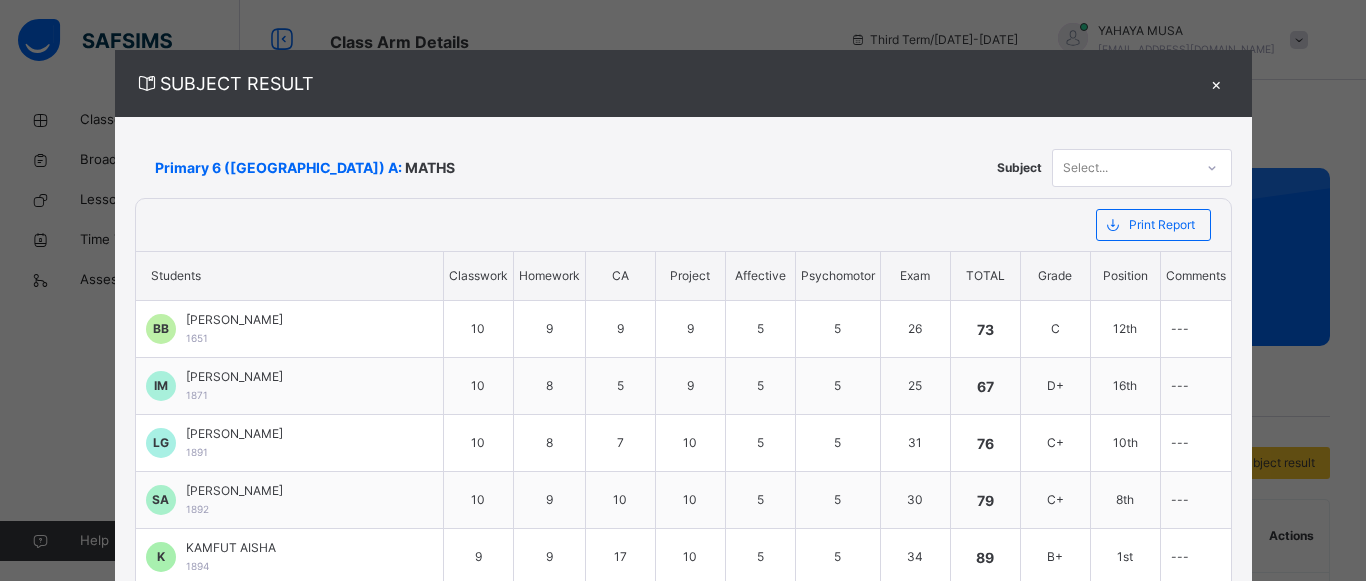 click on "Print Report ESTEEM LEARNING CENTRE Date: 16th Jul 2025, 8:11:36 am Subject Result Class:  Primary 6 (QC) A Subject:  MATHS S/NO Admission No. Students   Classwork     Homework     CA     Project     Affective     Psychomotor     Exam   Total Grade Position Comments 1 1651 BELLO ALIYU BABALE 10 9 9 9 5 5 26 73 C 12th --- 2 1871 ILIYASU BELLO MAITAMBARI 10 8 5 9 5 5 25 67 D+ 16th --- 3 1891 LAWAL ABUBAKAR GALADIMA 10 8 7 10 5 5 31 76 C+ 10th --- 4 1892 SHEHU ASIYAH ABUBAKAR 10 9 10 10 5 5 30 79 C+ 8th --- 5 1894 KAMFUT AISHA  9 9 17 10 5 5 34 89 B+ 1st --- 6 1899 UMAR LAYAAN ZAKARI 10 9 12 10 5 5 28 79 C+ 8th --- 7 1902 LAWAL ABDULLAHI GALADIMA 10 8 10 9 5 5 15 62 D+ 19th --- 8 1998 USMAN HAFIZ AMBURSA 6 8 6 9 5 5 14 53 D 21st --- 9 2112 SHAMSUDDEEN FATIMA  10 9 7 8 5 5 30 74 C 11th --- 10 2177 MOHAMMED FATIMA ALI 10 9 10 10 5 5 20 69 D+ 15th --- 11 2182 BAYERO IBRAHIM LAWAL 8 8 9 8 5 5 23 66 D+ 17th --- 12 2322 ABDULKADIR RAHMA  10 10 14 10 5 5 35 89 B+ 1st --- 13 2449 SAAD ABUBAKAR RAJI 6 8 13 10 5 5 36 83 B" at bounding box center [683, 877] 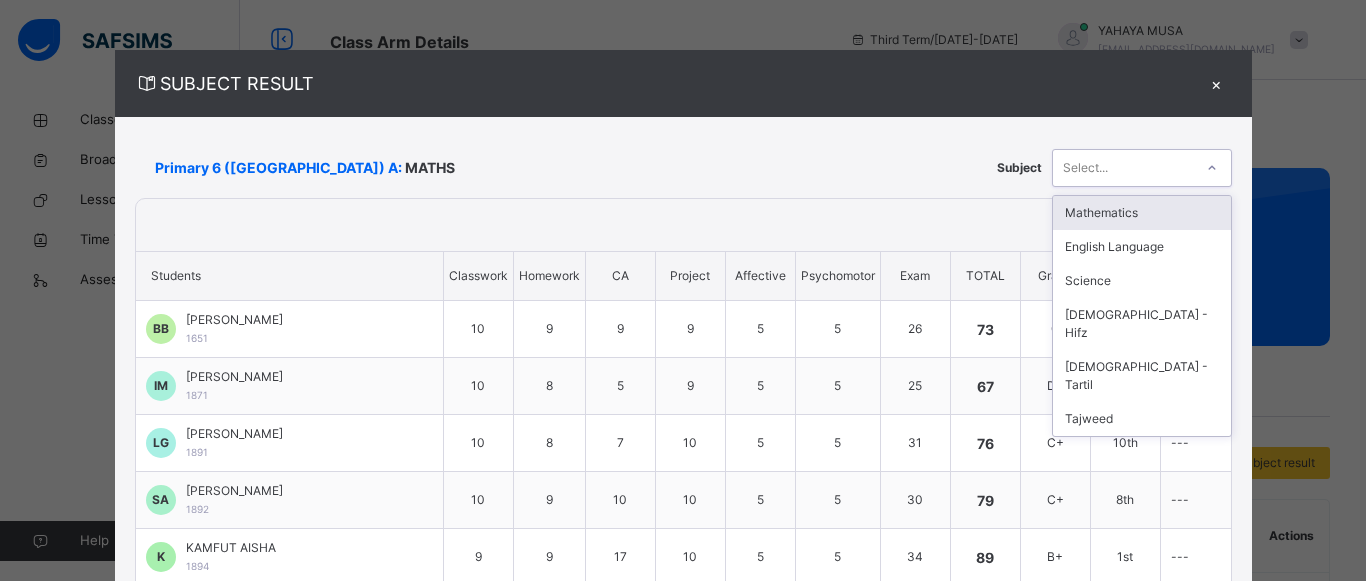 click 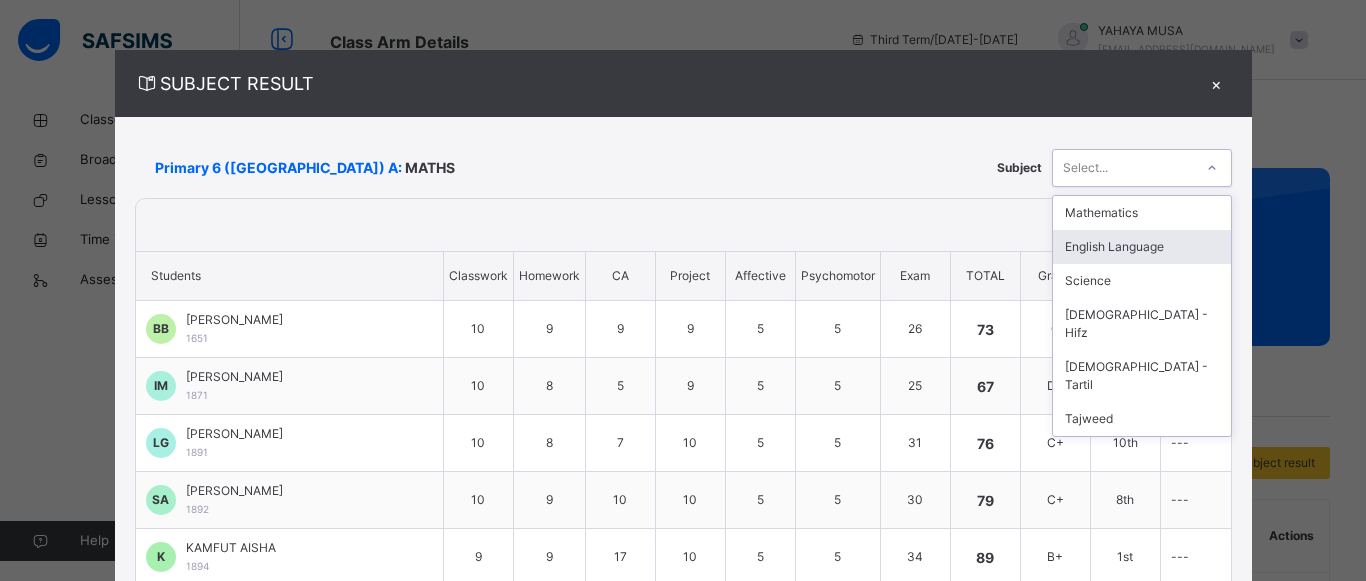click on "English Language" at bounding box center (1142, 247) 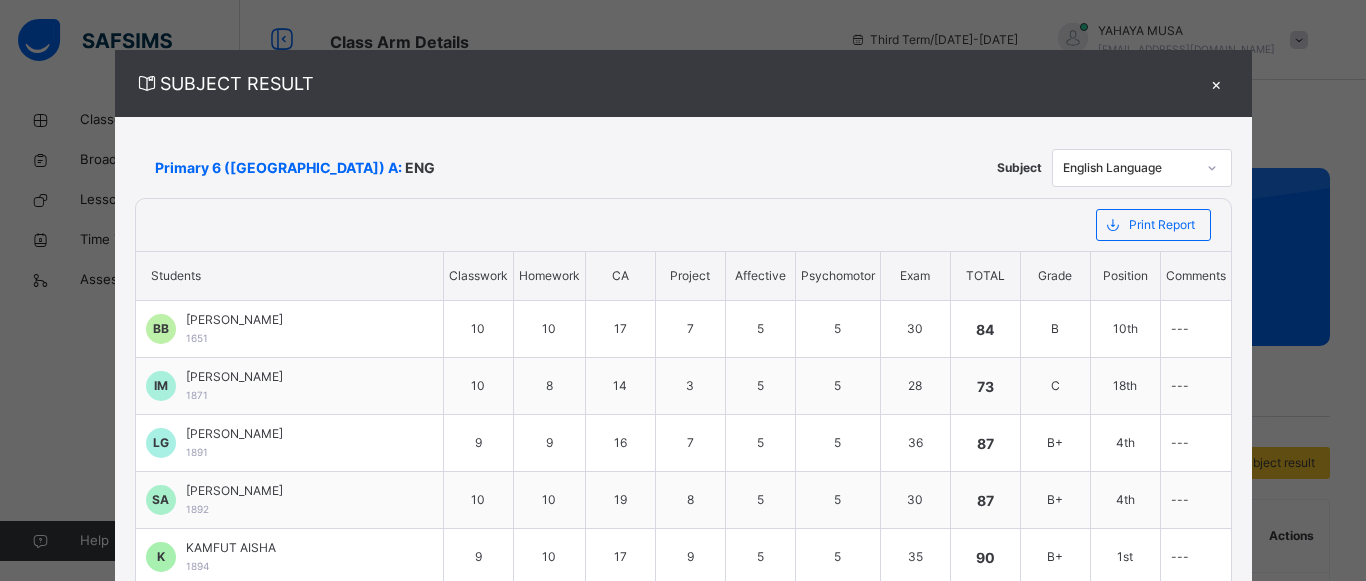 click at bounding box center [601, 225] 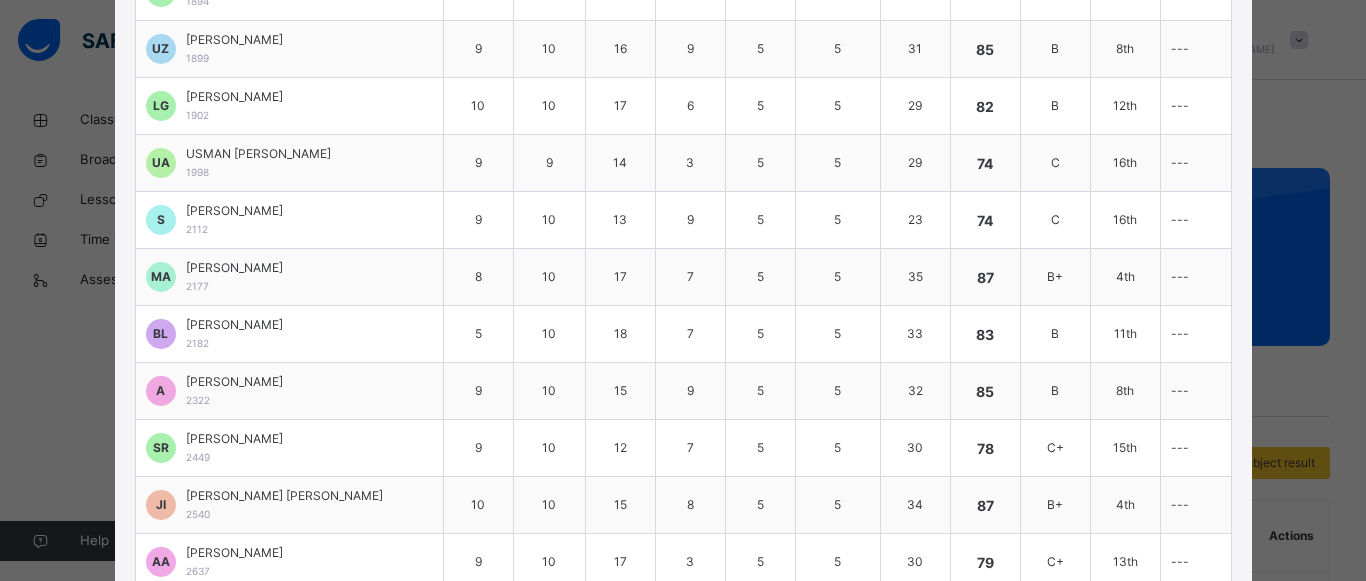 scroll, scrollTop: 605, scrollLeft: 0, axis: vertical 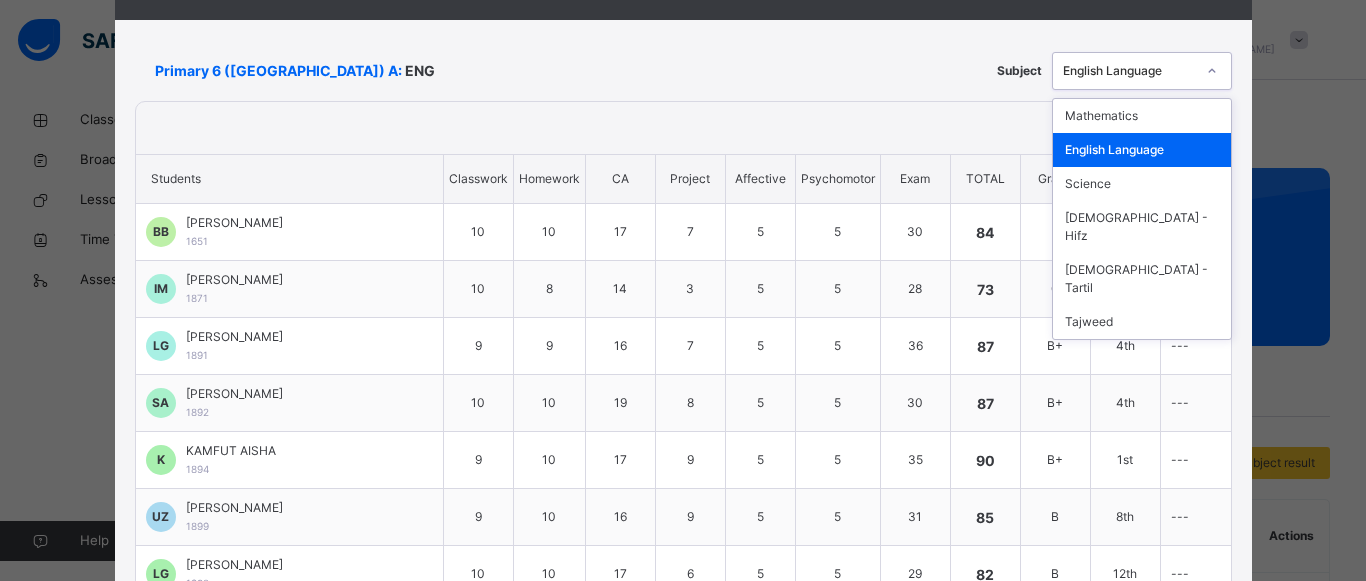 click 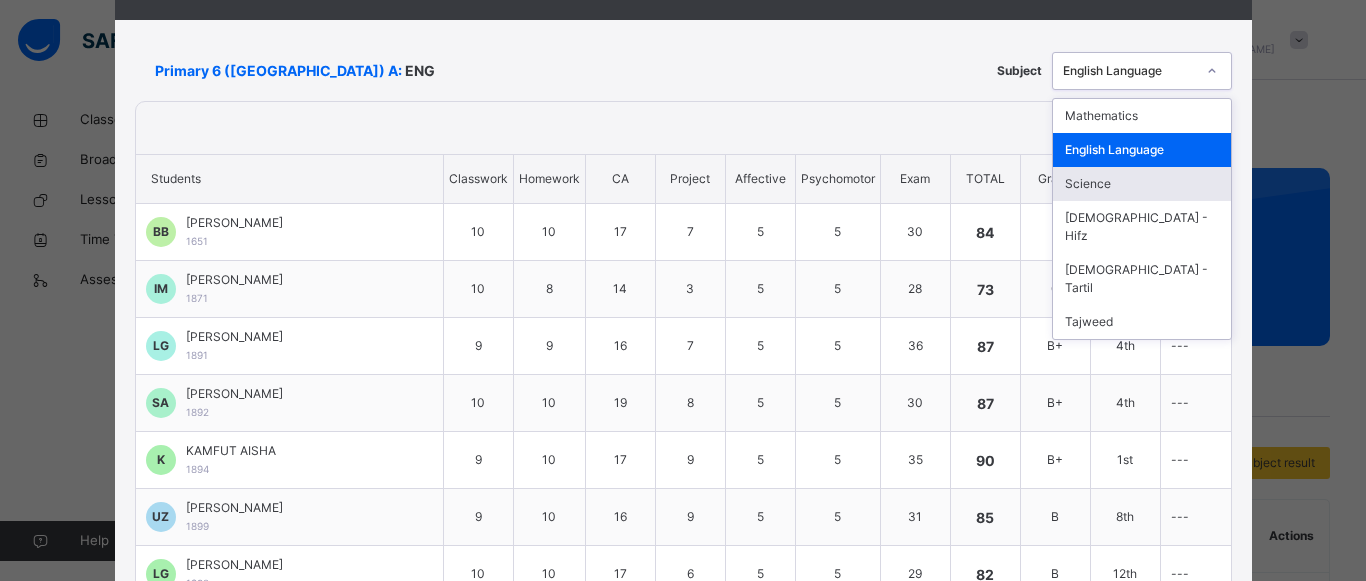 click on "Science" at bounding box center [1142, 184] 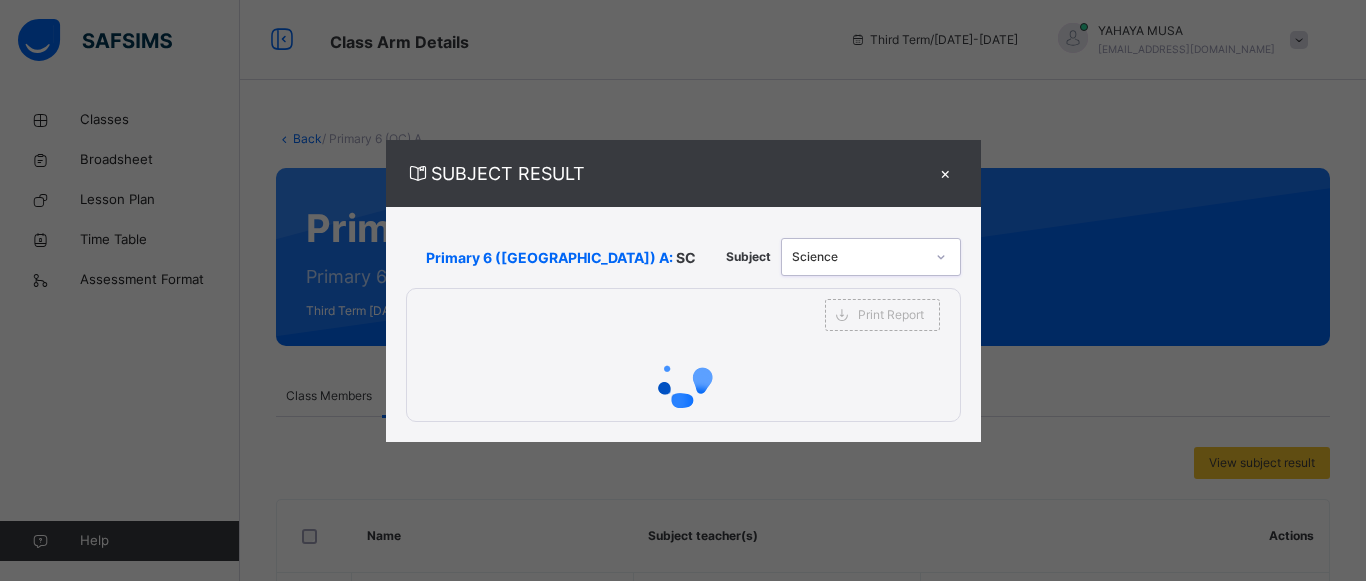 scroll, scrollTop: 0, scrollLeft: 0, axis: both 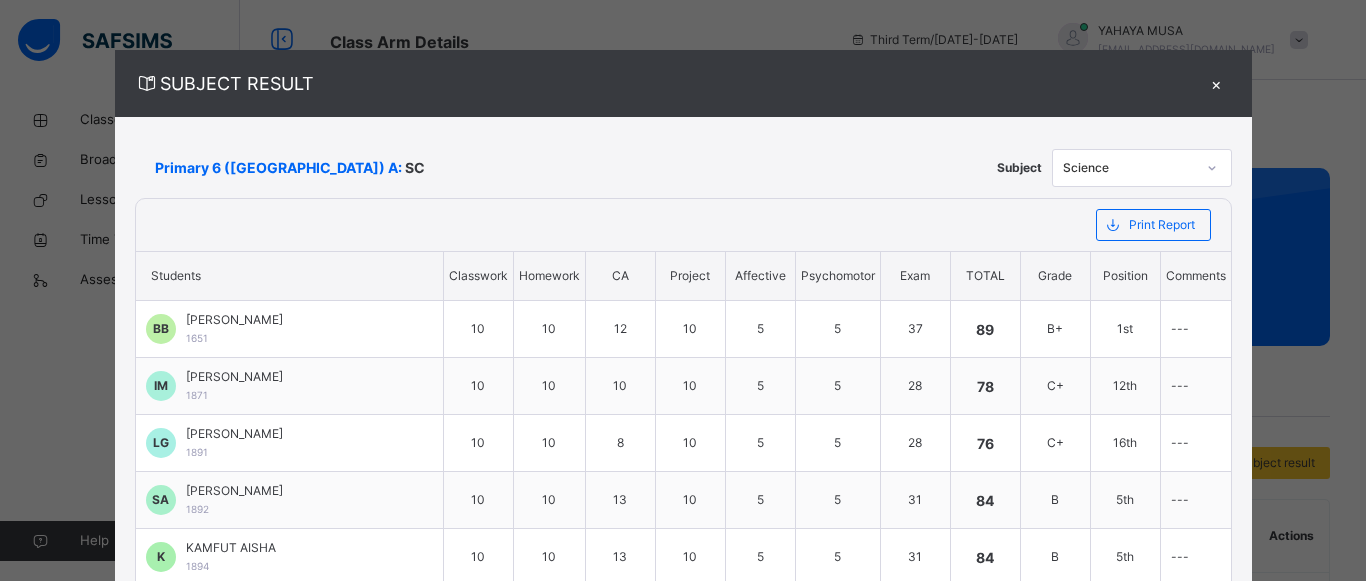 click on "Primary 6 (QC) A:     SC   Subject   Science Print Report ESTEEM LEARNING CENTRE Date: 16th Jul 2025, 8:13:05 am Subject Result Class:  Primary 6 (QC) A Subject:  SC S/NO Admission No. Students   Classwork     Homework     CA     Project     Affective     Psychomotor     Exam   Total Grade Position Comments 1 1651 BELLO ALIYU BABALE 10 10 12 10 5 5 37 89 B+ 1st --- 2 1871 ILIYASU BELLO MAITAMBARI 10 10 10 10 5 5 28 78 C+ 12th --- 3 1891 LAWAL ABUBAKAR GALADIMA 10 10 8 10 5 5 28 76 C+ 16th --- 4 1892 SHEHU ASIYAH ABUBAKAR 10 10 13 10 5 5 31 84 B 5th --- 5 1894 KAMFUT AISHA  10 10 13 10 5 5 31 84 B 5th --- 6 1899 UMAR LAYAAN ZAKARI 10 10 8 10 5 5 24 72 C 18th --- 7 1902 LAWAL ABDULLAHI GALADIMA 10 10 11 10 5 5 31 82 B 9th --- 8 1998 USMAN HAFIZ AMBURSA 10 10 8 10 5 5 31 79 C+ 11th --- 9 2112 SHAMSUDDEEN FATIMA  10 10 11 10 5 5 23 74 C 17th --- 10 2177 MOHAMMED FATIMA ALI 10 10 12 10 5 5 30 82 B 9th --- 11 2182 BAYERO IBRAHIM LAWAL 10 10 11 10 5 5 27 78 C+ 12th --- 12 2322 ABDULKADIR RAHMA  10 10 13 10 5 5 25 5" at bounding box center (683, 846) 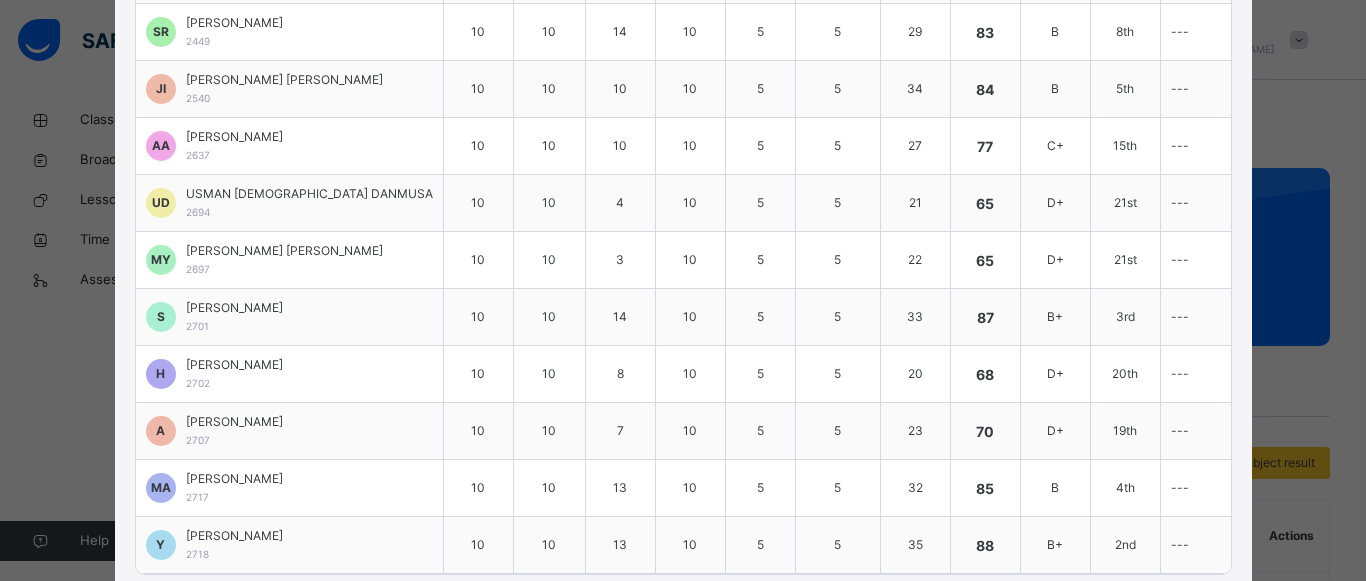 scroll, scrollTop: 1000, scrollLeft: 0, axis: vertical 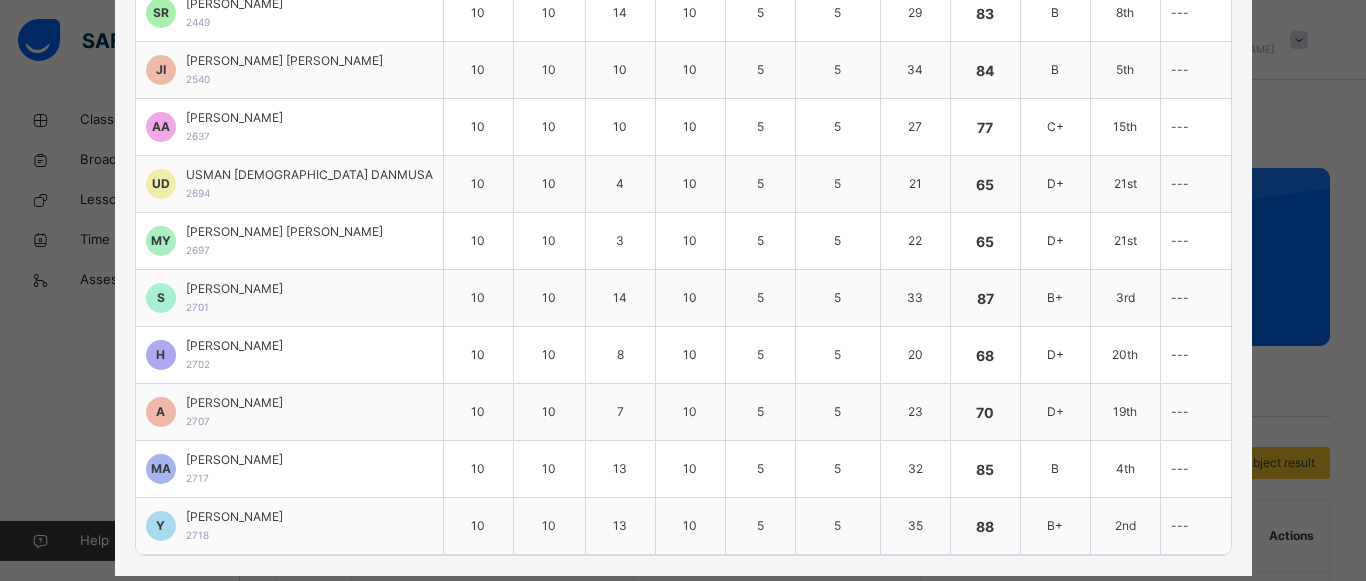 click on "SUBJECT RESULT   × Primary 6 (QC) A:     SC   Subject   Science Print Report ESTEEM LEARNING CENTRE Date: 16th Jul 2025, 8:13:05 am Subject Result Class:  Primary 6 (QC) A Subject:  SC S/NO Admission No. Students   Classwork     Homework     CA     Project     Affective     Psychomotor     Exam   Total Grade Position Comments 1 1651 BELLO ALIYU BABALE 10 10 12 10 5 5 37 89 B+ 1st --- 2 1871 ILIYASU BELLO MAITAMBARI 10 10 10 10 5 5 28 78 C+ 12th --- 3 1891 LAWAL ABUBAKAR GALADIMA 10 10 8 10 5 5 28 76 C+ 16th --- 4 1892 SHEHU ASIYAH ABUBAKAR 10 10 13 10 5 5 31 84 B 5th --- 5 1894 KAMFUT AISHA  10 10 13 10 5 5 31 84 B 5th --- 6 1899 UMAR LAYAAN ZAKARI 10 10 8 10 5 5 24 72 C 18th --- 7 1902 LAWAL ABDULLAHI GALADIMA 10 10 11 10 5 5 31 82 B 9th --- 8 1998 USMAN HAFIZ AMBURSA 10 10 8 10 5 5 31 79 C+ 11th --- 9 2112 SHAMSUDDEEN FATIMA  10 10 11 10 5 5 23 74 C 17th --- 10 2177 MOHAMMED FATIMA ALI 10 10 12 10 5 5 30 82 B 9th --- 11 2182 BAYERO IBRAHIM LAWAL 10 10 11 10 5 5 27 78 C+ 12th --- 12 2322 ABDULKADIR RAHMA" at bounding box center (683, 290) 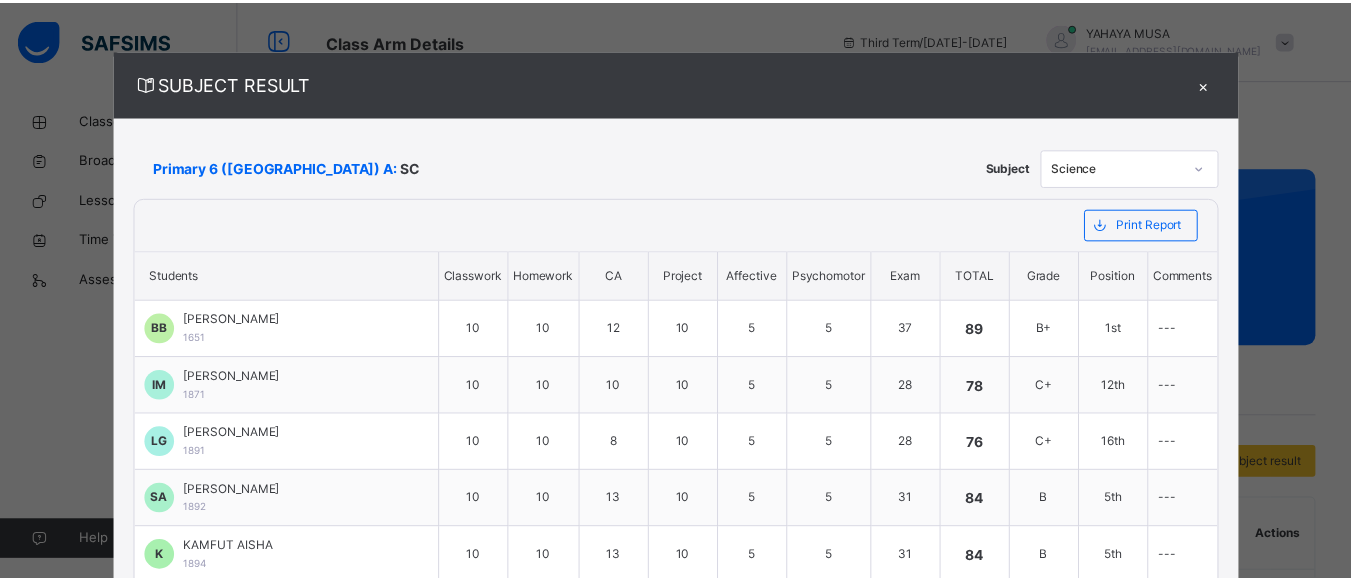 scroll, scrollTop: 0, scrollLeft: 0, axis: both 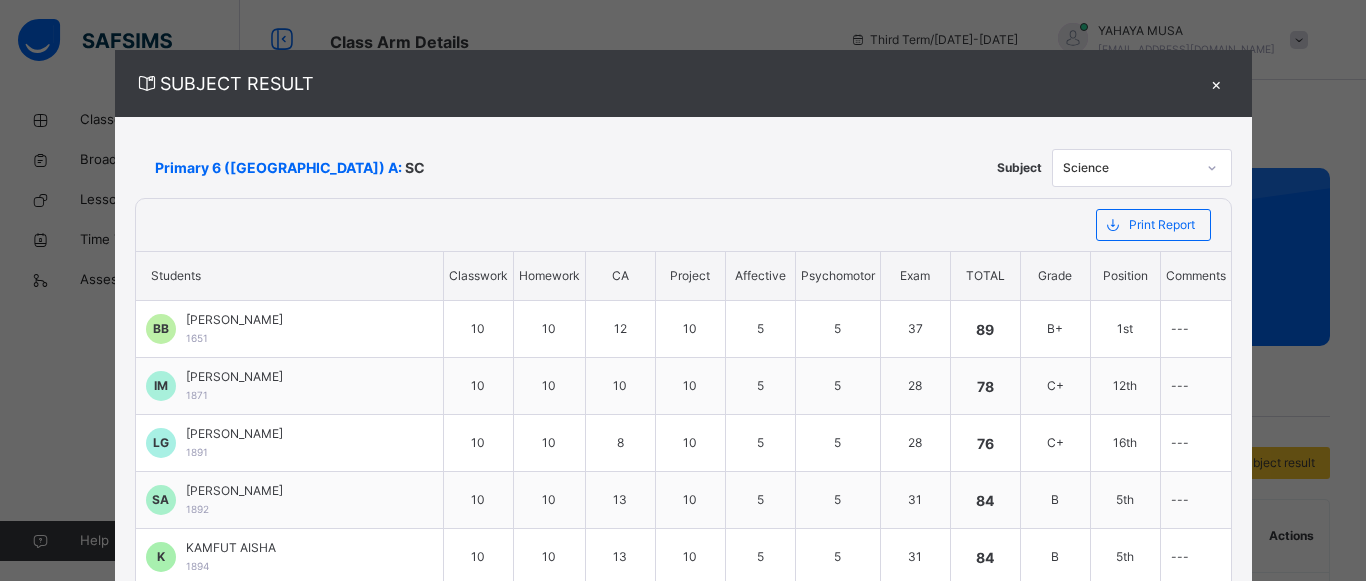 click on "×" at bounding box center [1217, 83] 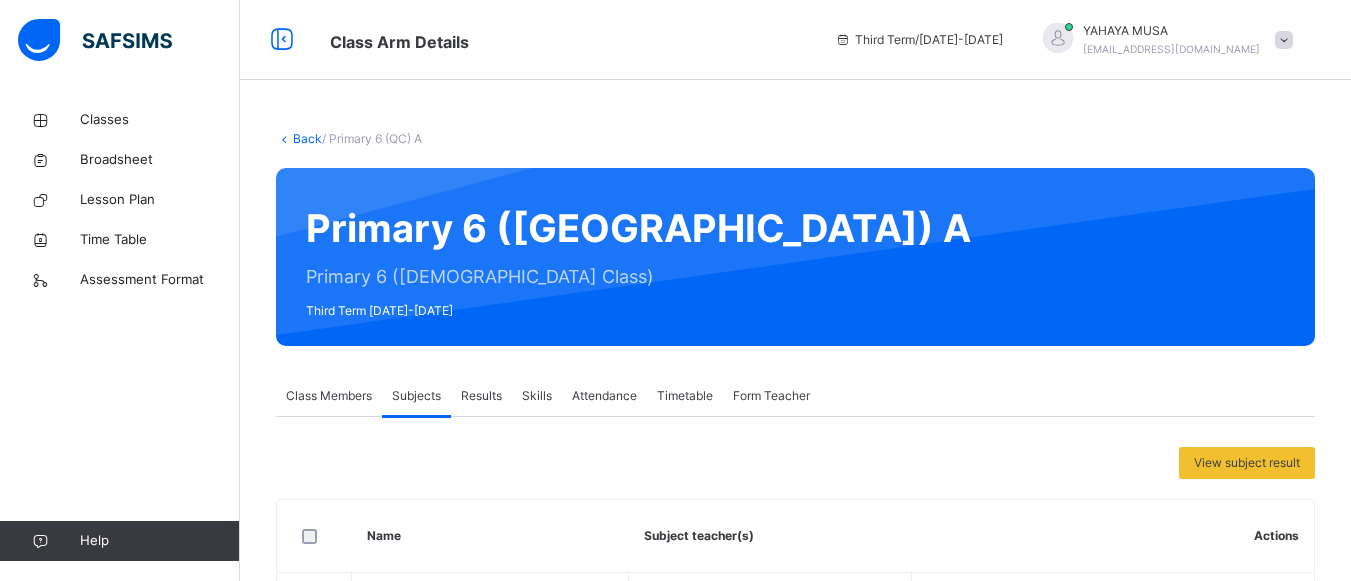 click on "Results" at bounding box center (481, 396) 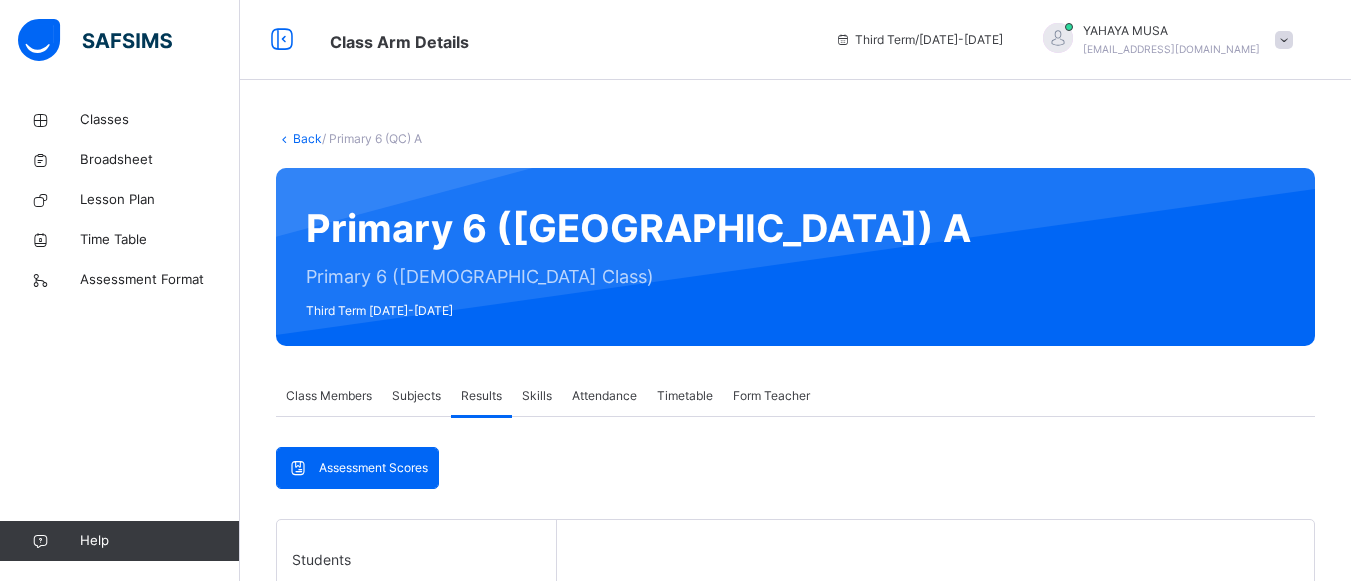 scroll, scrollTop: 508, scrollLeft: 0, axis: vertical 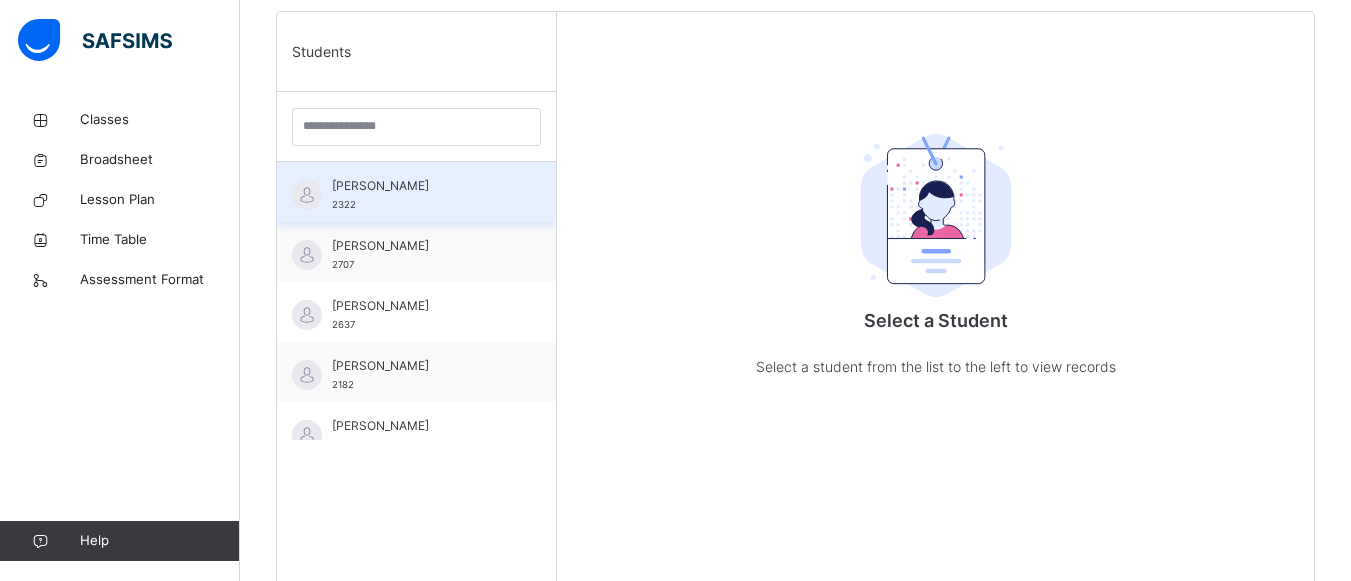 click on "ABDULKADIR RAHMA  2322" at bounding box center [421, 195] 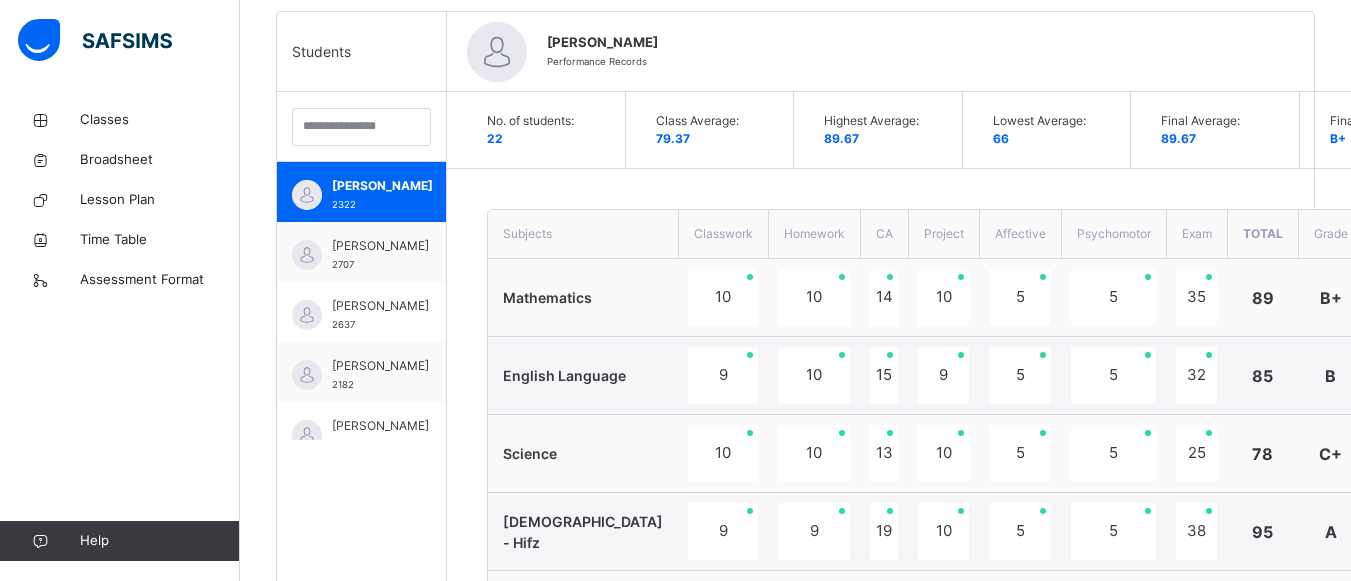 scroll, scrollTop: 1016, scrollLeft: 0, axis: vertical 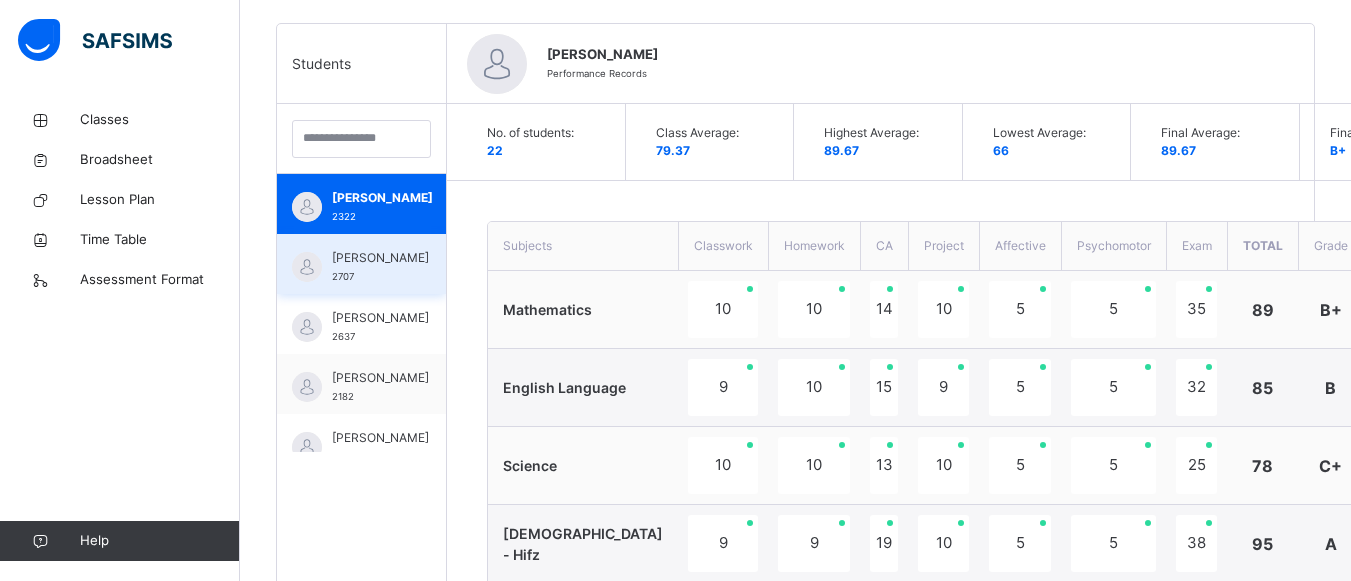 click on "[PERSON_NAME]" at bounding box center [380, 258] 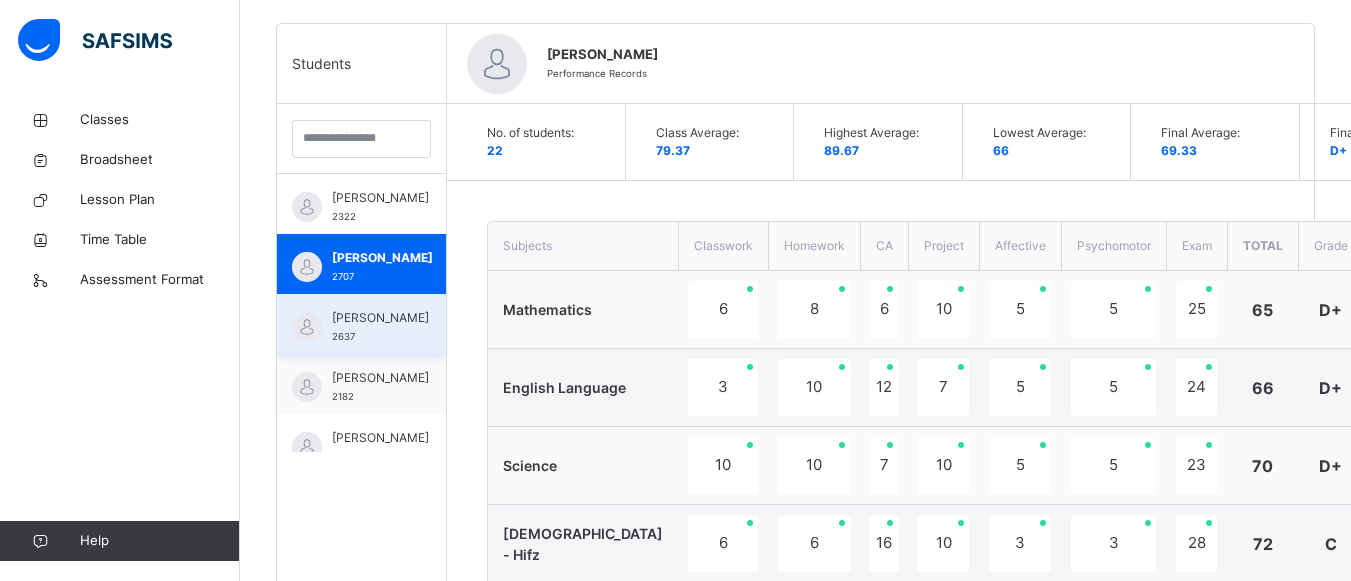 click on "[PERSON_NAME]" at bounding box center [380, 318] 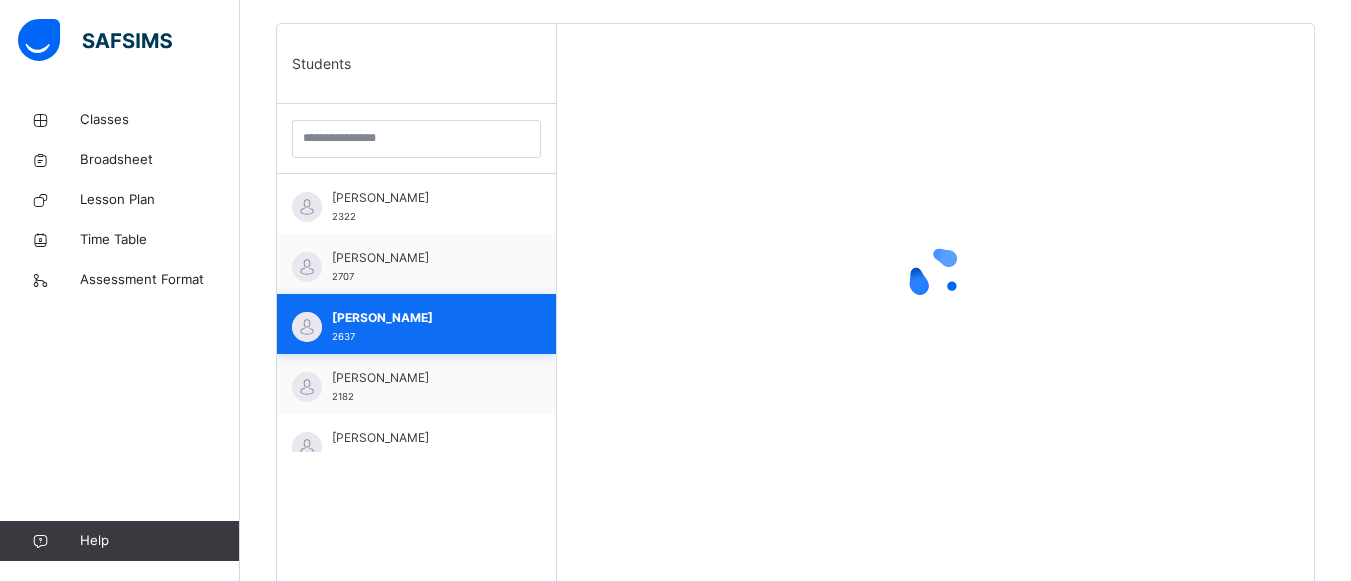 click on "[PERSON_NAME]" at bounding box center (421, 318) 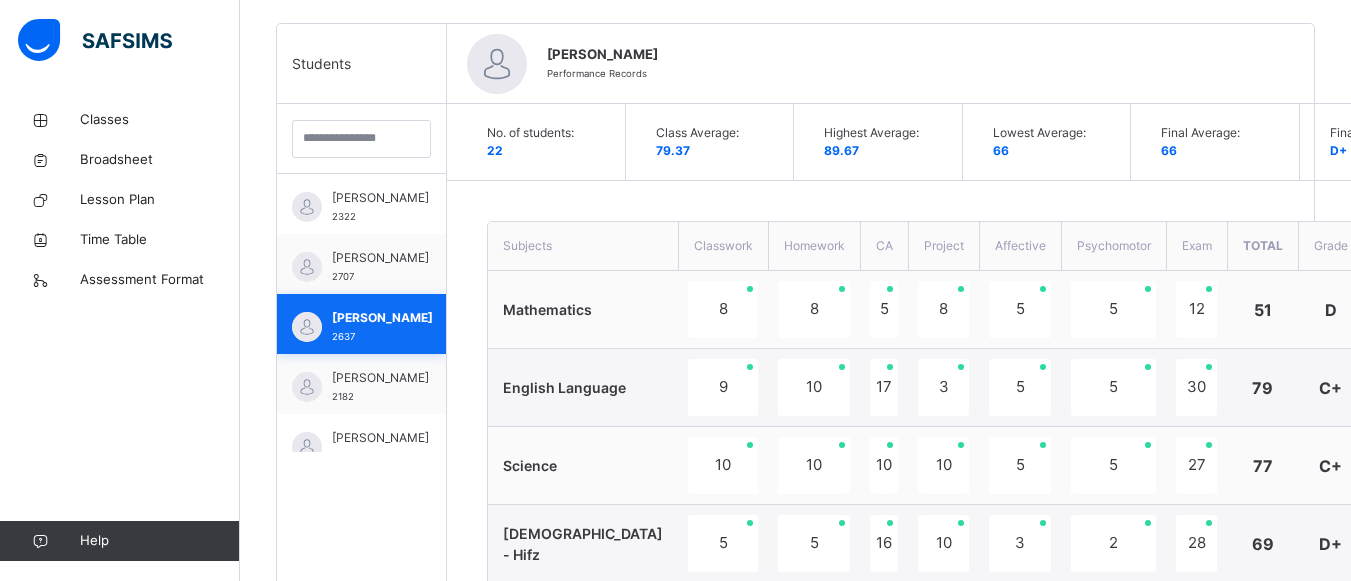 scroll, scrollTop: 40, scrollLeft: 0, axis: vertical 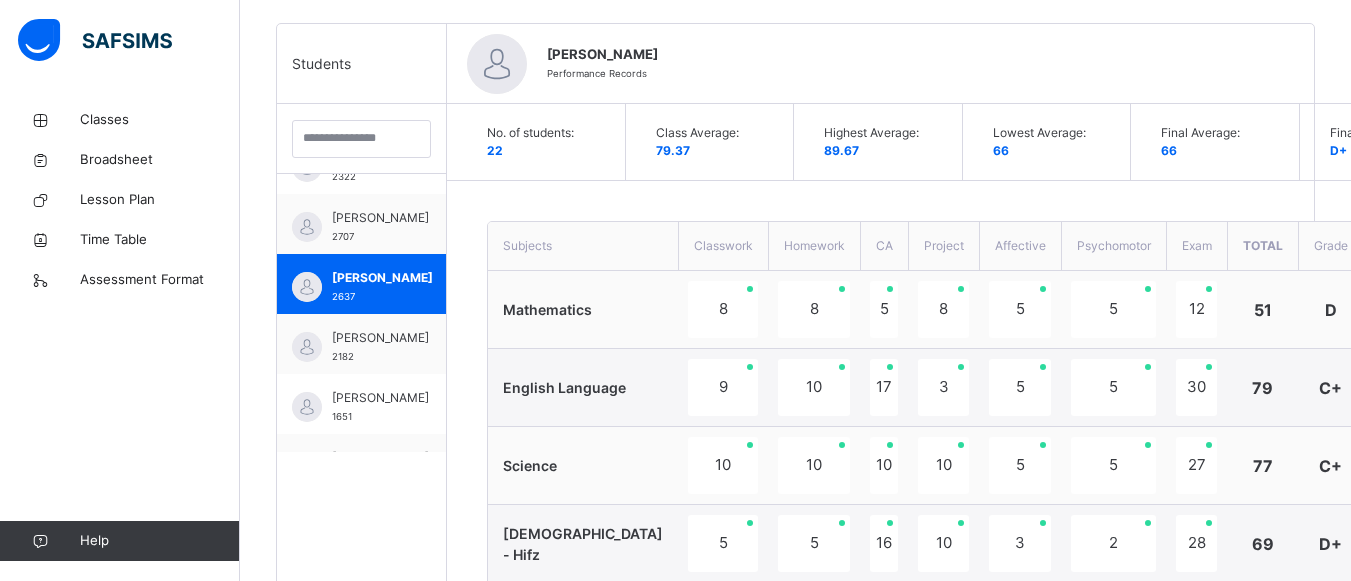 click at bounding box center [1405, 388] 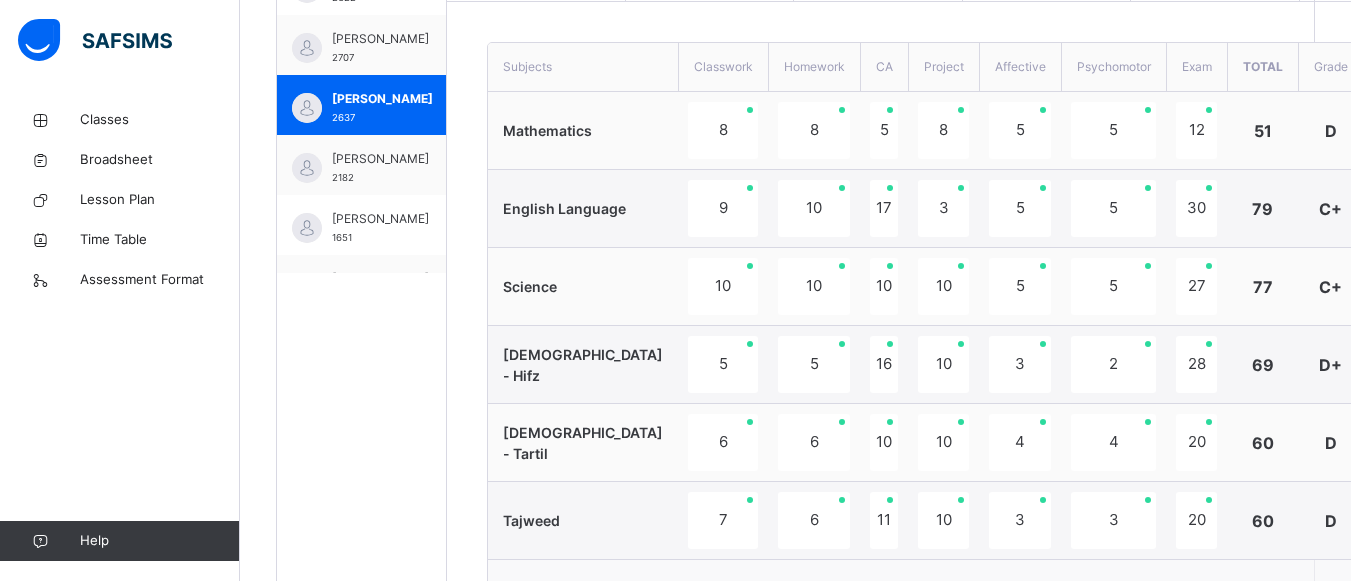 scroll, scrollTop: 696, scrollLeft: 0, axis: vertical 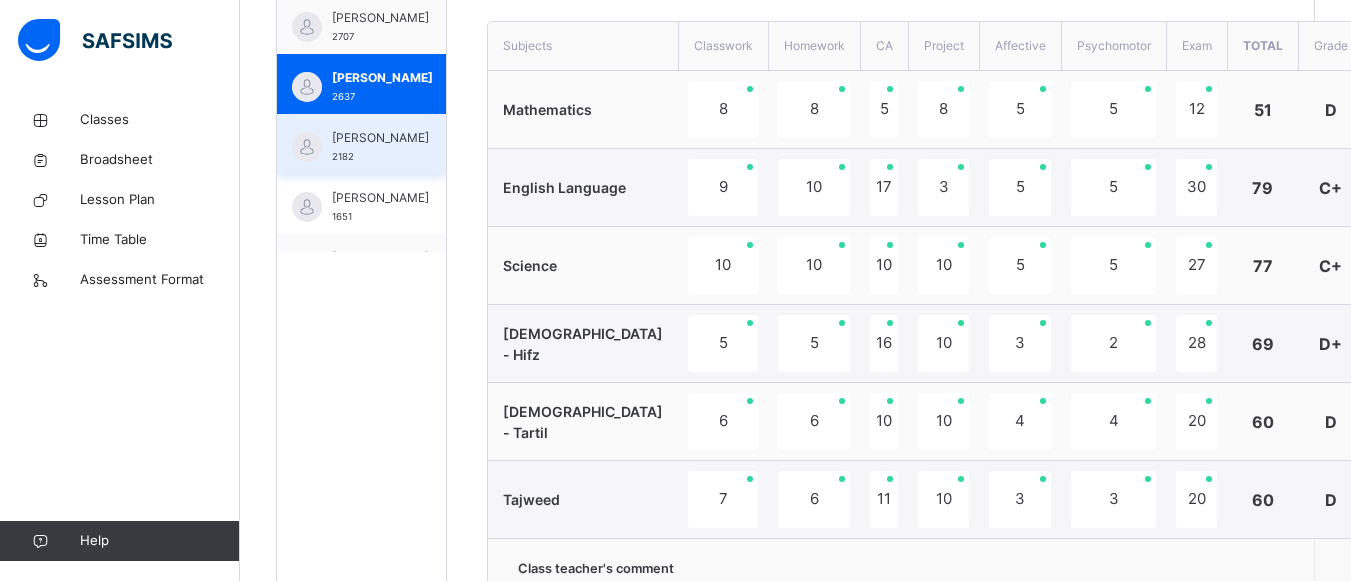 click on "BAYERO IBRAHIM LAWAL 2182" at bounding box center [361, 144] 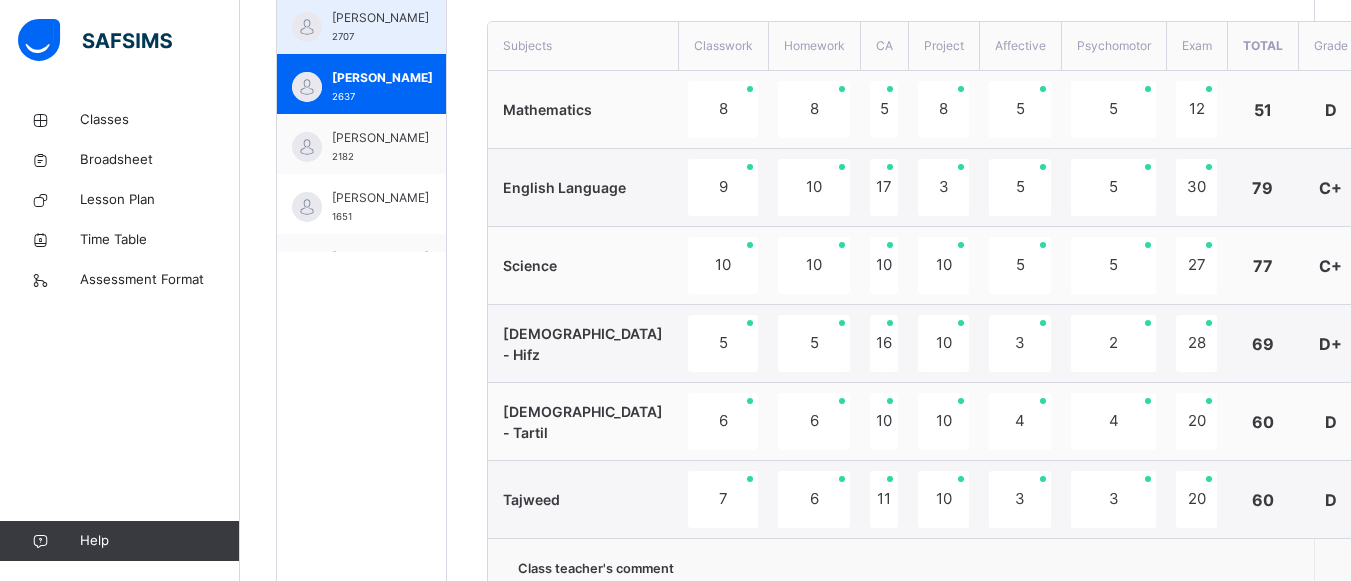 click on "[PERSON_NAME]" at bounding box center [380, 18] 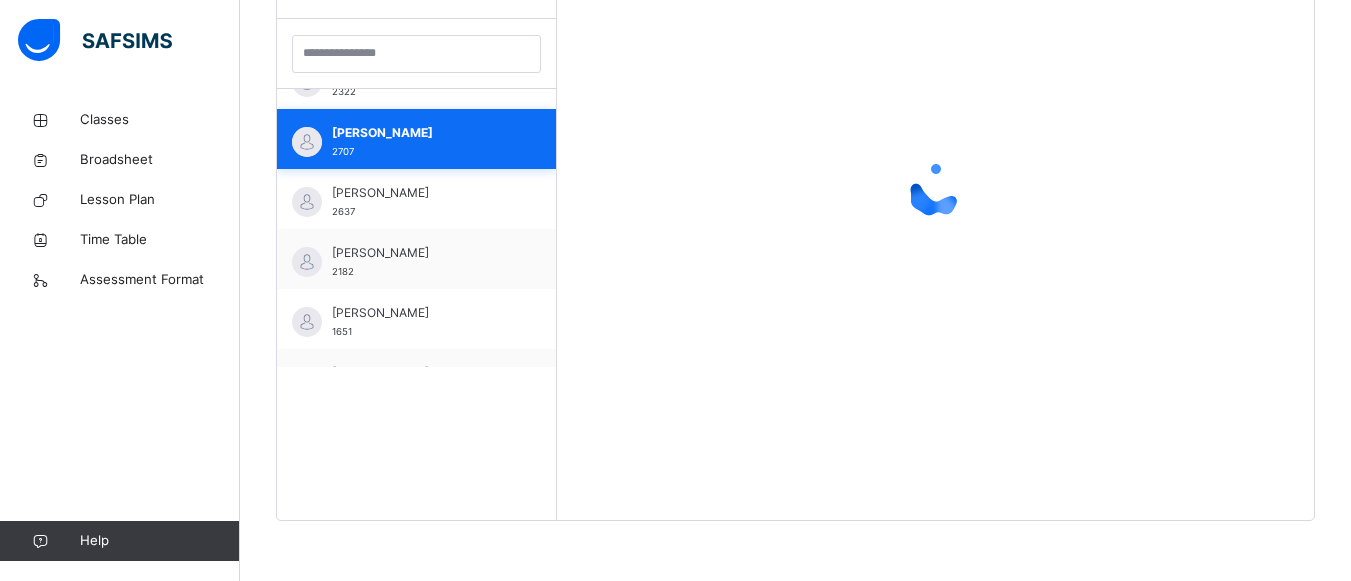 scroll, scrollTop: 581, scrollLeft: 0, axis: vertical 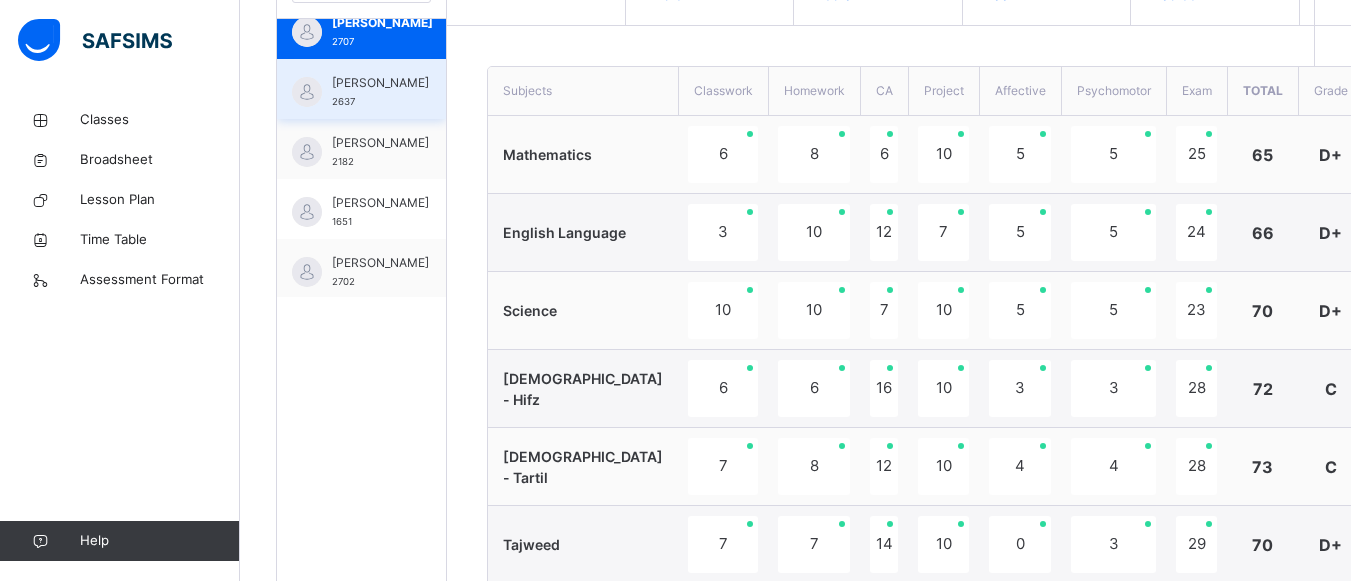 click on "[PERSON_NAME]" at bounding box center [380, 83] 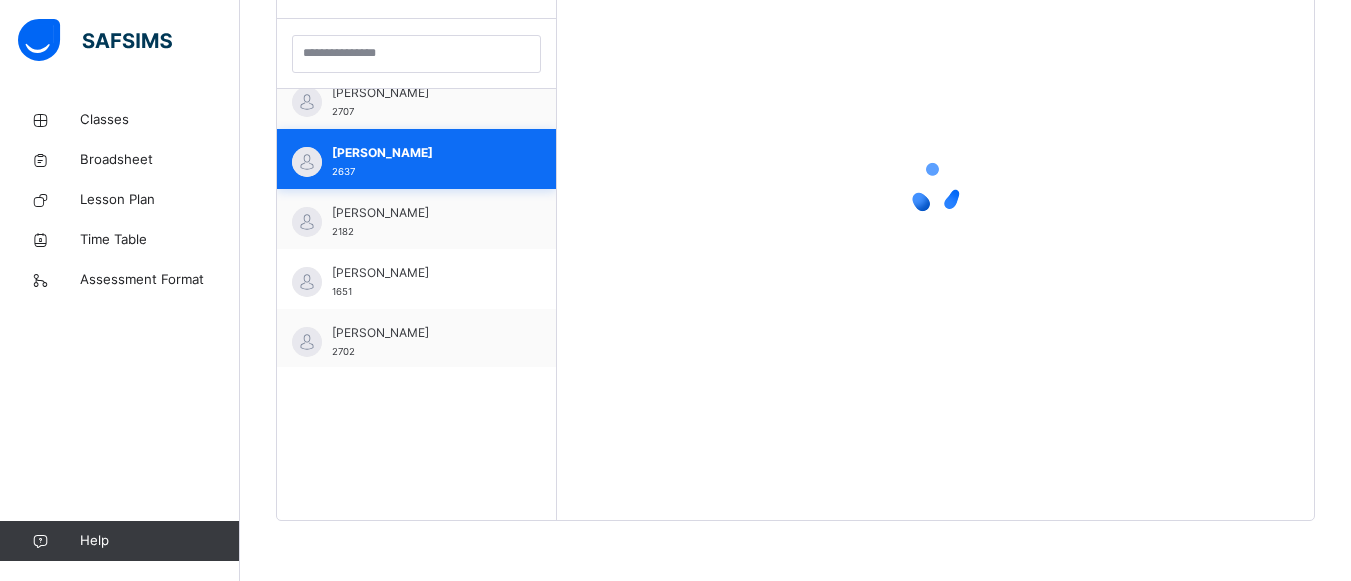 scroll, scrollTop: 581, scrollLeft: 0, axis: vertical 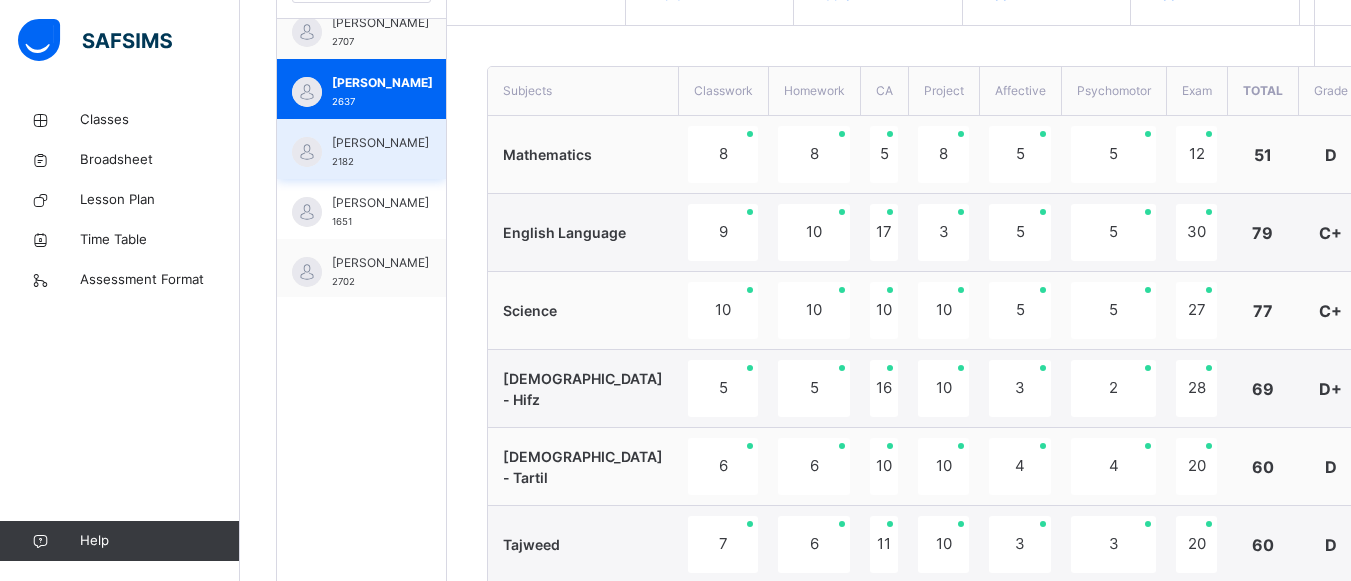 click on "[PERSON_NAME]" at bounding box center (380, 143) 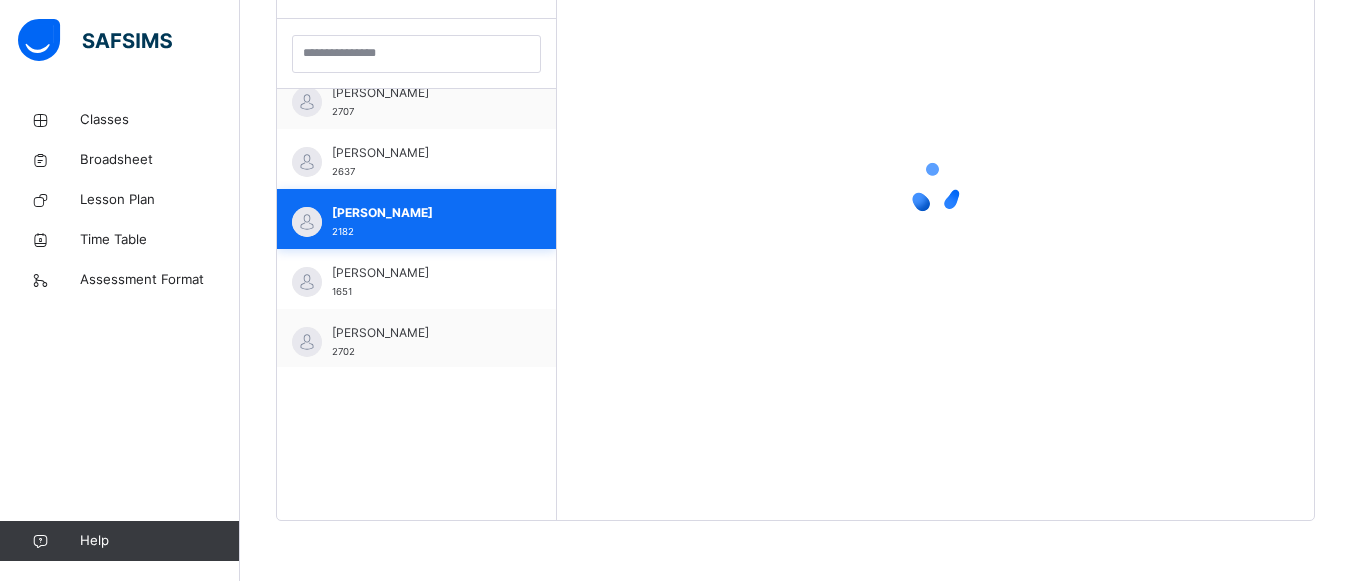 scroll, scrollTop: 581, scrollLeft: 0, axis: vertical 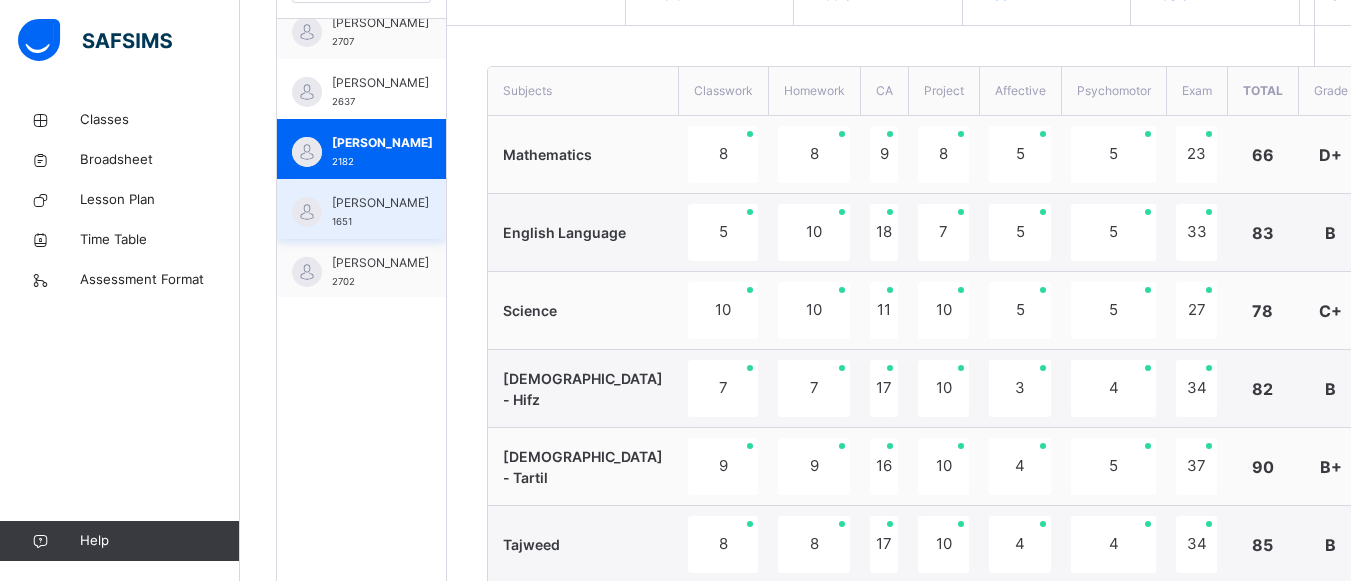 click on "BELLO ALIYU BABALE 1651" at bounding box center [361, 209] 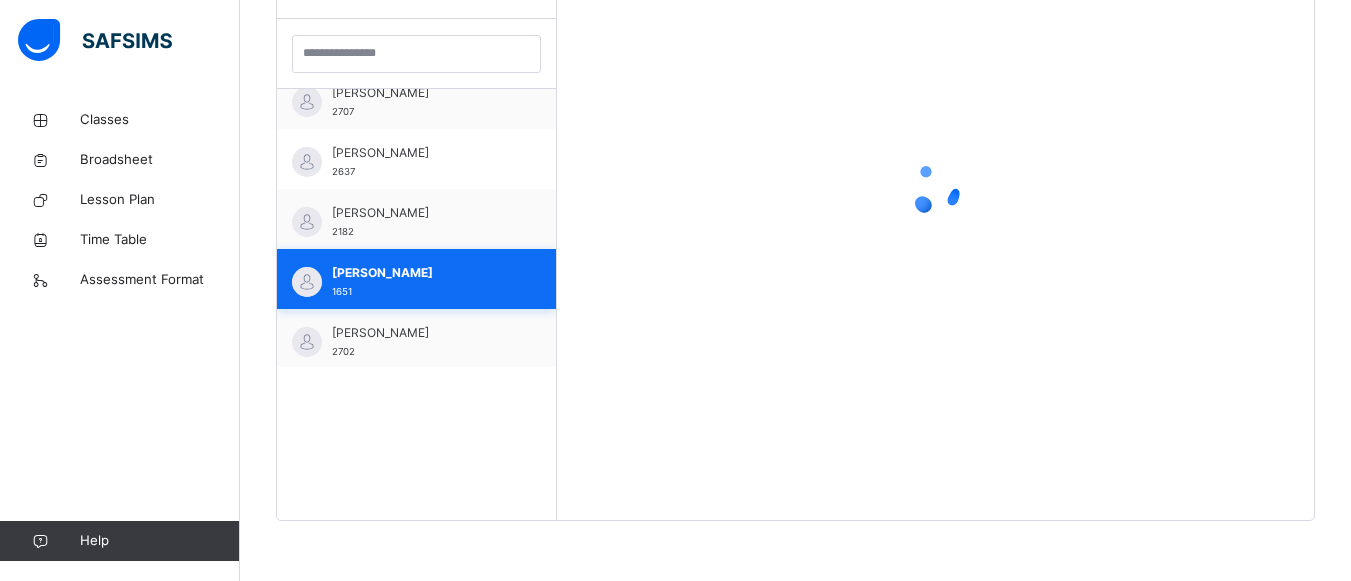 scroll, scrollTop: 581, scrollLeft: 0, axis: vertical 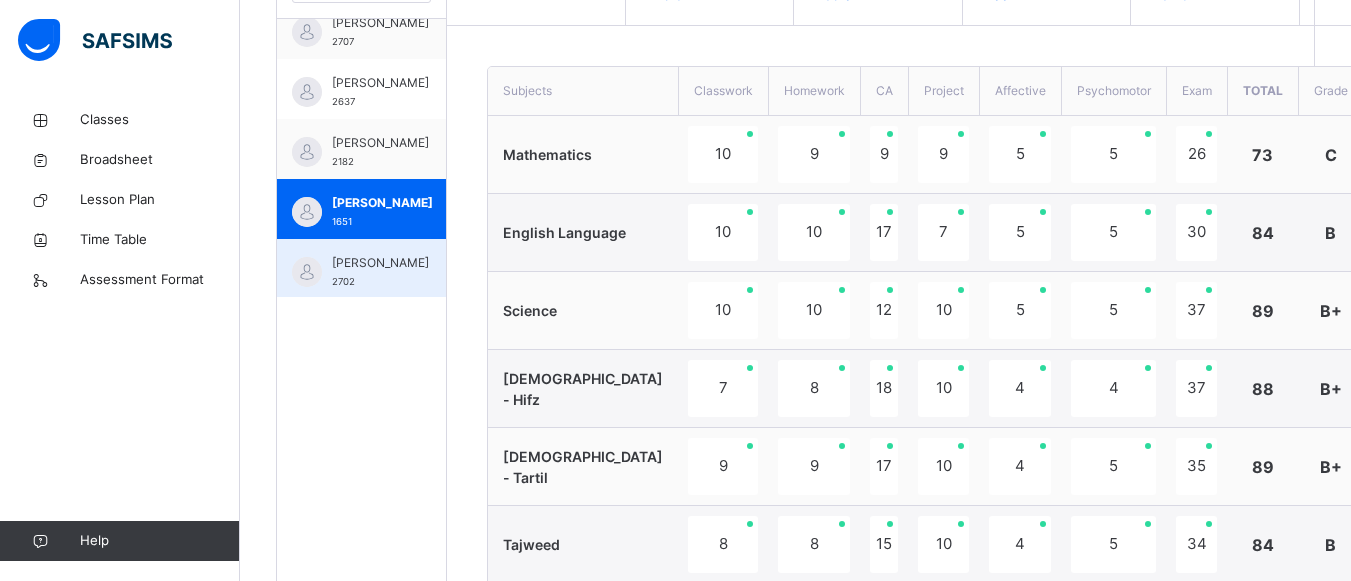 click on "[PERSON_NAME]" at bounding box center (380, 263) 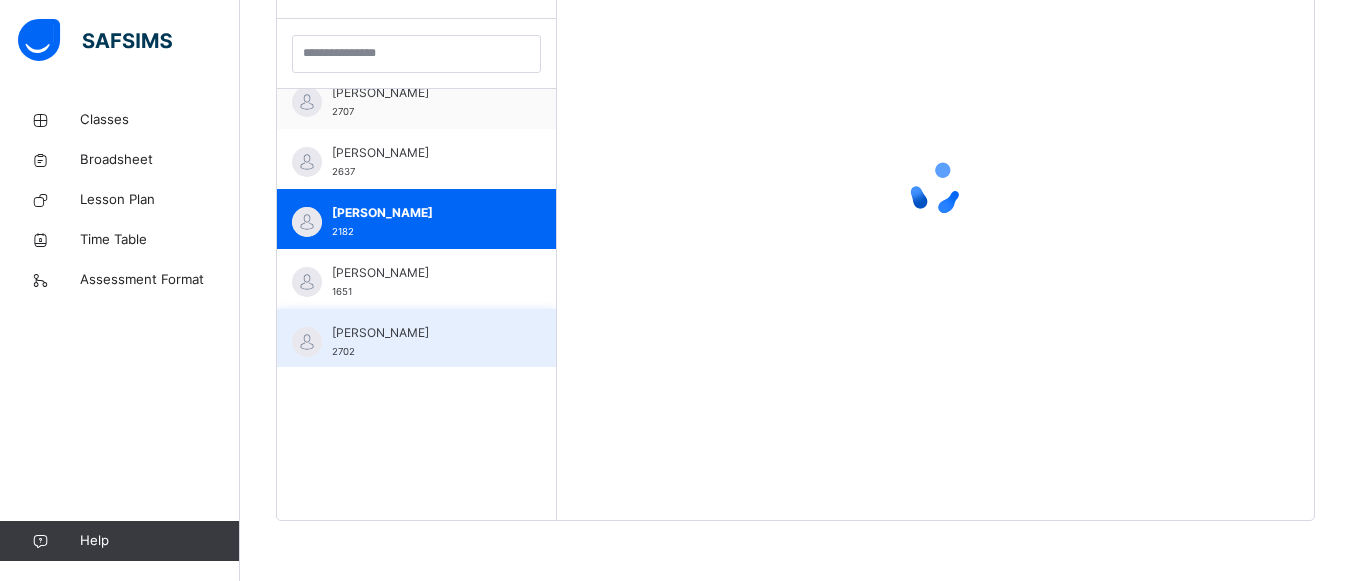 scroll, scrollTop: 581, scrollLeft: 0, axis: vertical 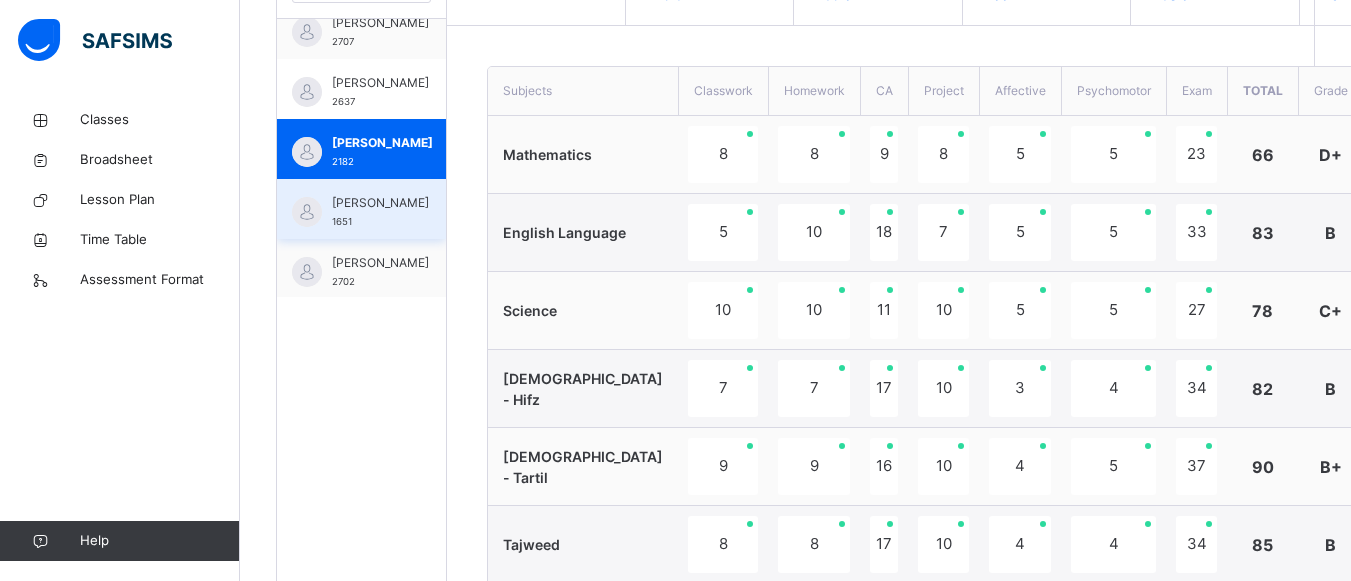 click on "BELLO ALIYU BABALE 1651" at bounding box center [361, 209] 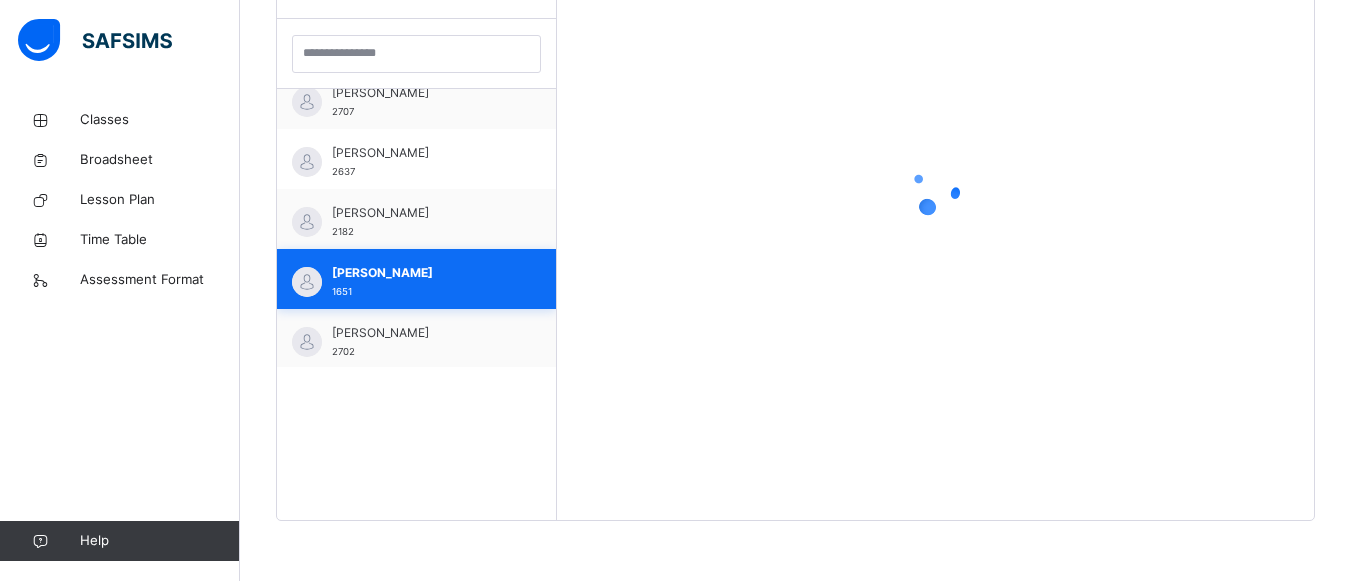 scroll, scrollTop: 581, scrollLeft: 0, axis: vertical 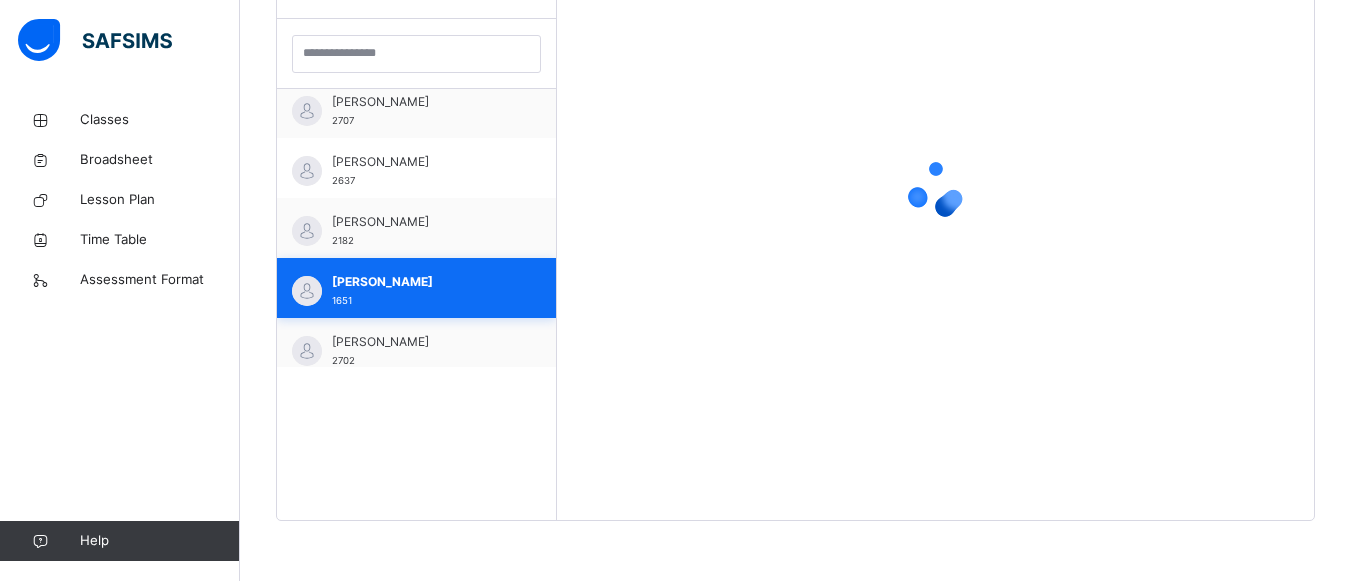 click on "[PERSON_NAME]" at bounding box center (421, 222) 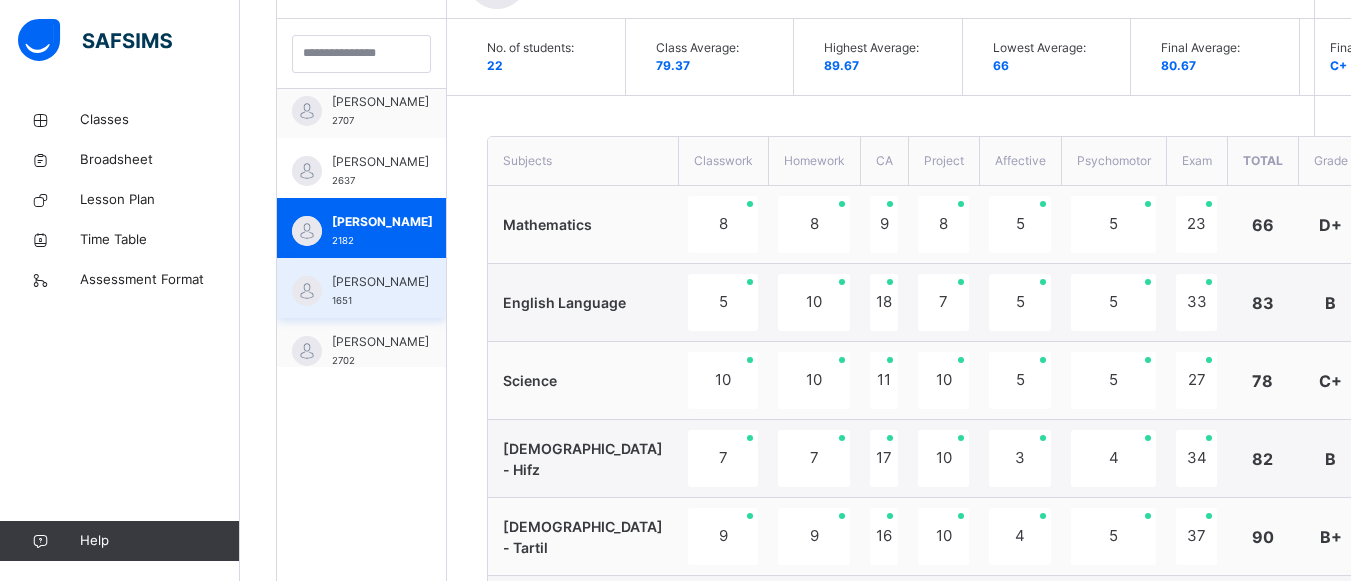 scroll, scrollTop: 651, scrollLeft: 0, axis: vertical 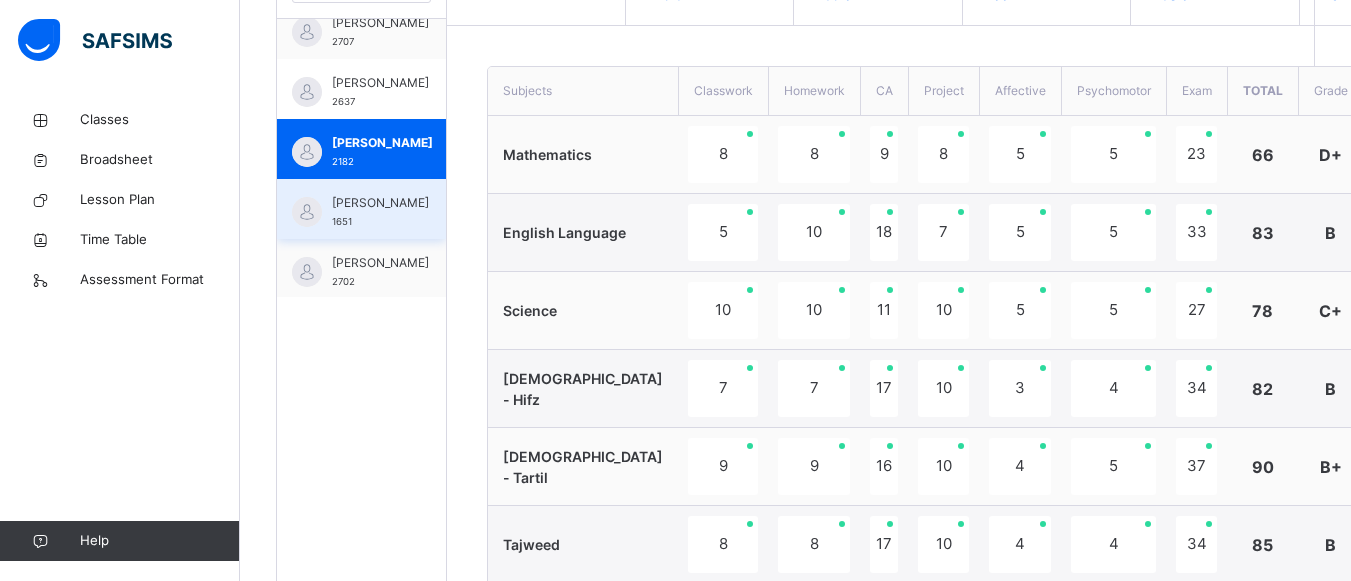 click at bounding box center (307, 212) 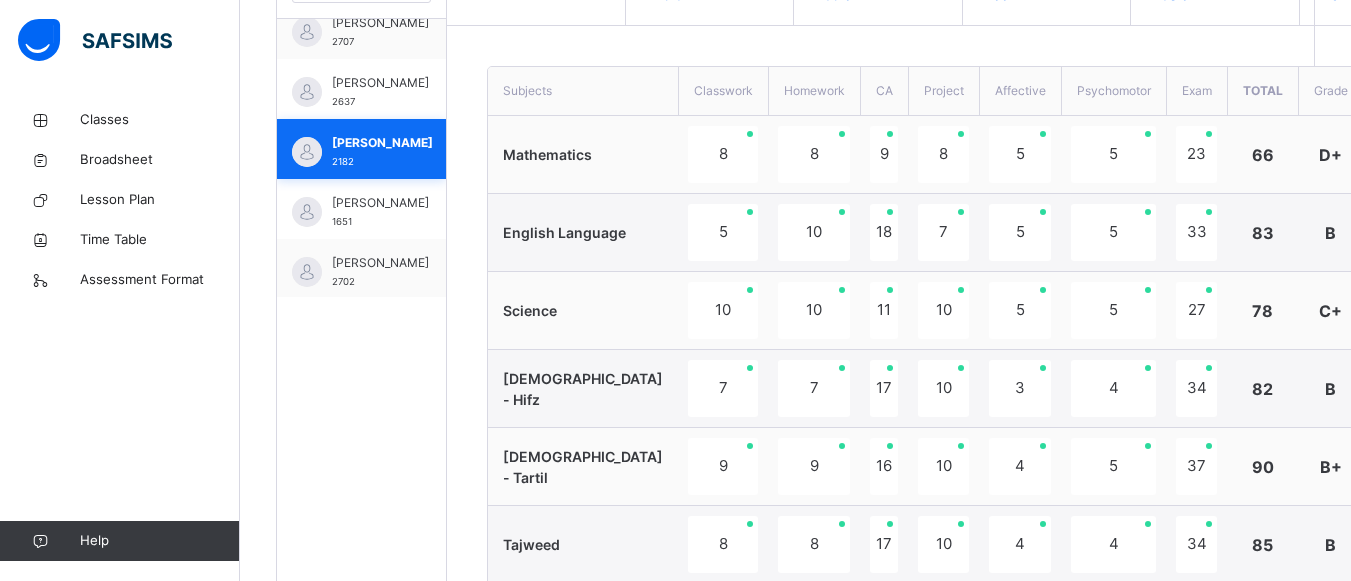 click on "[PERSON_NAME]" at bounding box center [382, 143] 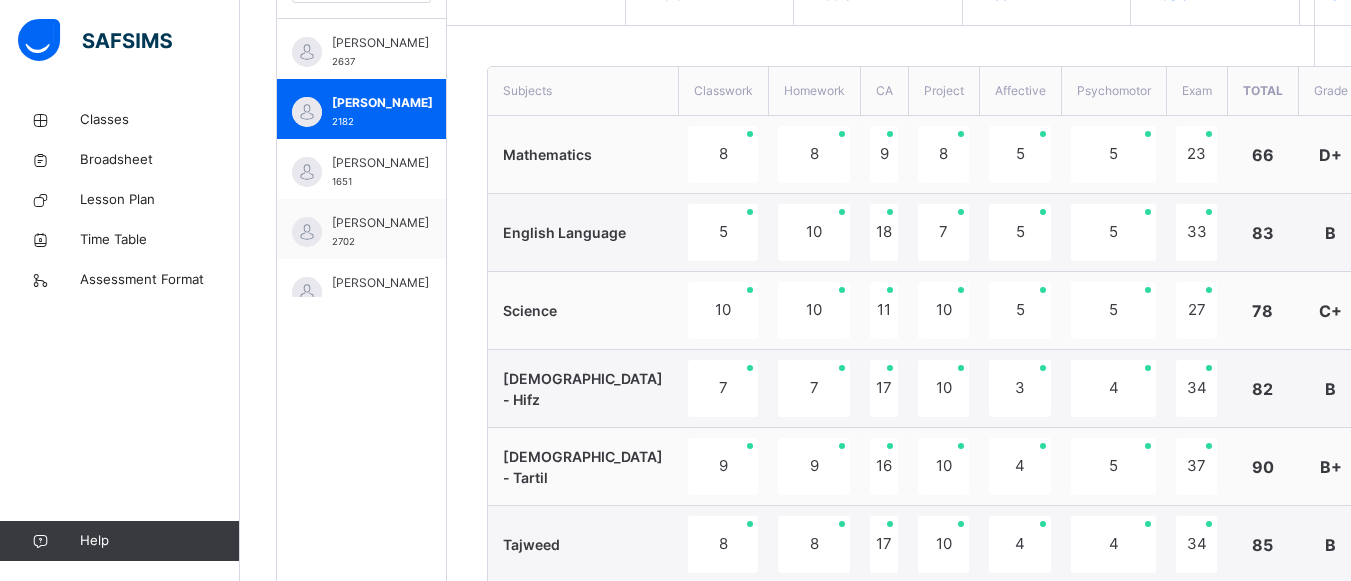scroll, scrollTop: 1159, scrollLeft: 0, axis: vertical 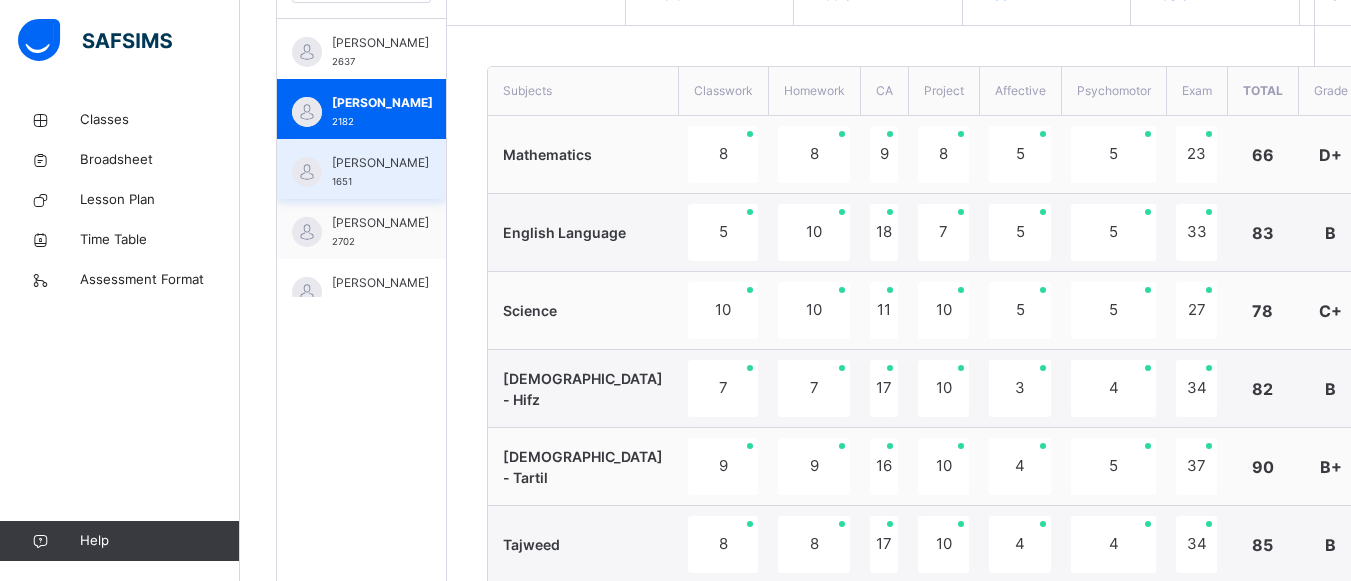 click on "BELLO ALIYU BABALE 1651" at bounding box center (361, 169) 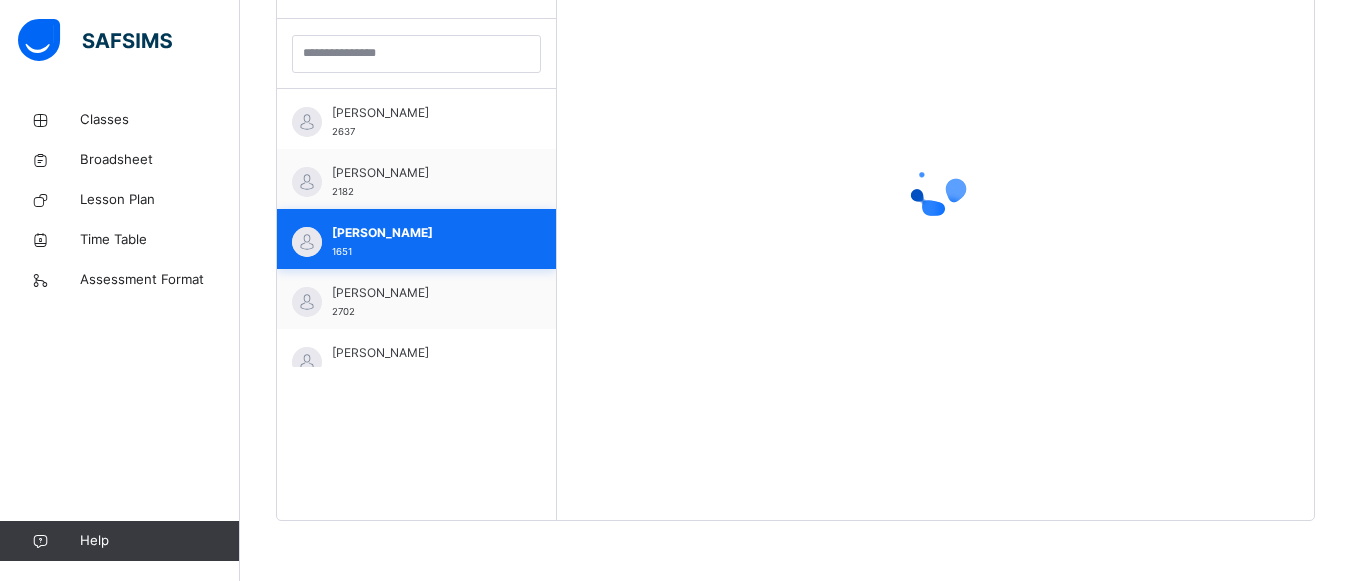 scroll, scrollTop: 111, scrollLeft: 0, axis: vertical 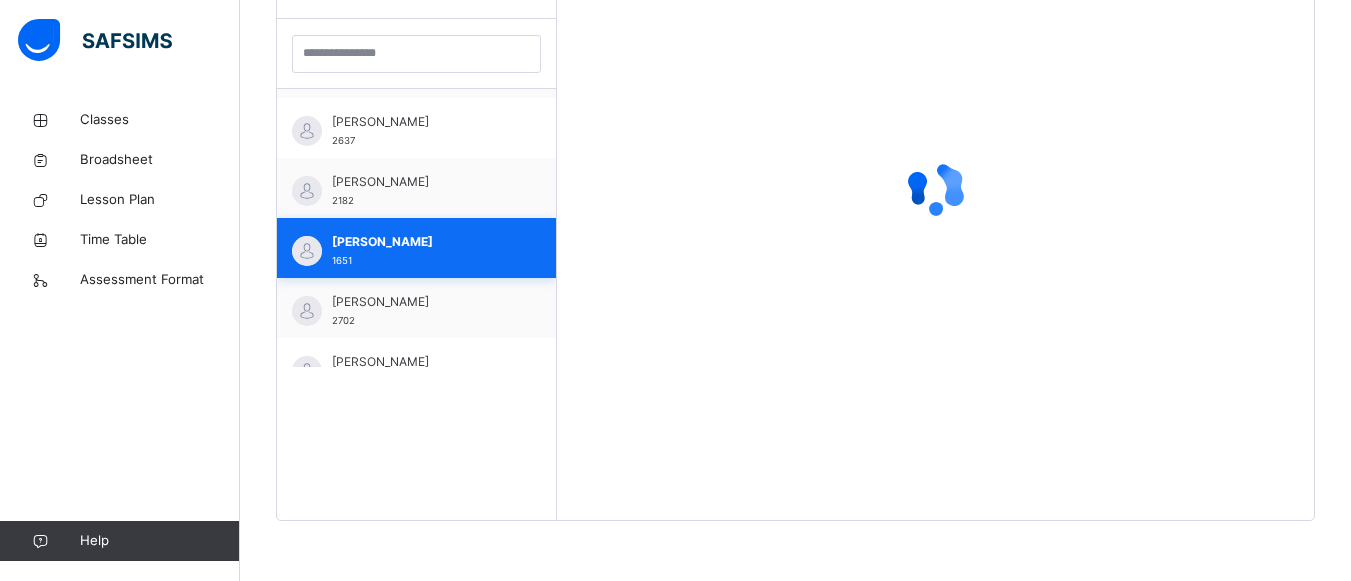 click on "BAYERO IBRAHIM LAWAL 2182" at bounding box center [416, 188] 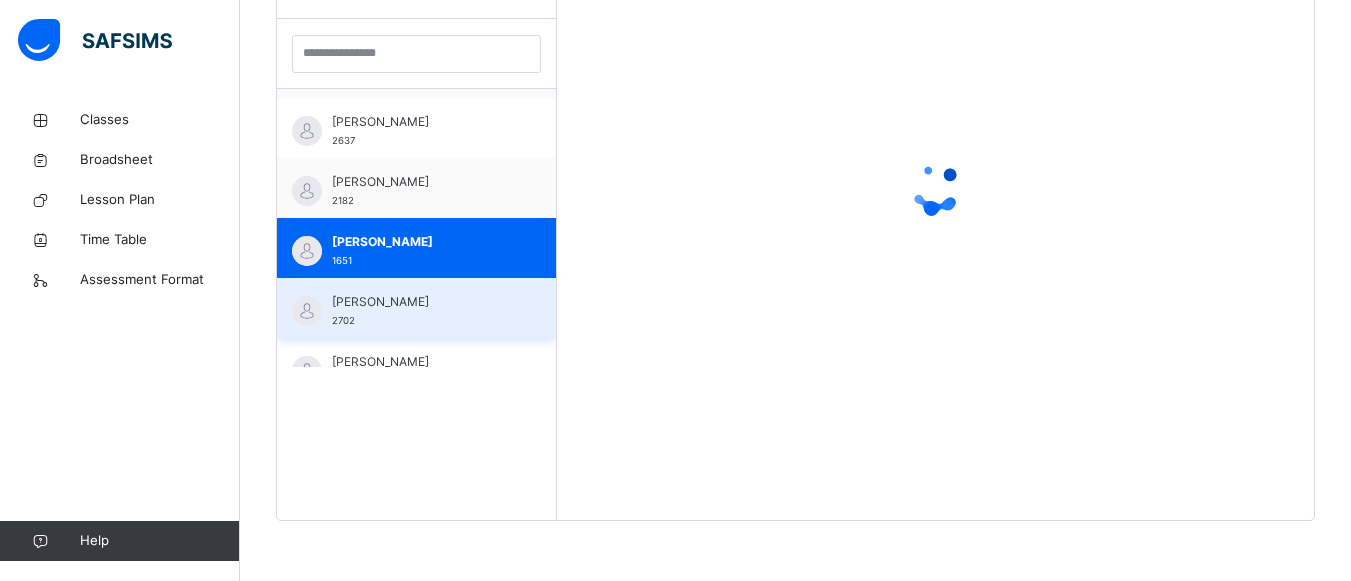click on "[PERSON_NAME]" at bounding box center [421, 302] 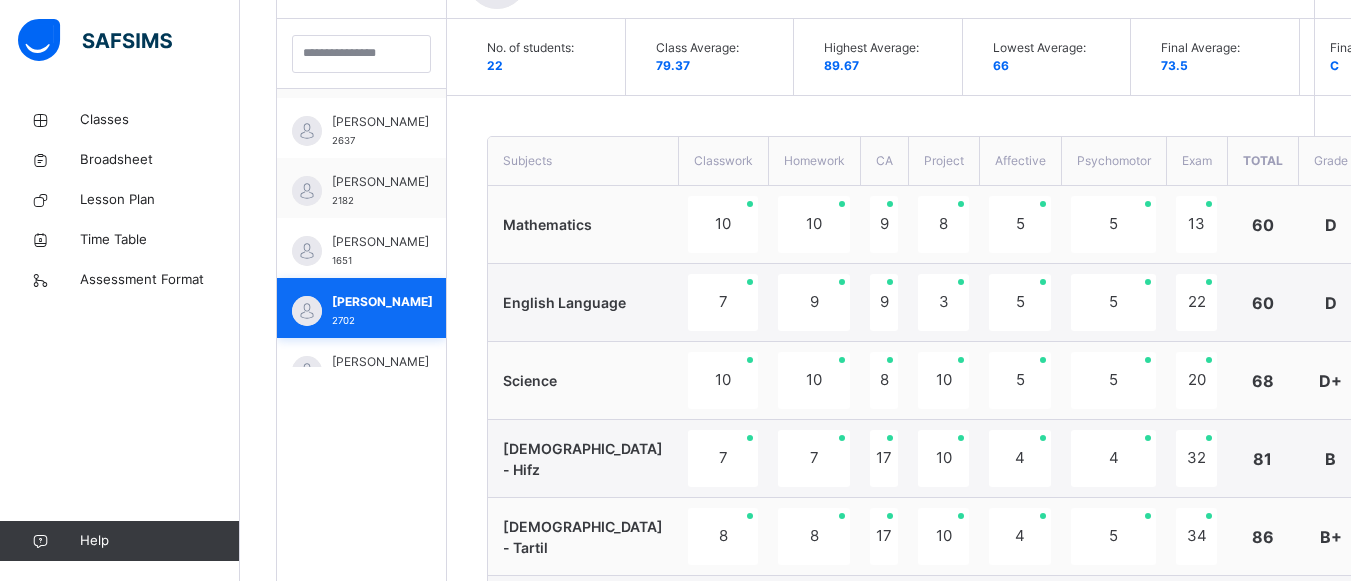 scroll, scrollTop: 651, scrollLeft: 0, axis: vertical 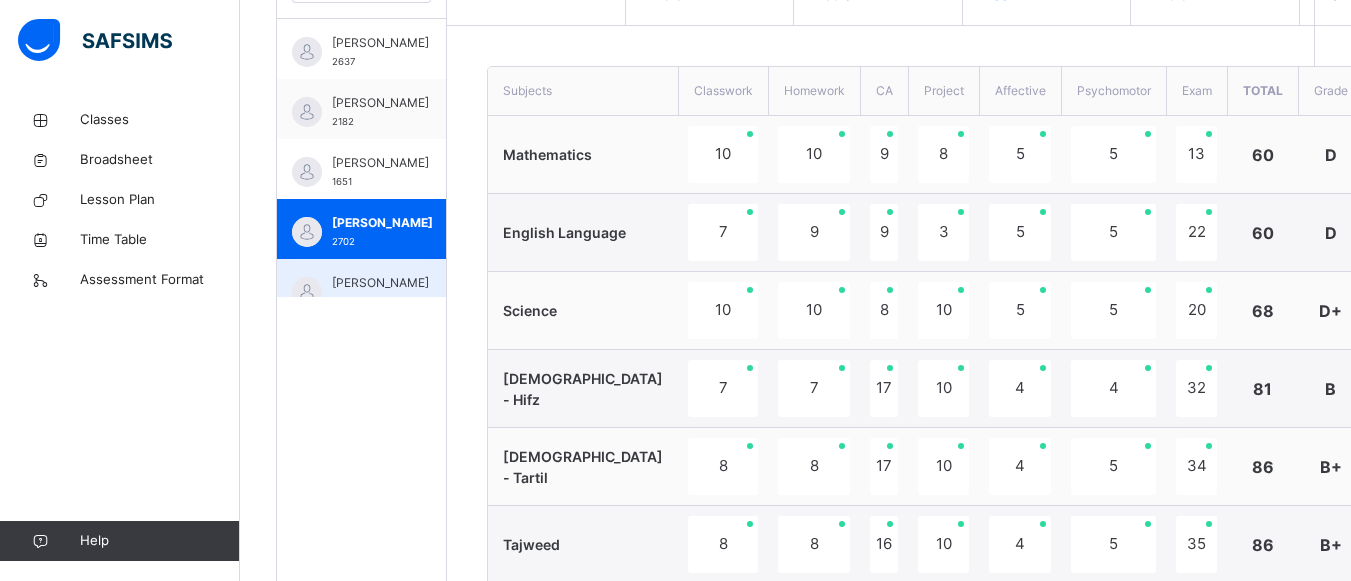 click on "[PERSON_NAME]" at bounding box center [380, 283] 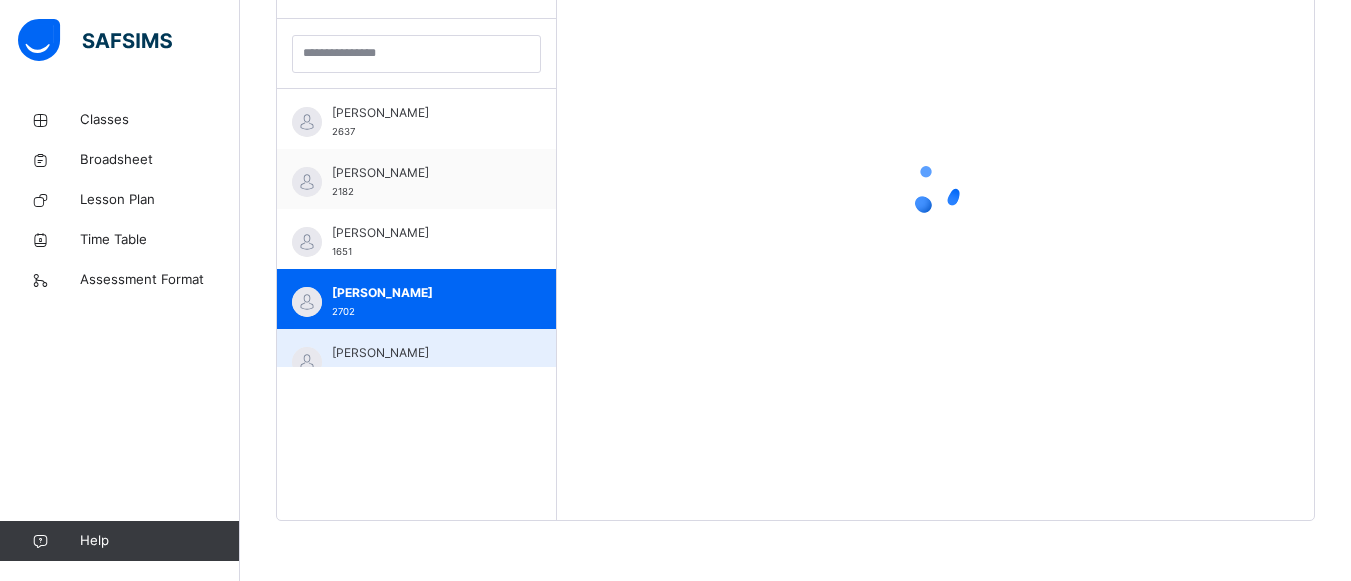 scroll, scrollTop: 581, scrollLeft: 0, axis: vertical 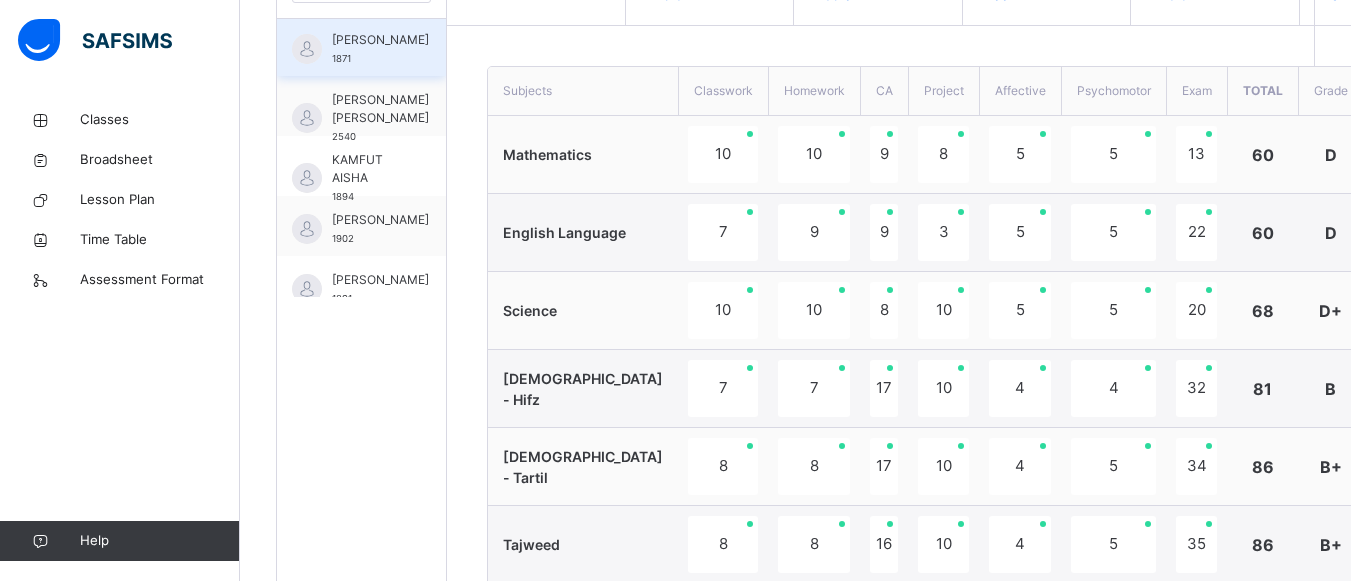 click on "[PERSON_NAME]" at bounding box center (380, 40) 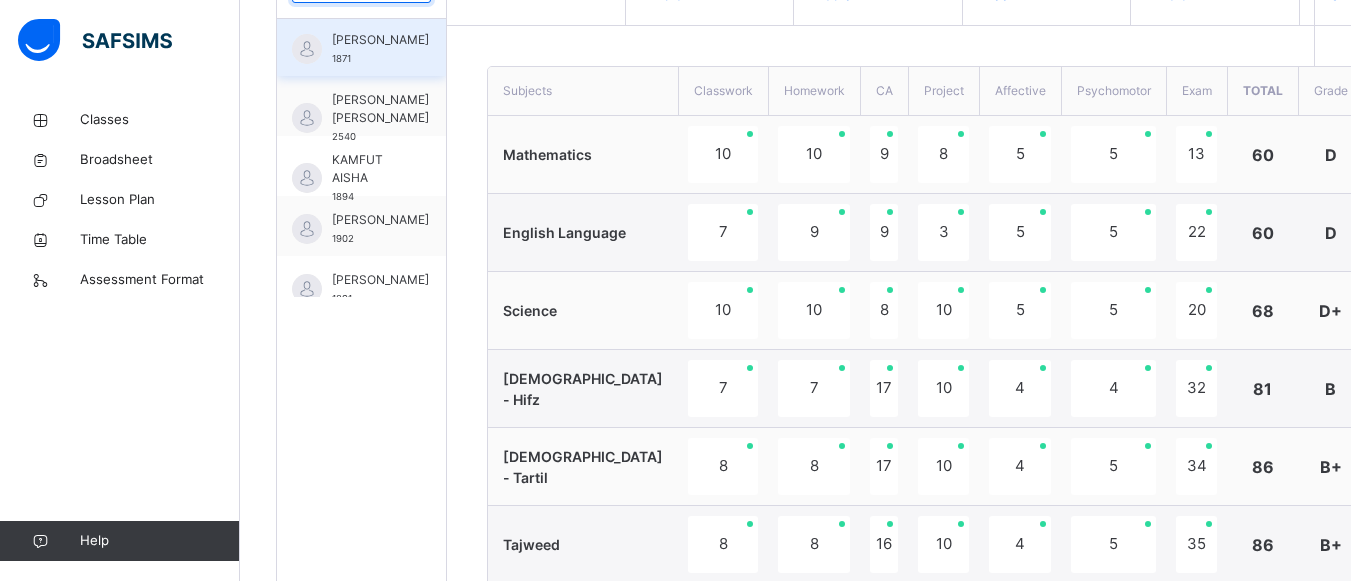click at bounding box center [361, -16] 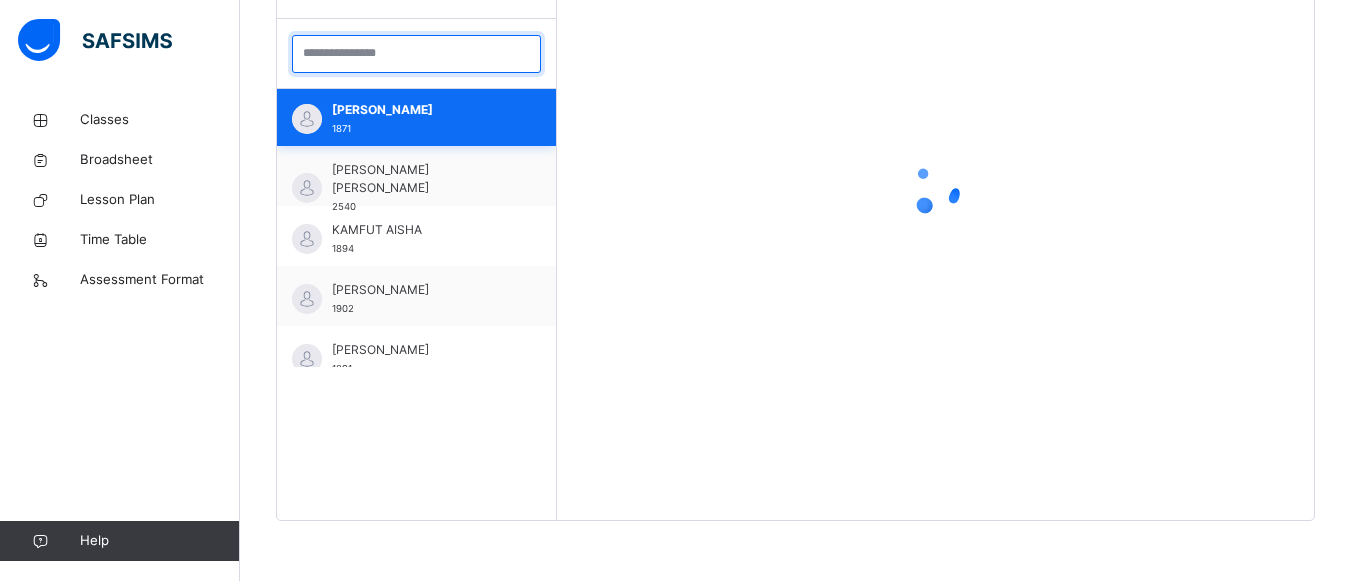 scroll, scrollTop: 581, scrollLeft: 0, axis: vertical 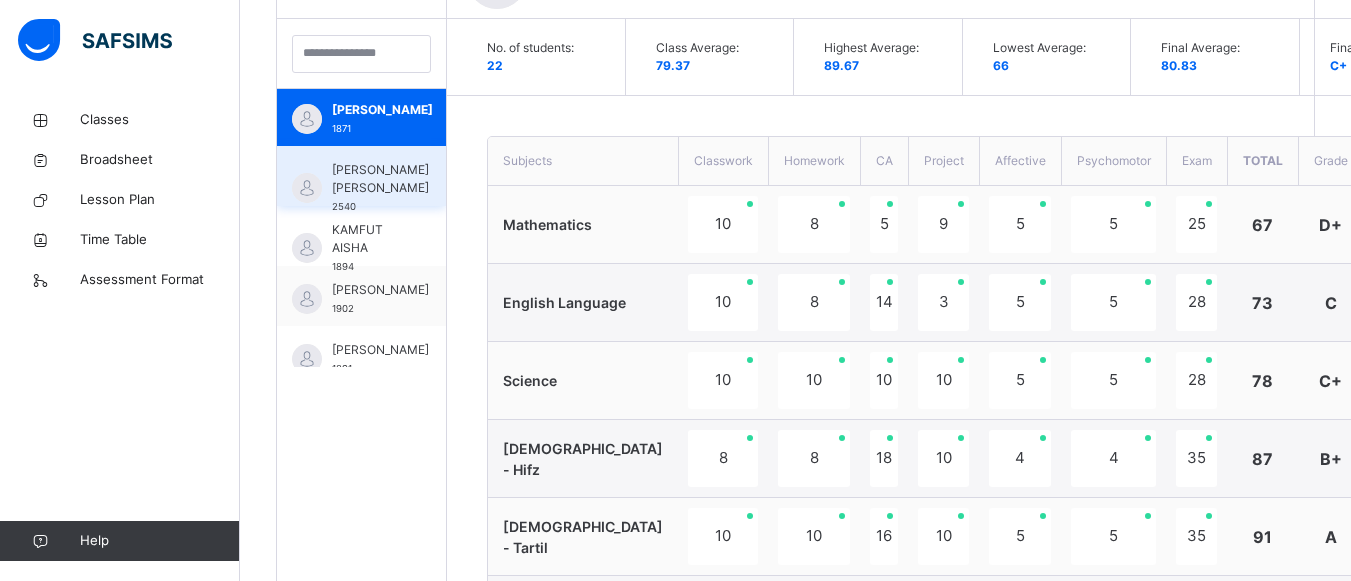 click on "[PERSON_NAME] [PERSON_NAME]" at bounding box center [380, 179] 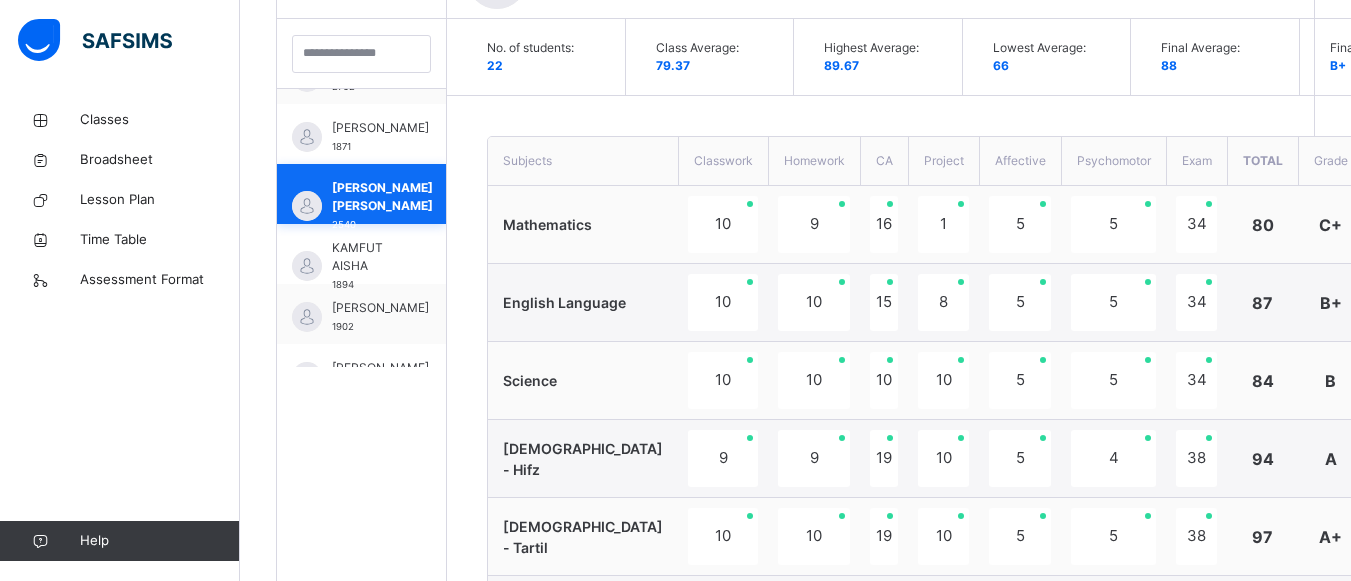 scroll, scrollTop: 363, scrollLeft: 0, axis: vertical 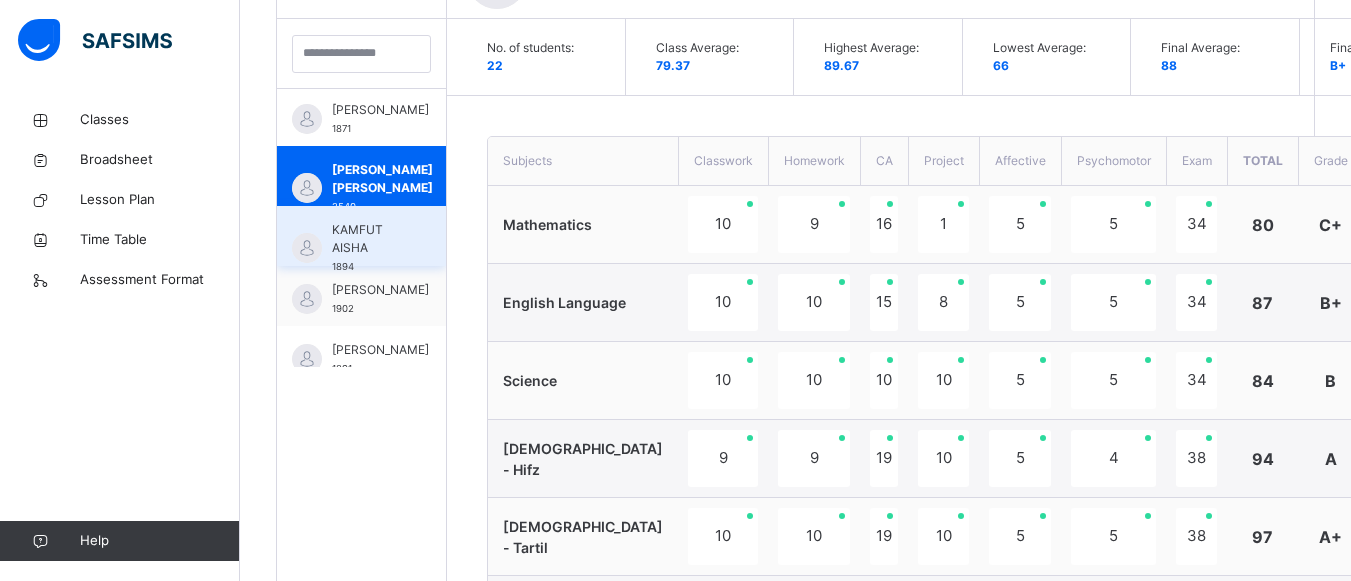 click on "KAMFUT AISHA  1894" at bounding box center [361, 236] 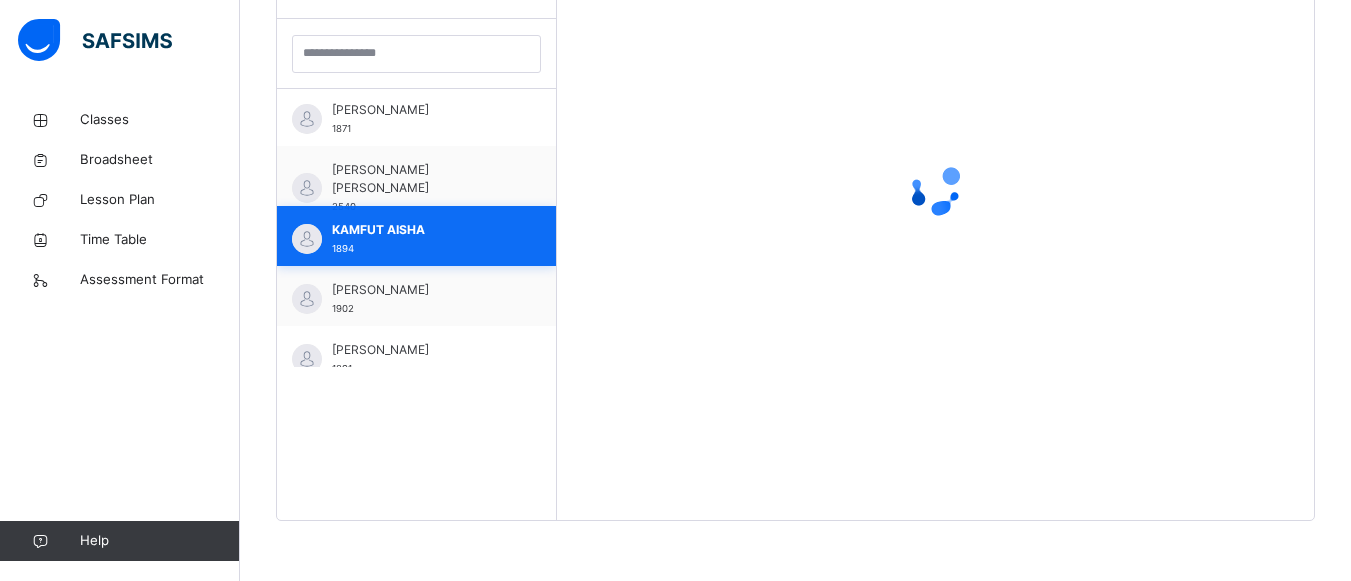 scroll, scrollTop: 345, scrollLeft: 0, axis: vertical 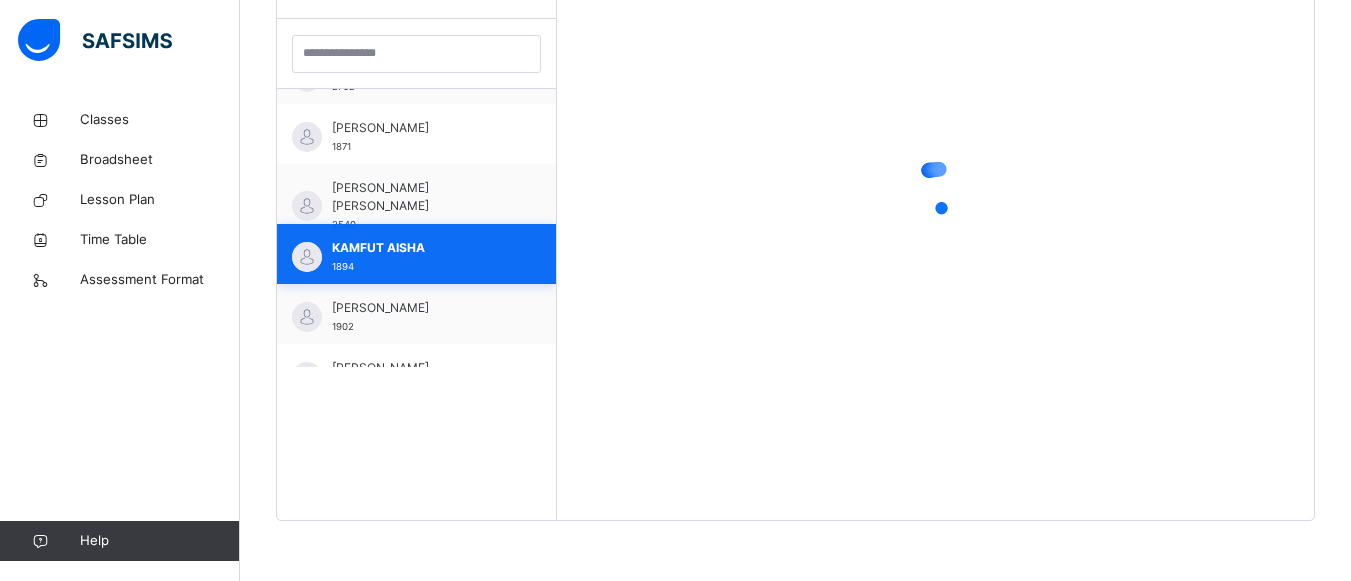 click on "KAMFUT AISHA  1894" at bounding box center (416, 254) 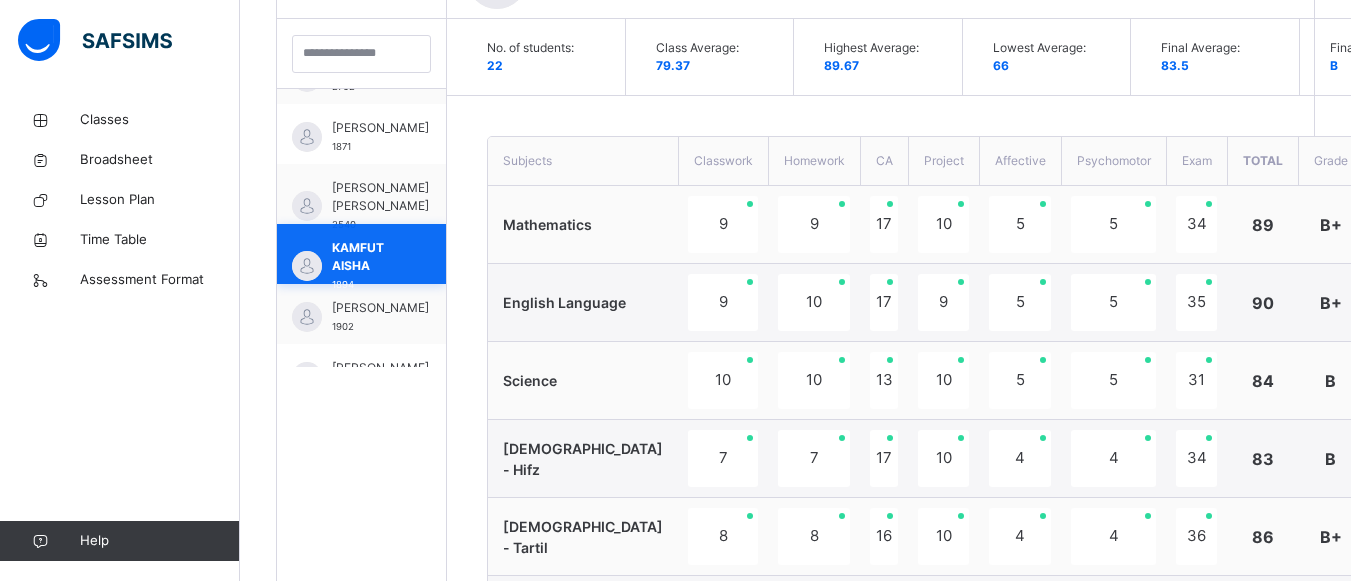 scroll, scrollTop: 363, scrollLeft: 0, axis: vertical 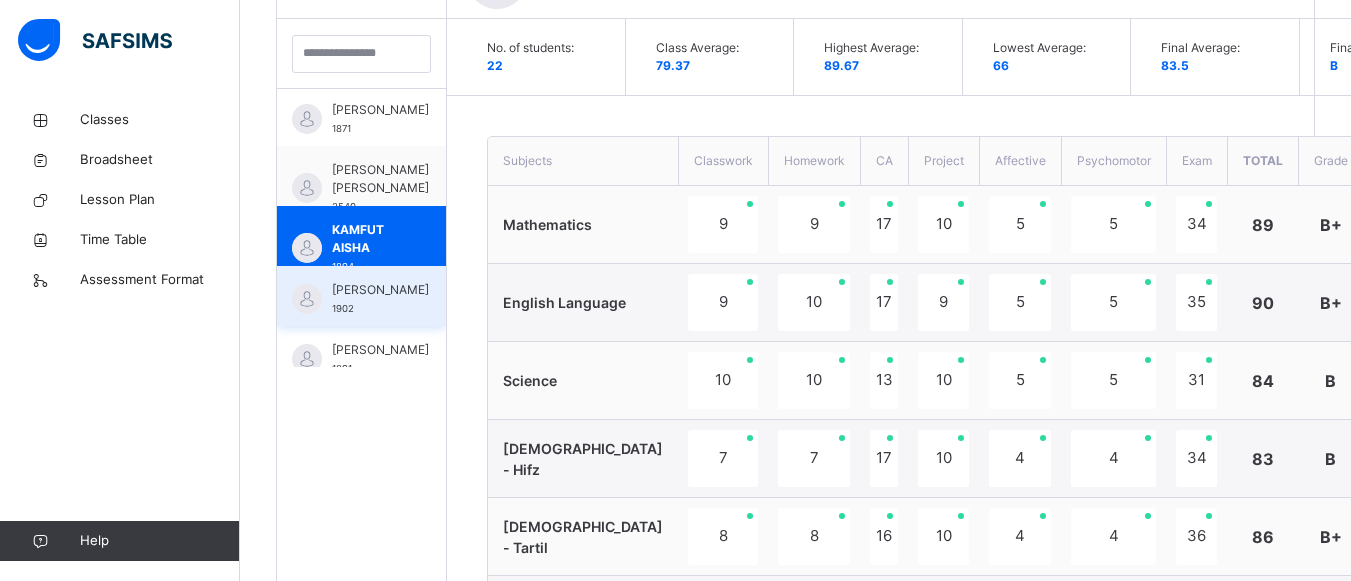 click on "[PERSON_NAME]" at bounding box center [380, 290] 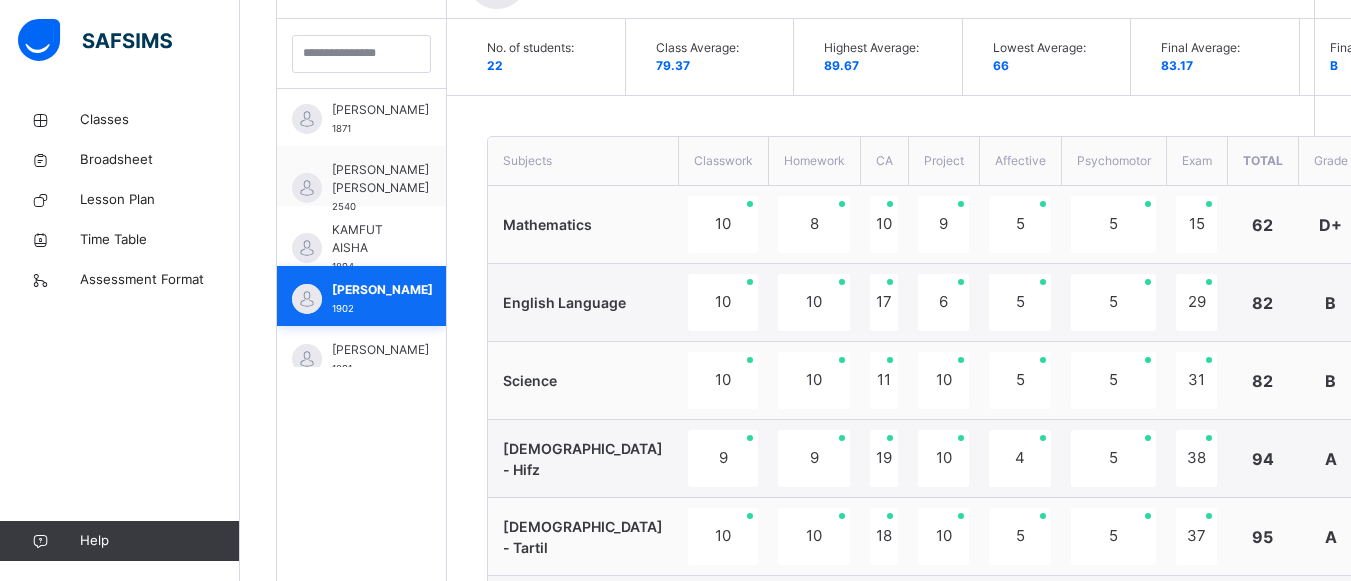 scroll, scrollTop: 363, scrollLeft: 0, axis: vertical 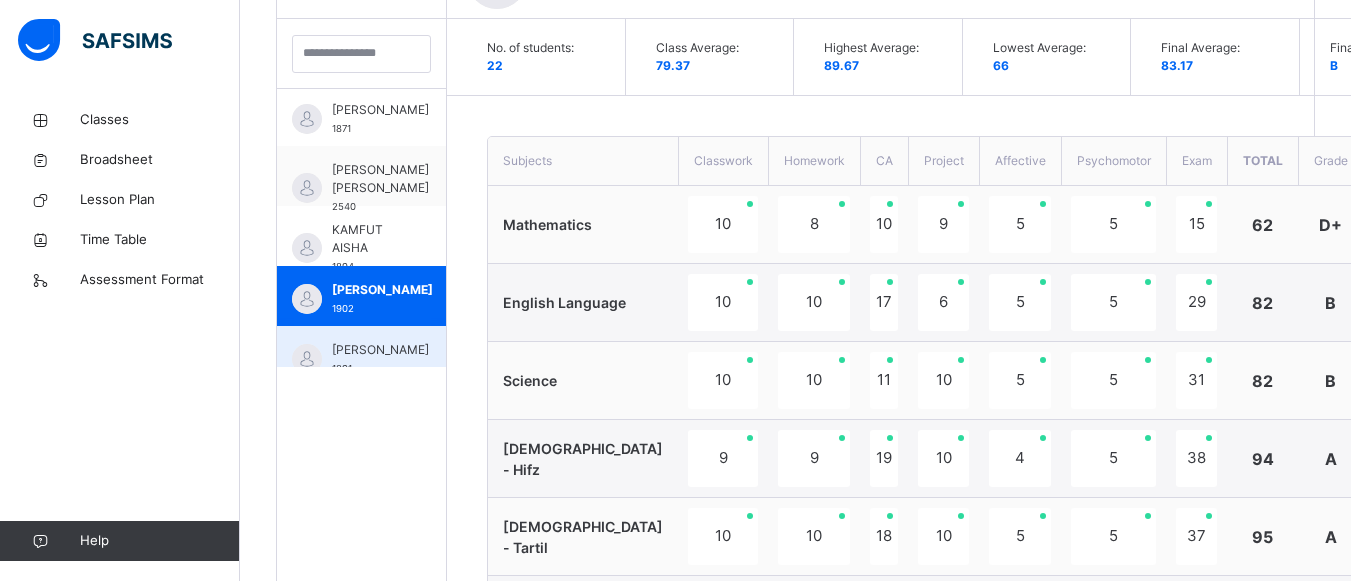 click on "[PERSON_NAME]" at bounding box center [380, 350] 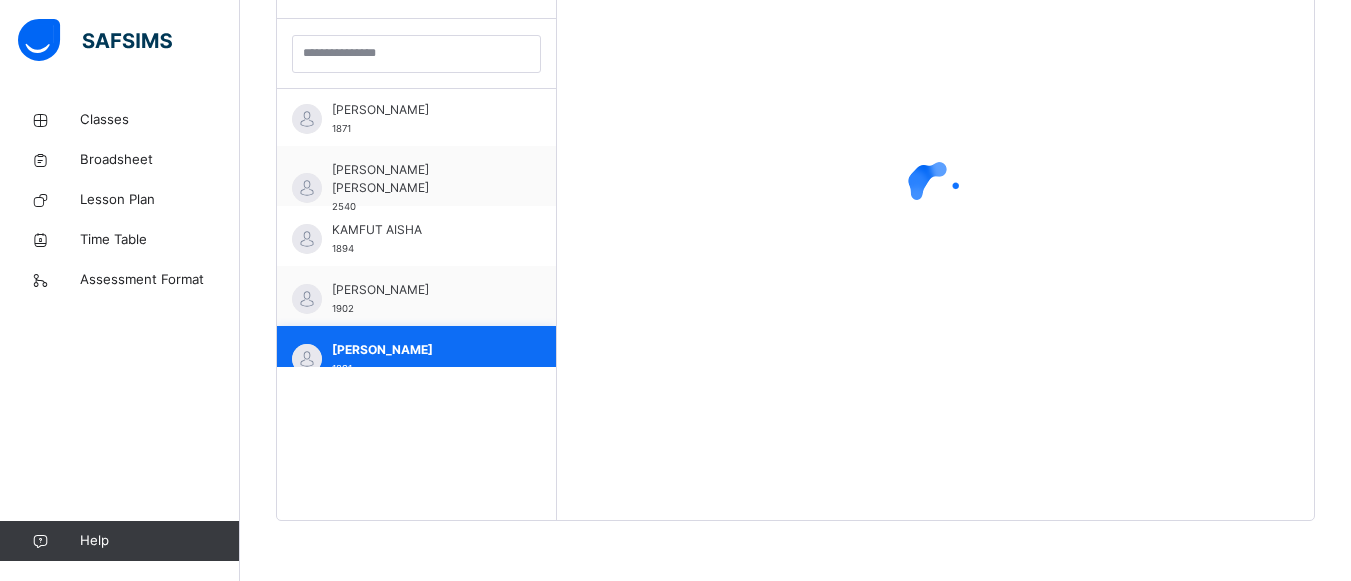 click on "LAWAL ABUBAKAR GALADIMA 1891" at bounding box center (416, 356) 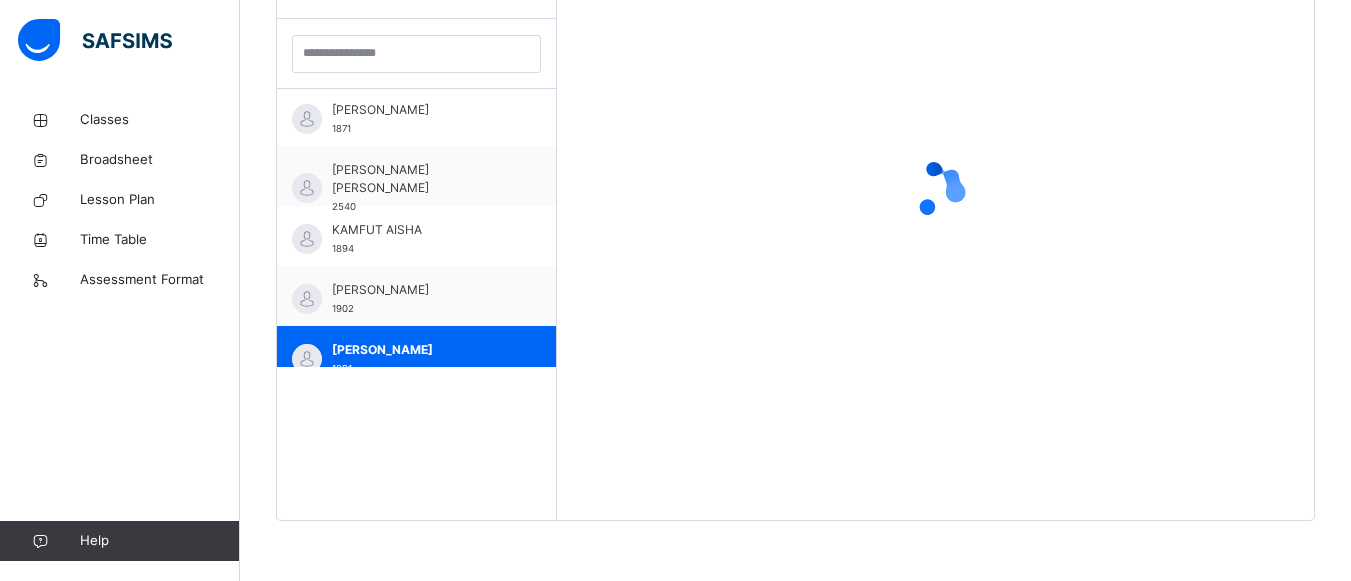 drag, startPoint x: 351, startPoint y: 351, endPoint x: 1365, endPoint y: 355, distance: 1014.0079 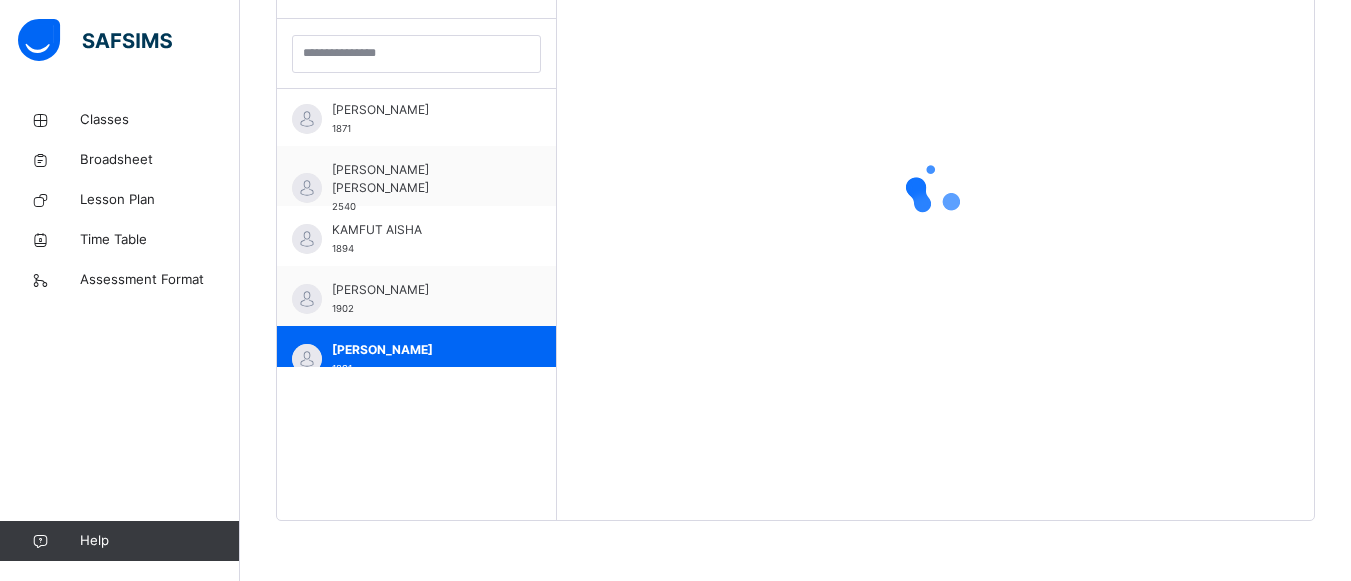 click on "LAWAL ABUBAKAR GALADIMA 1891" at bounding box center [416, 356] 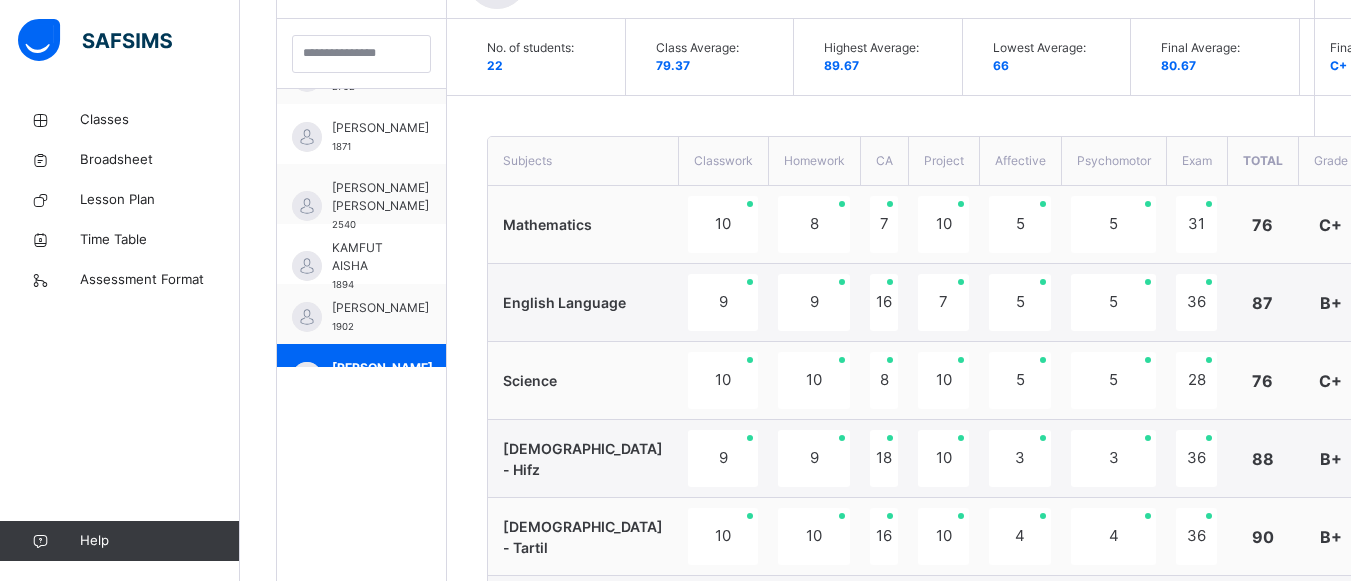 scroll, scrollTop: 363, scrollLeft: 0, axis: vertical 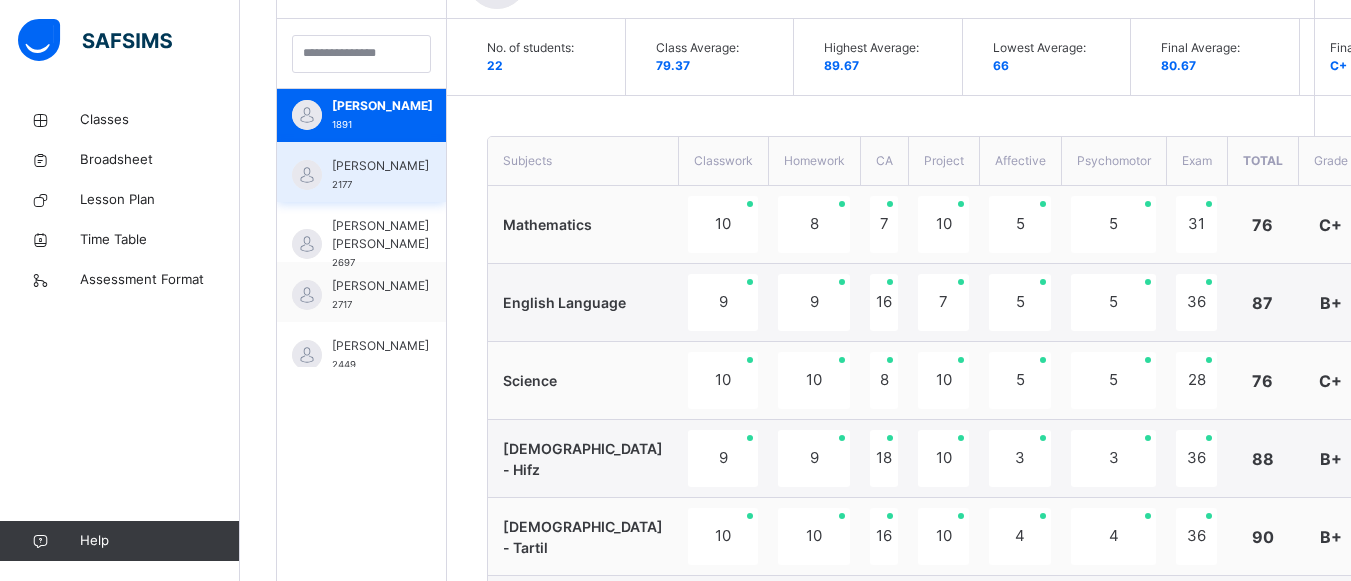 click on "[PERSON_NAME]" at bounding box center [380, 166] 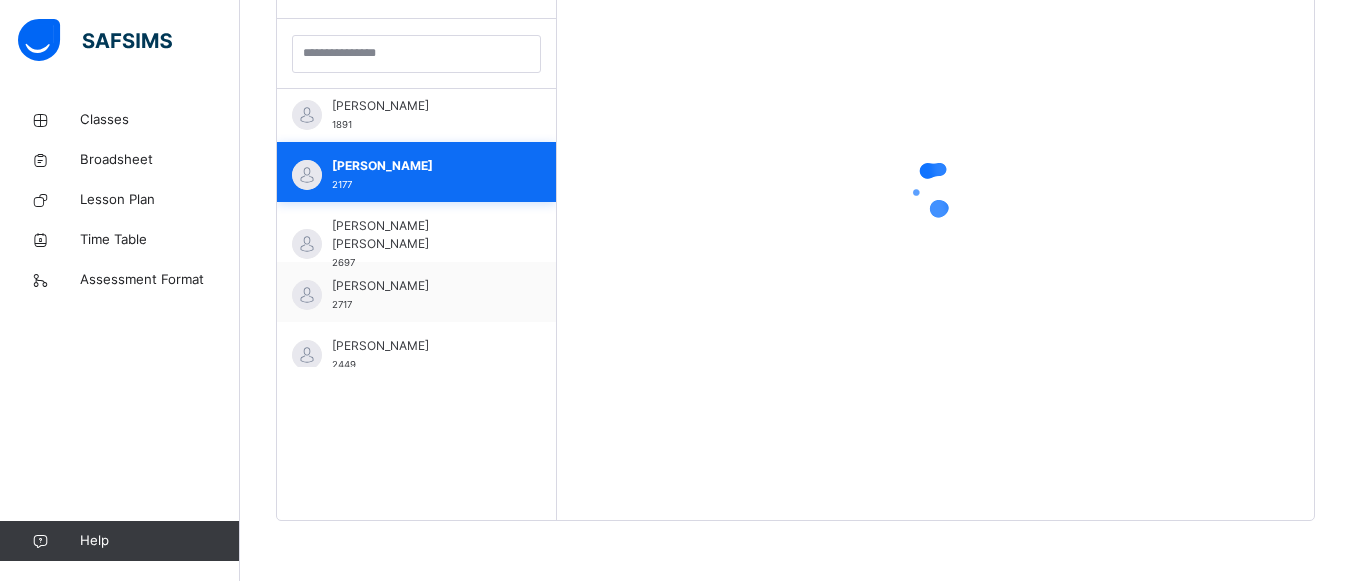 click on "2177" at bounding box center [342, 184] 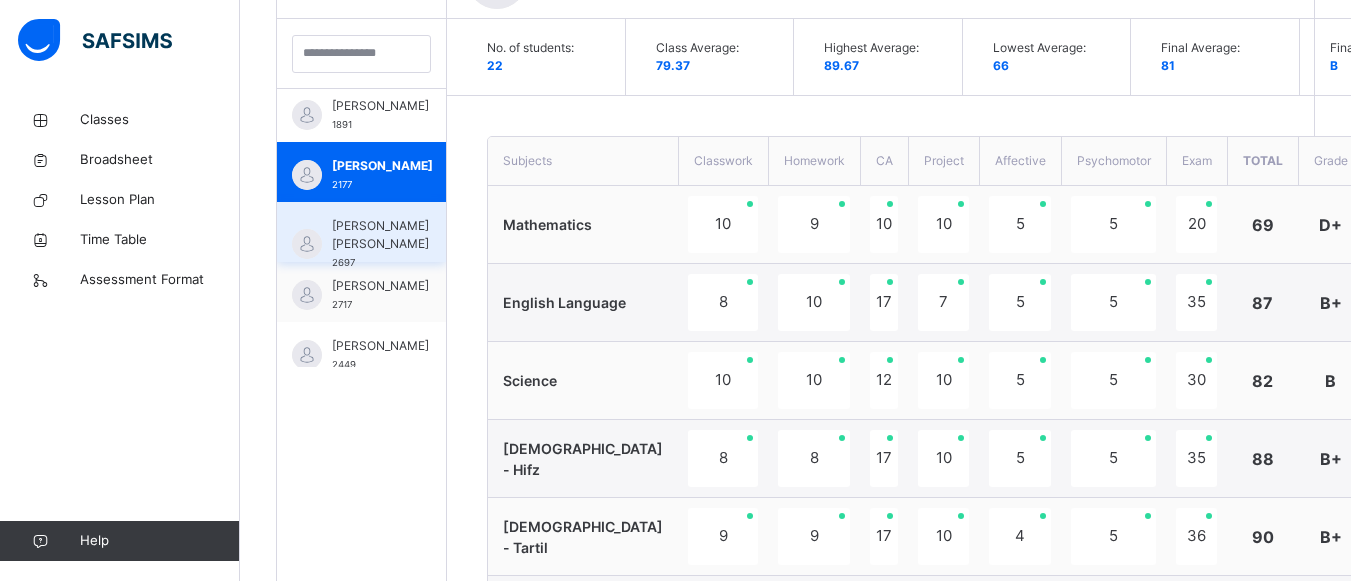 click on "[PERSON_NAME] [PERSON_NAME]" at bounding box center [380, 235] 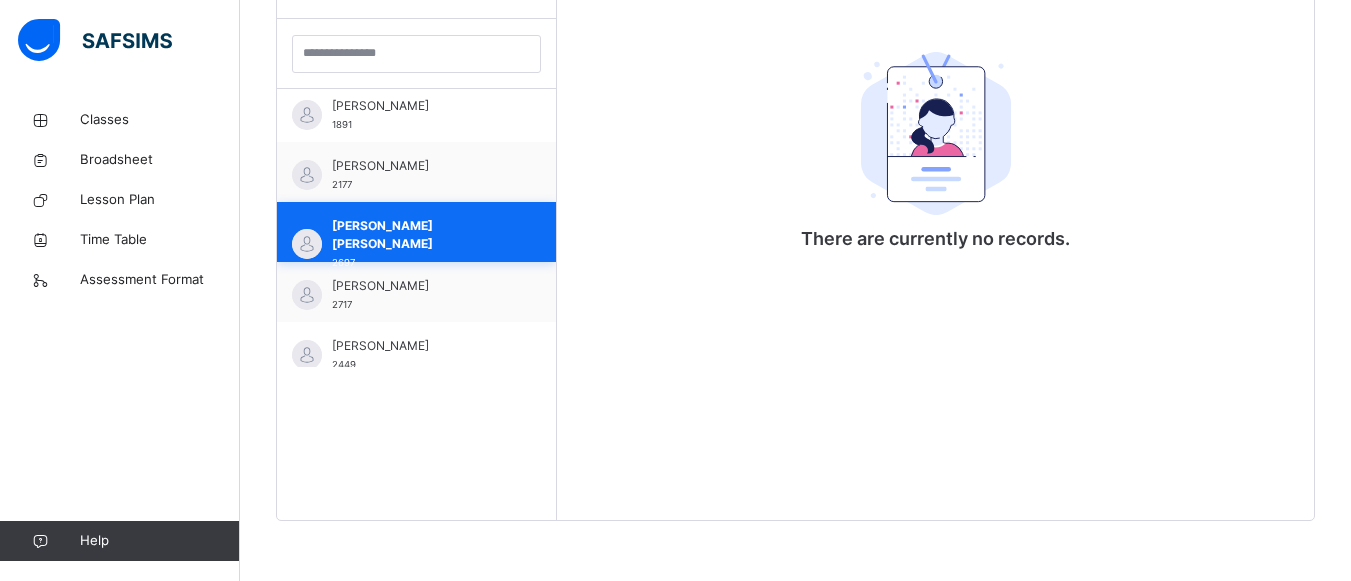 click on "MOHAMMED HAUWA IMAAN YAHAYA 2697" at bounding box center [416, 232] 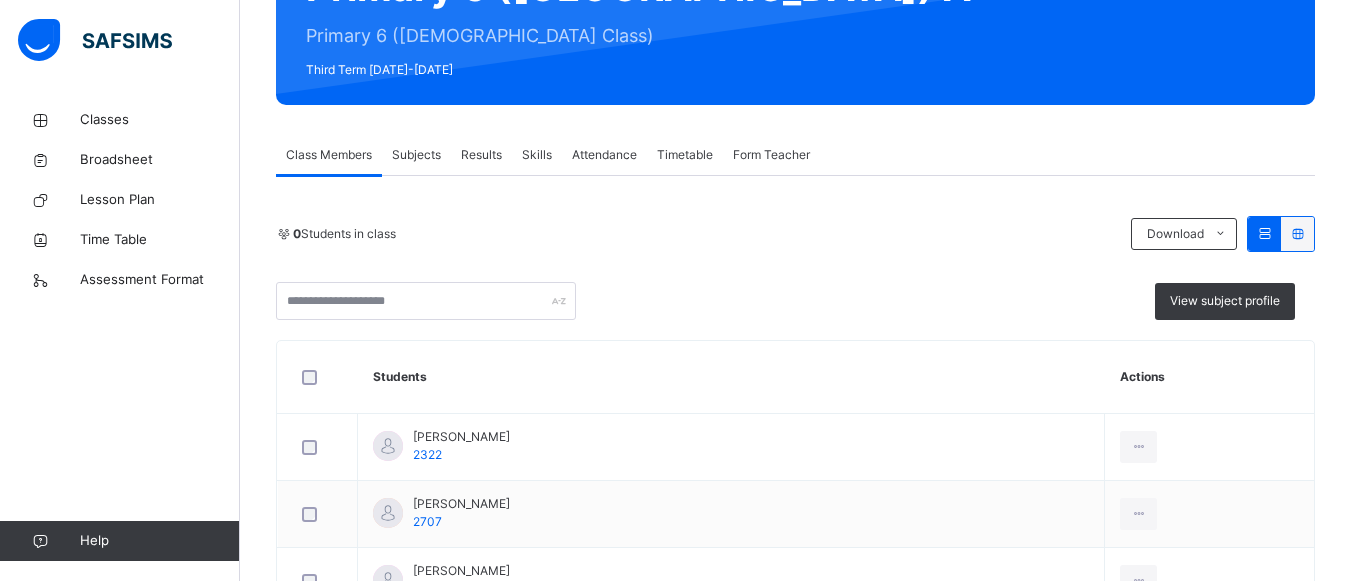 scroll, scrollTop: 240, scrollLeft: 0, axis: vertical 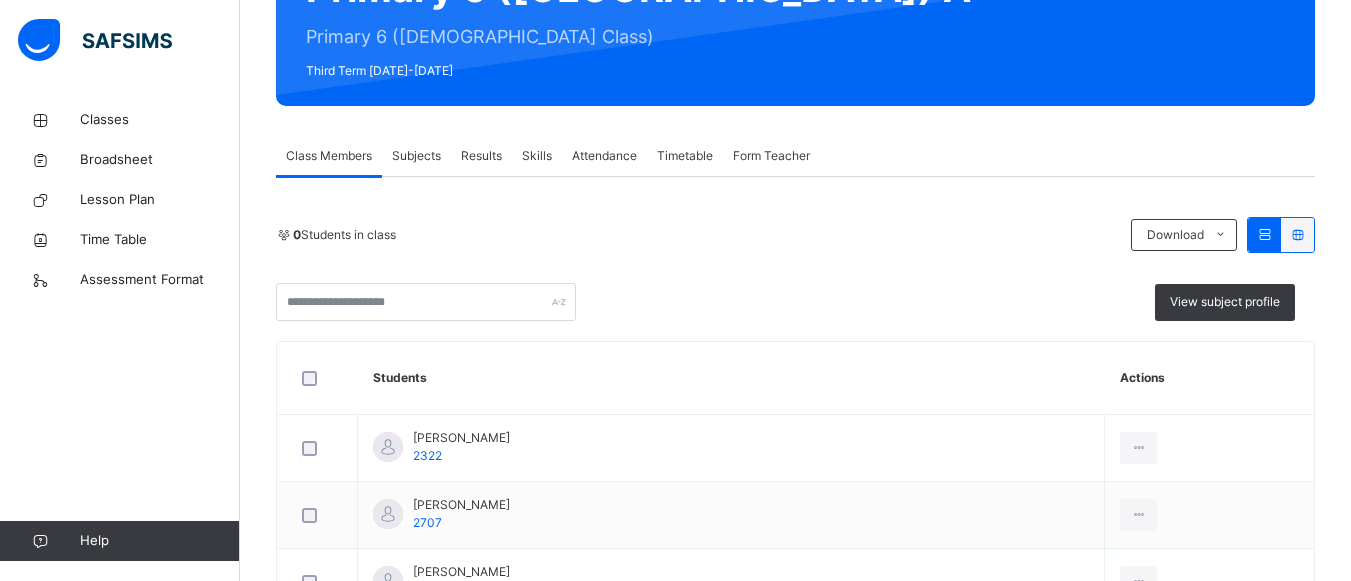 click on "Results" at bounding box center [481, 156] 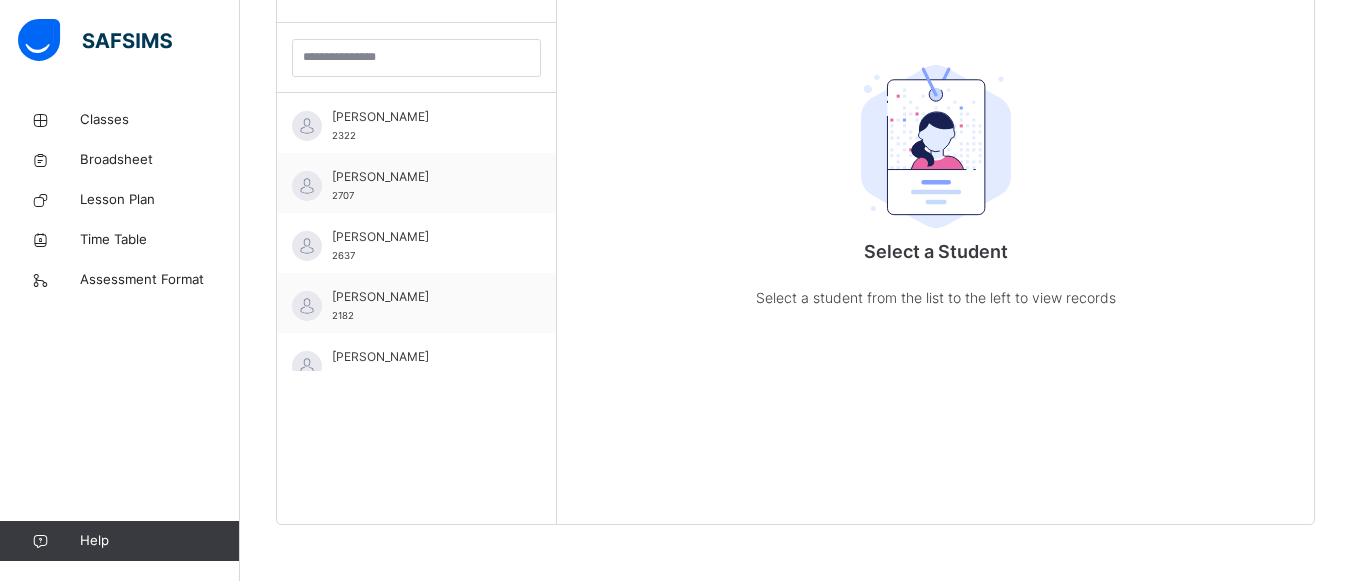 scroll, scrollTop: 581, scrollLeft: 0, axis: vertical 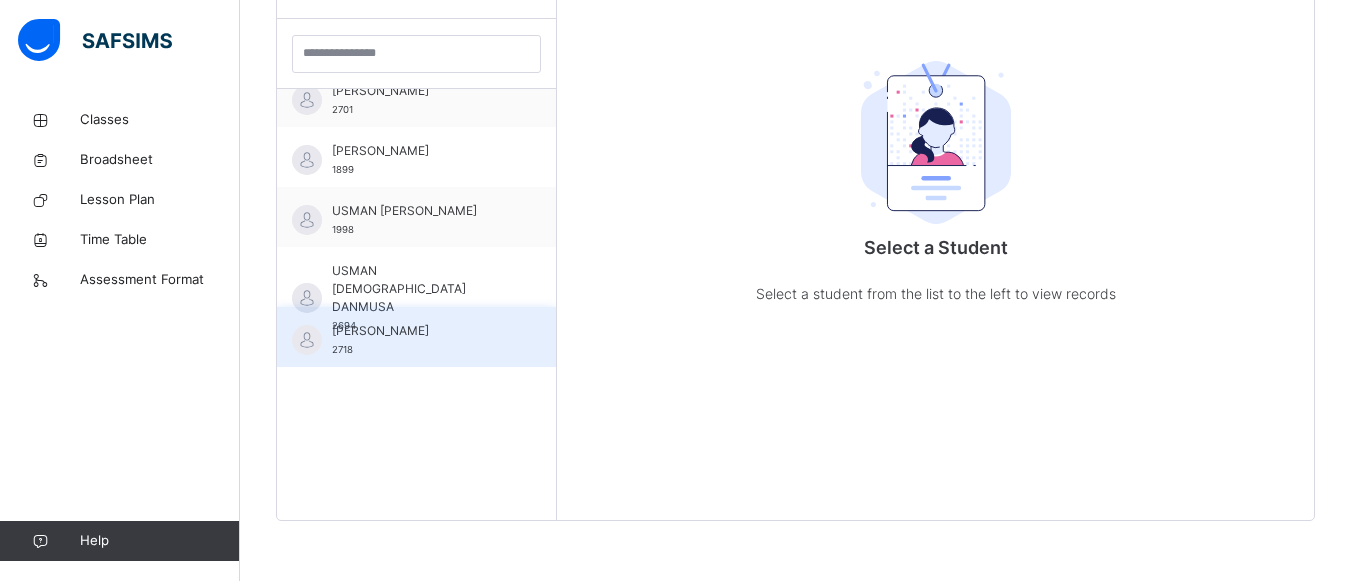 click on "[PERSON_NAME]" at bounding box center (421, 331) 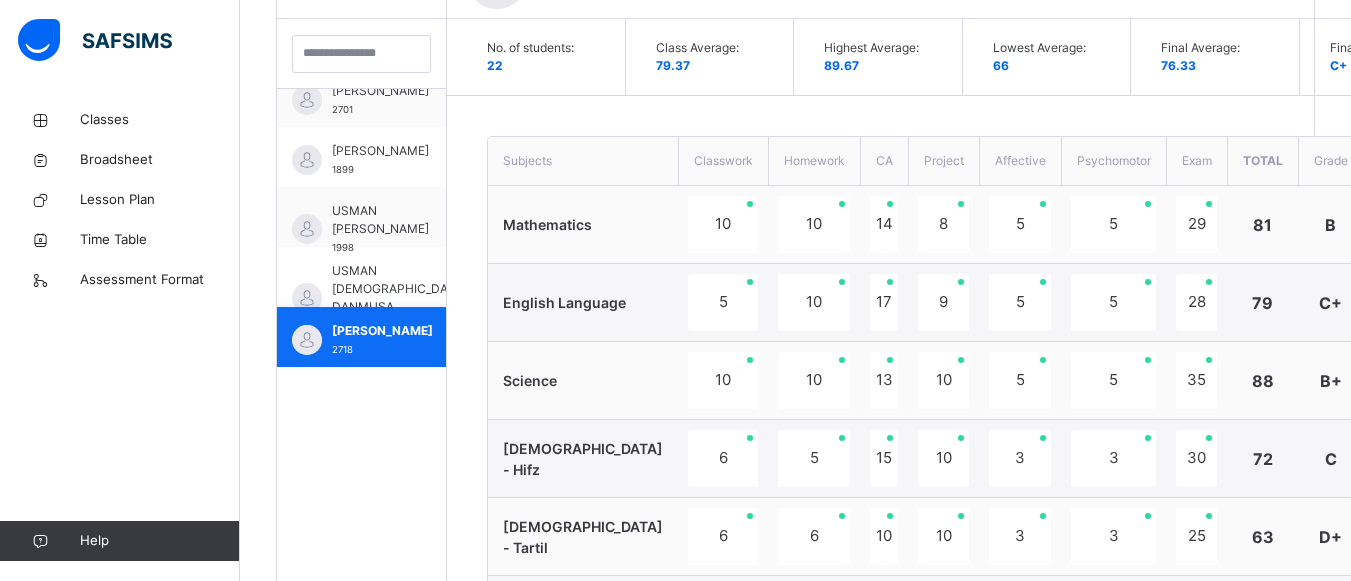 scroll, scrollTop: 1051, scrollLeft: 0, axis: vertical 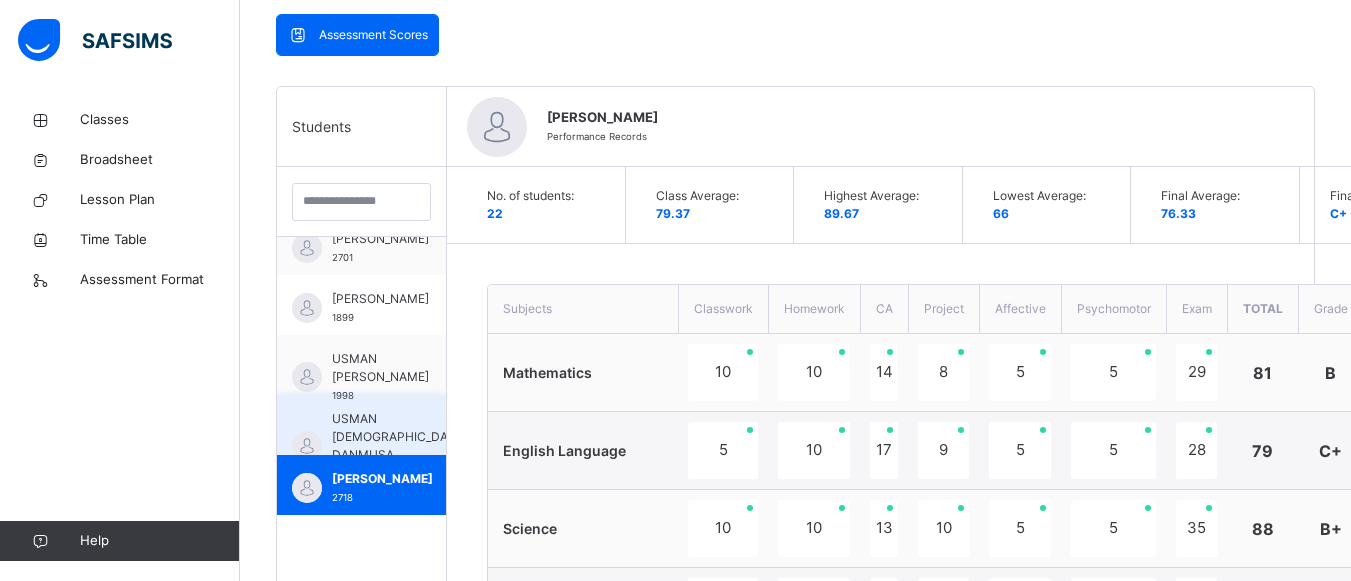click on "USMAN [DEMOGRAPHIC_DATA] DANMUSA" at bounding box center (399, 437) 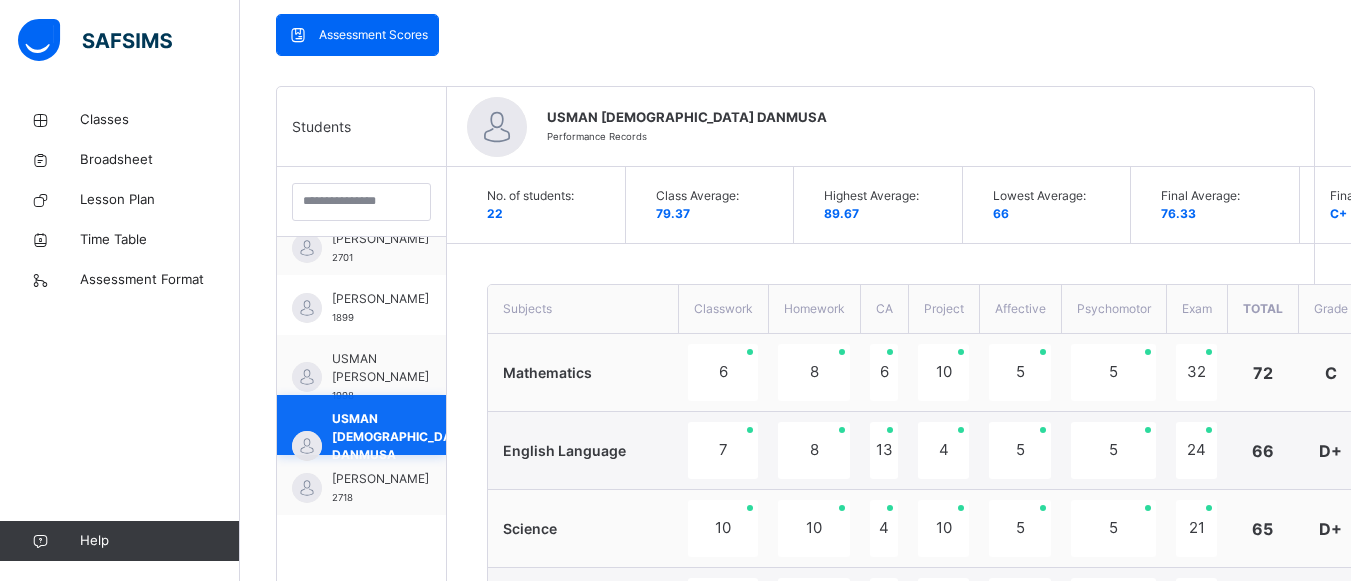 scroll, scrollTop: 1051, scrollLeft: 0, axis: vertical 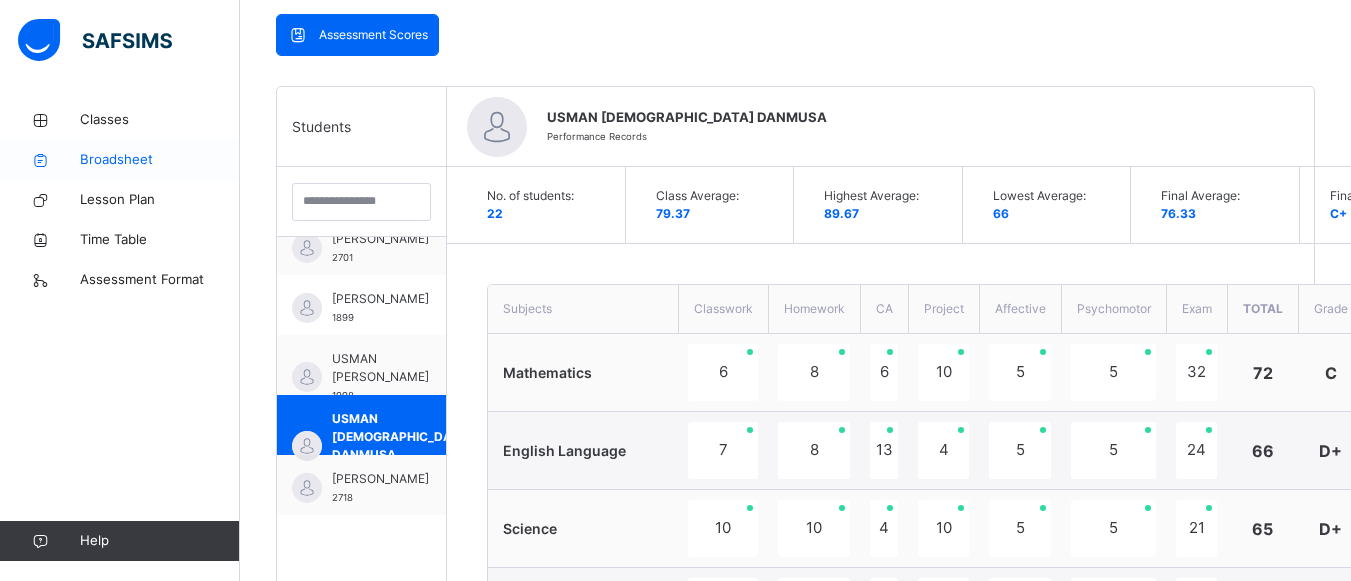click on "Broadsheet" at bounding box center [160, 160] 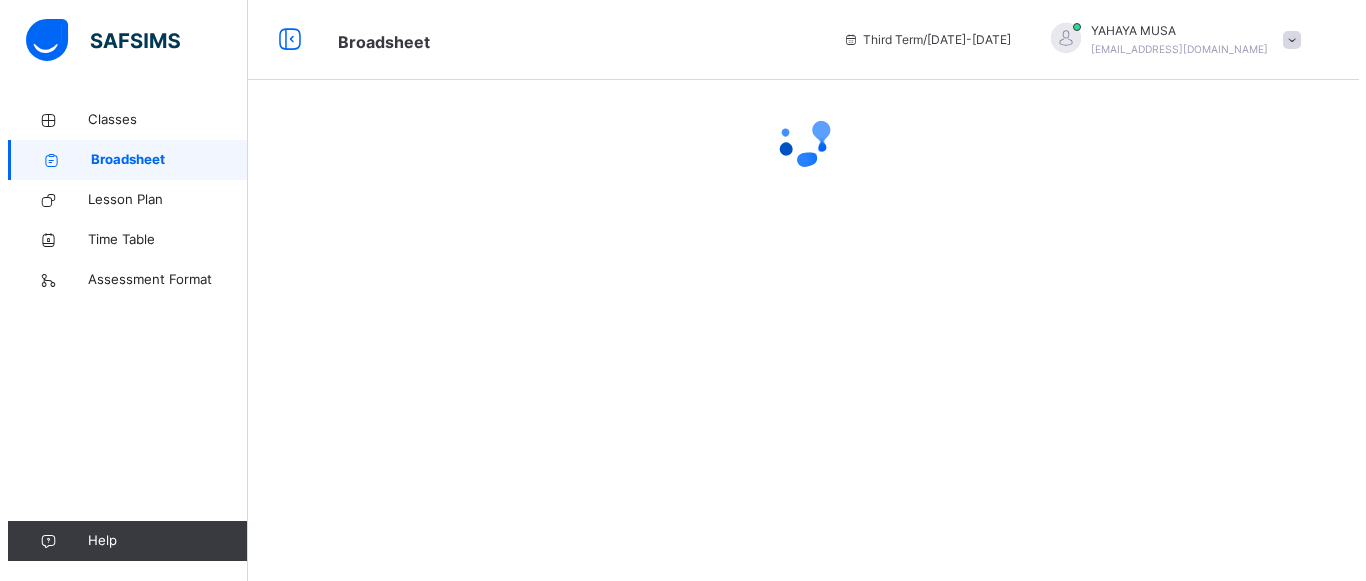 scroll, scrollTop: 0, scrollLeft: 0, axis: both 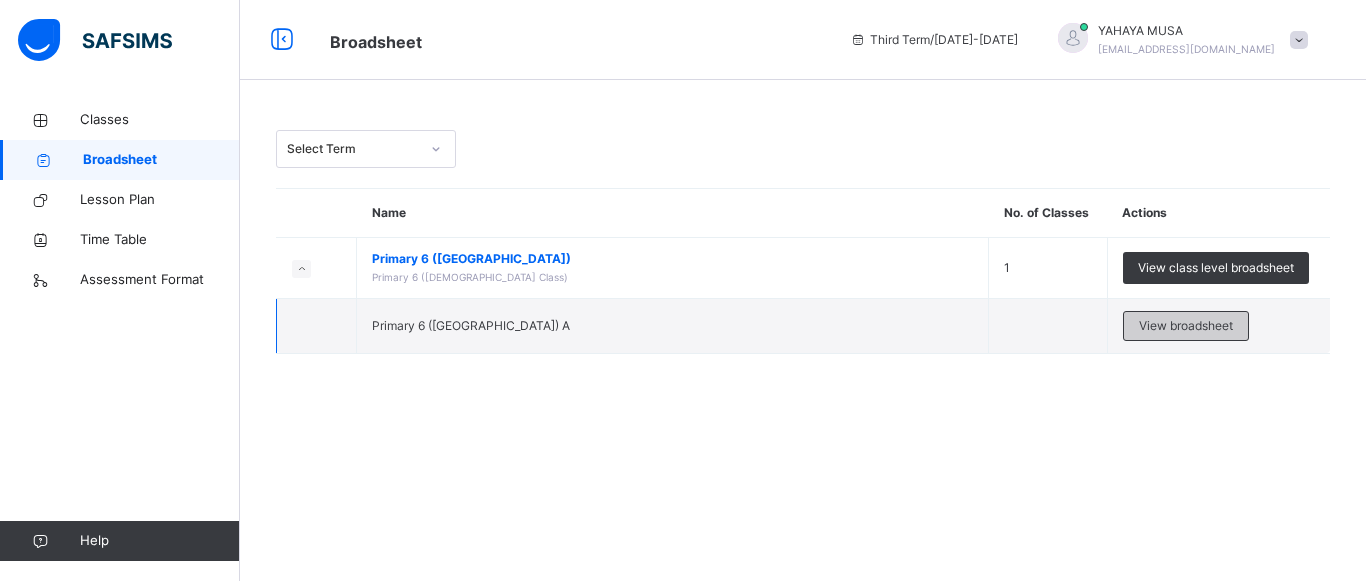 click on "View broadsheet" at bounding box center (1186, 326) 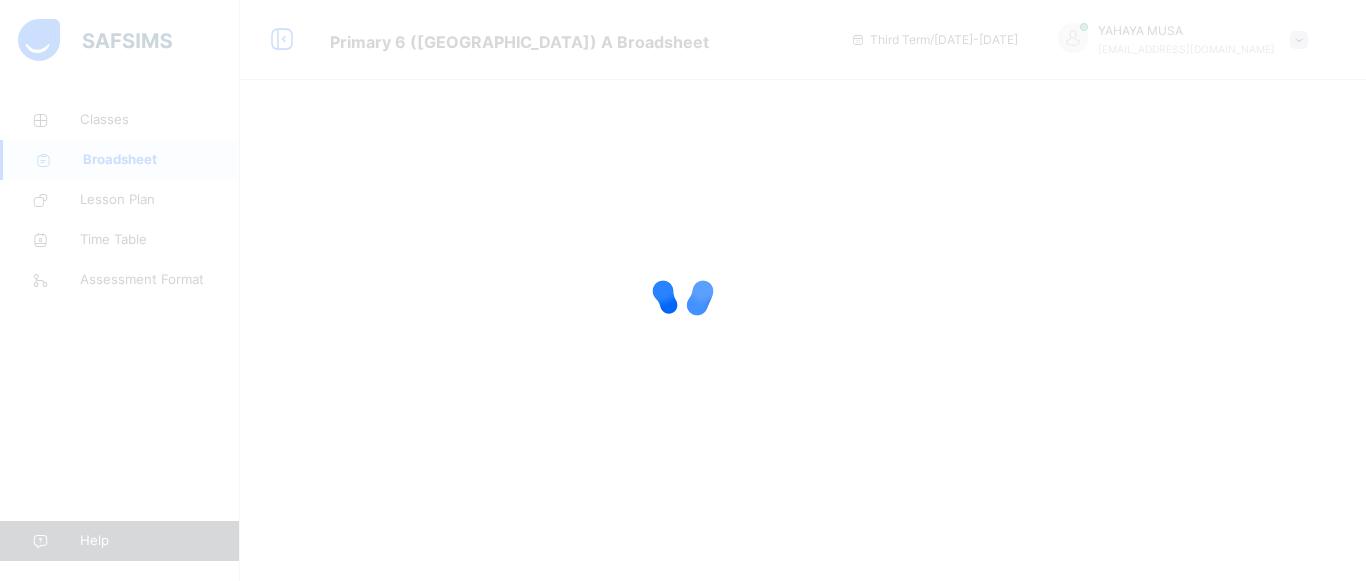click at bounding box center (683, 290) 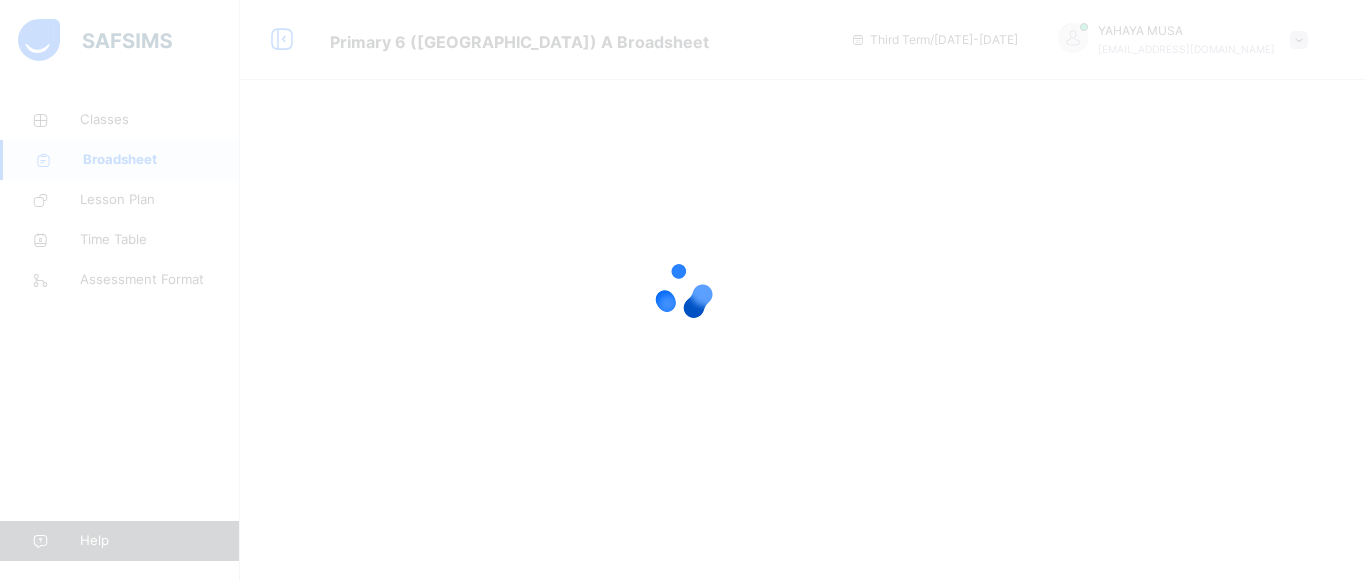 click at bounding box center (683, 290) 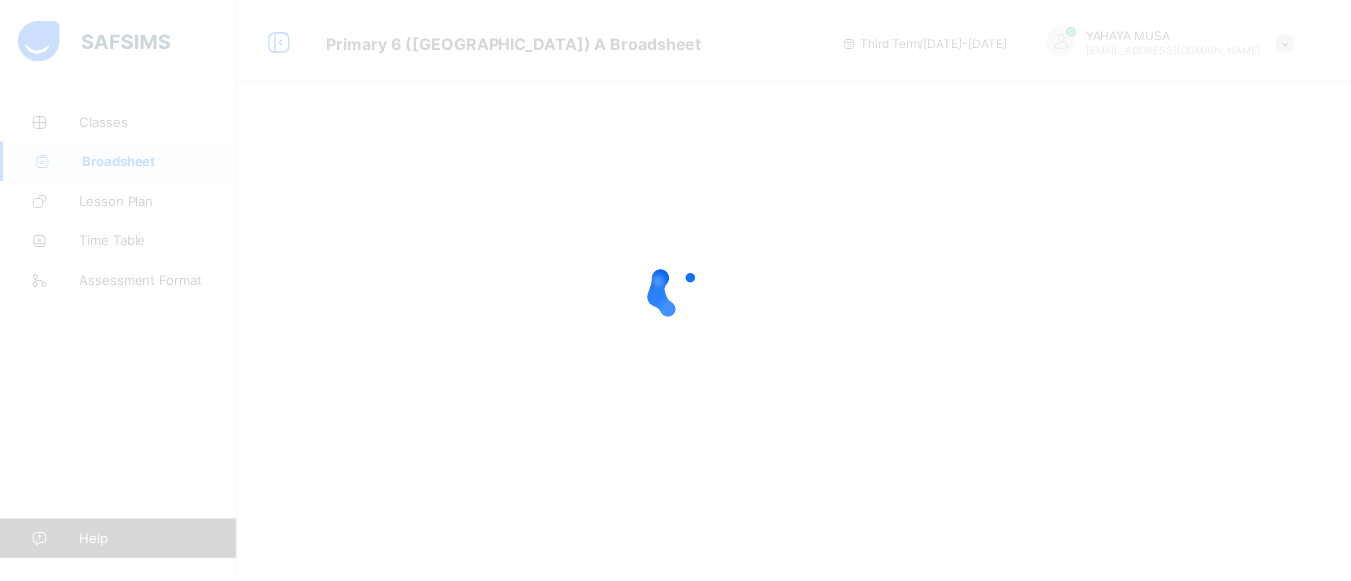 scroll, scrollTop: 0, scrollLeft: 0, axis: both 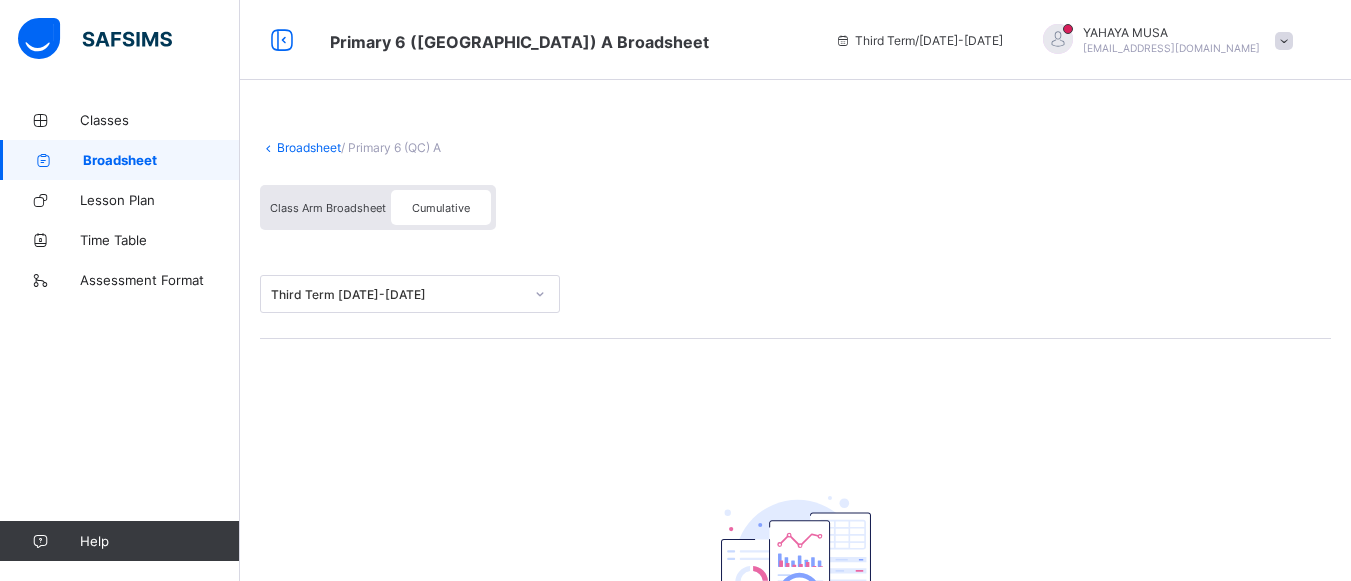 click on "Third Term [DATE]-[DATE]" at bounding box center [795, 294] 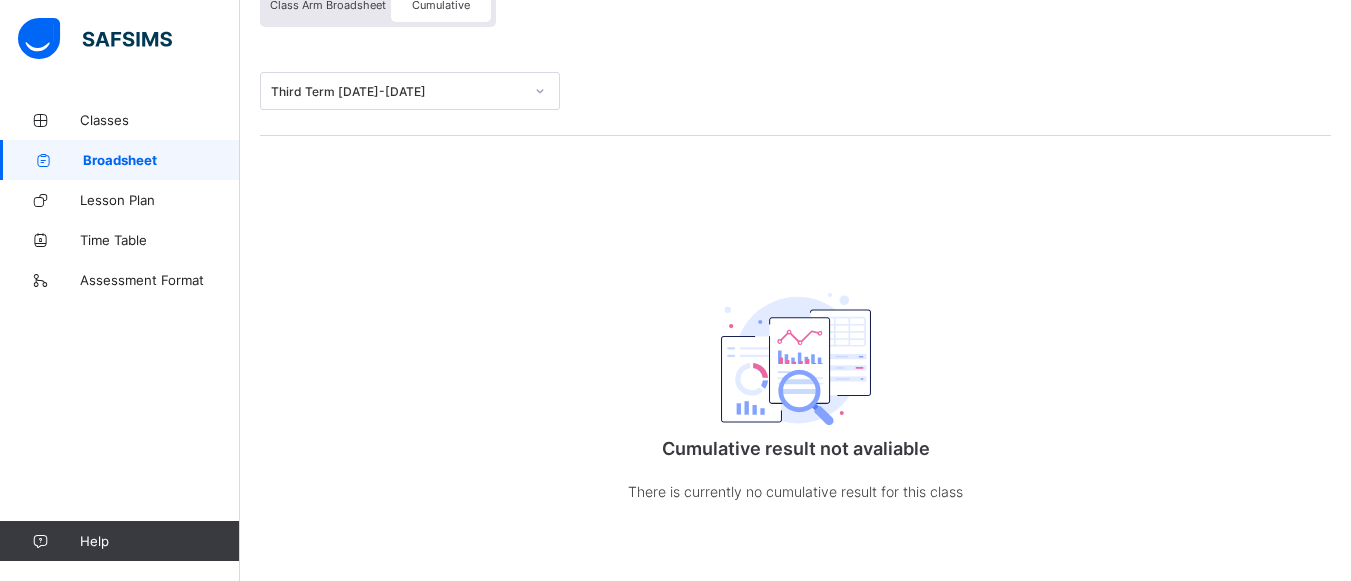 scroll, scrollTop: 207, scrollLeft: 0, axis: vertical 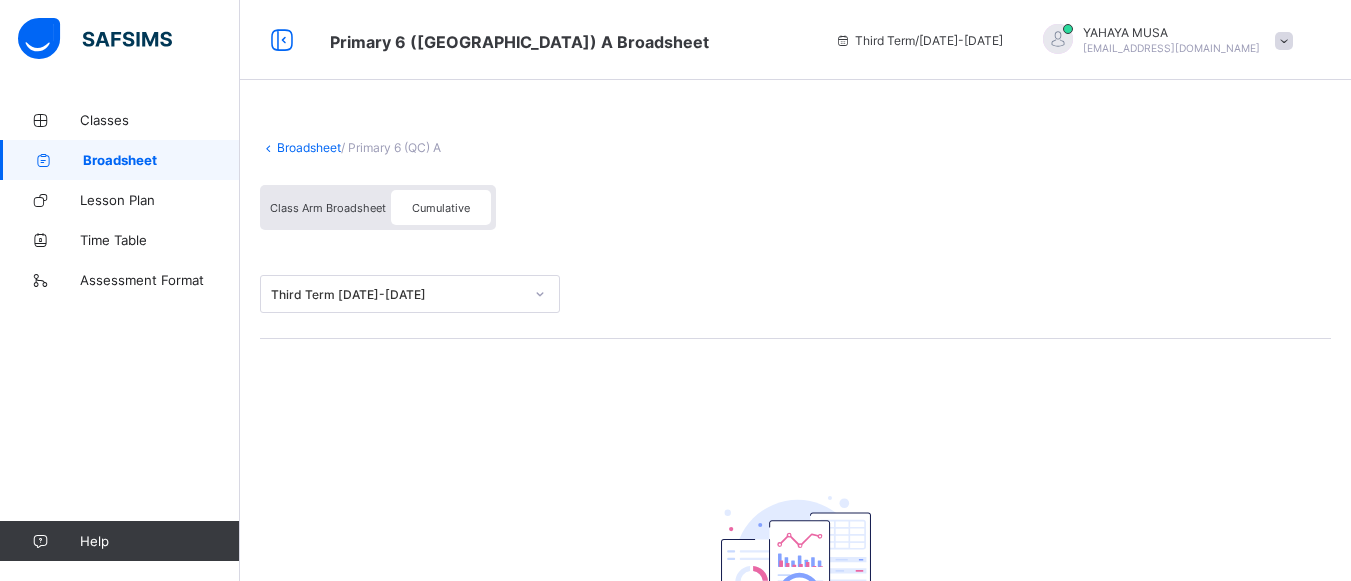 click on "Class Arm Broadsheet" at bounding box center (328, 207) 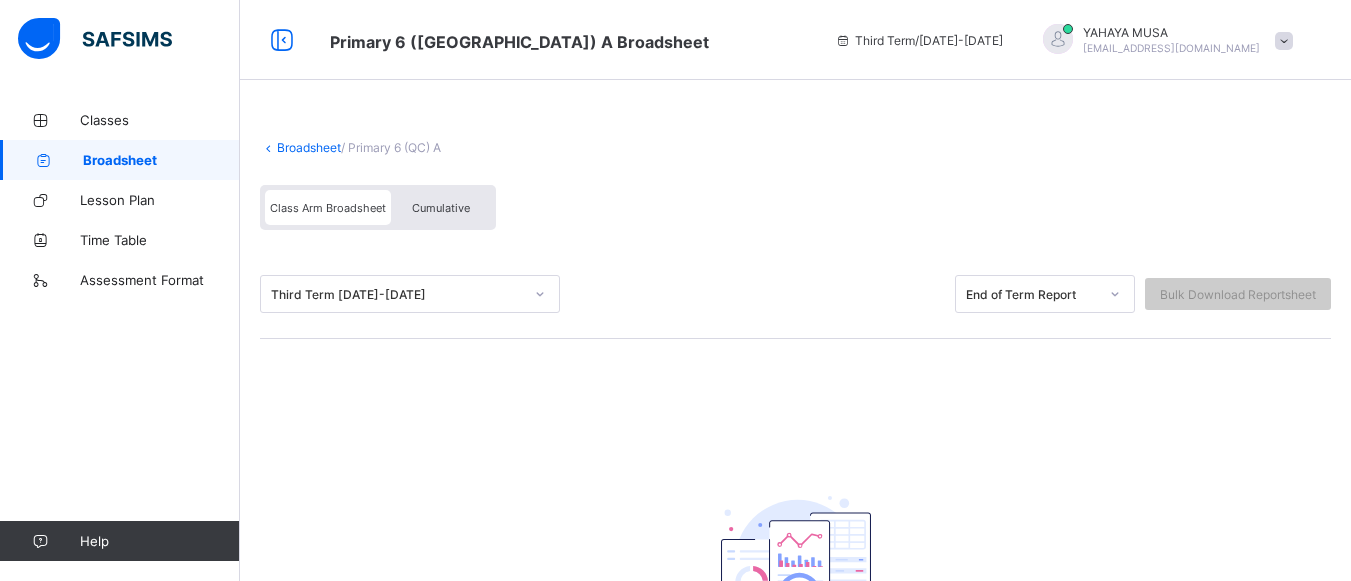click on "Cumulative" at bounding box center [441, 208] 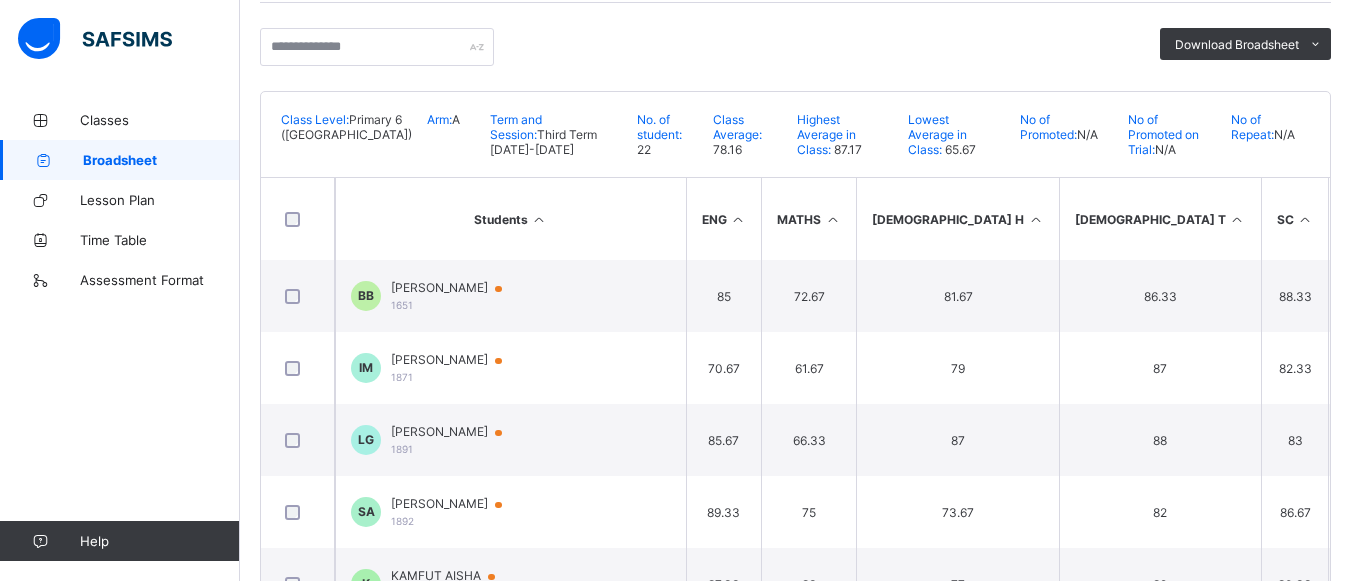scroll, scrollTop: 413, scrollLeft: 0, axis: vertical 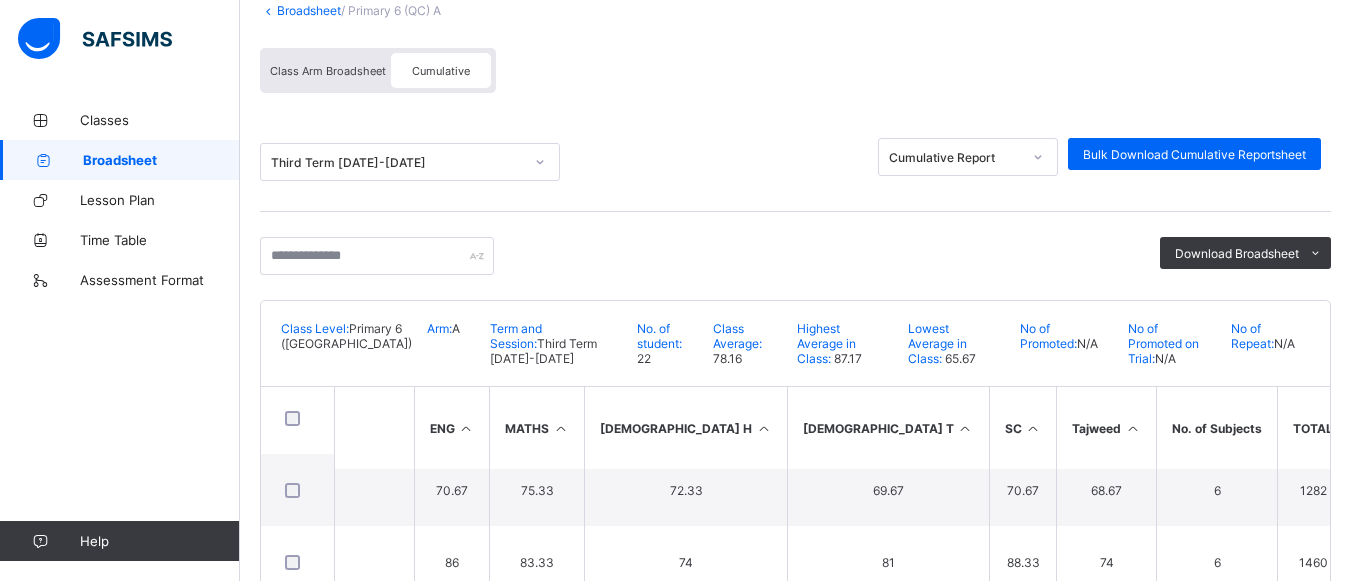 click at bounding box center (466, 428) 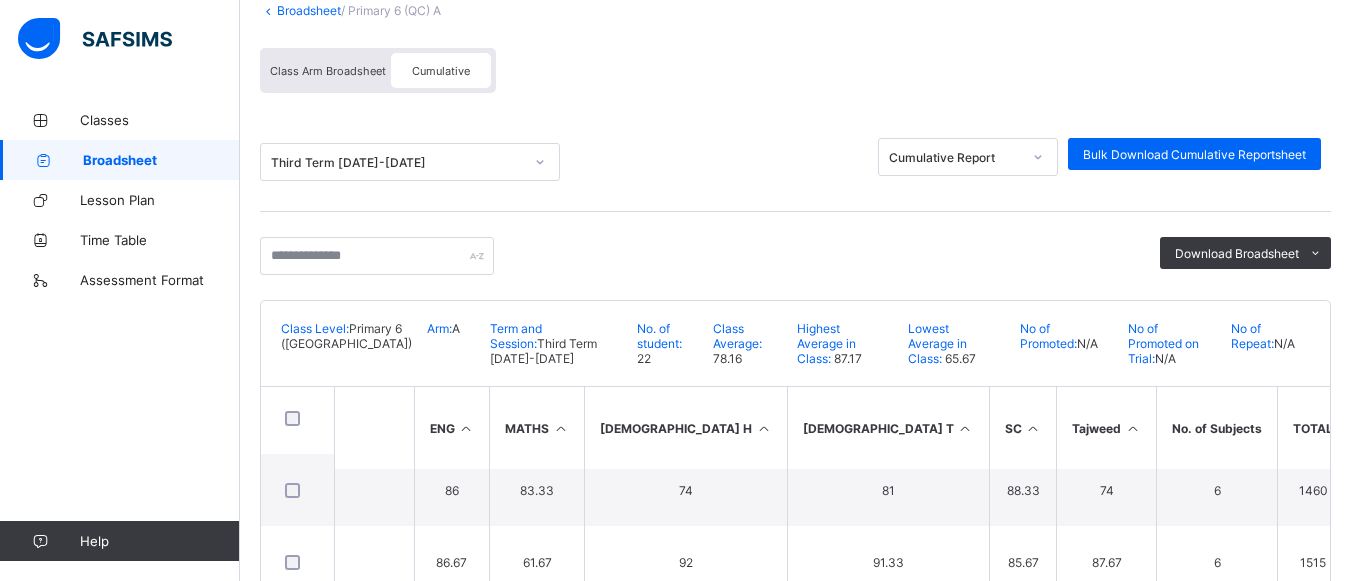 click at bounding box center [466, 428] 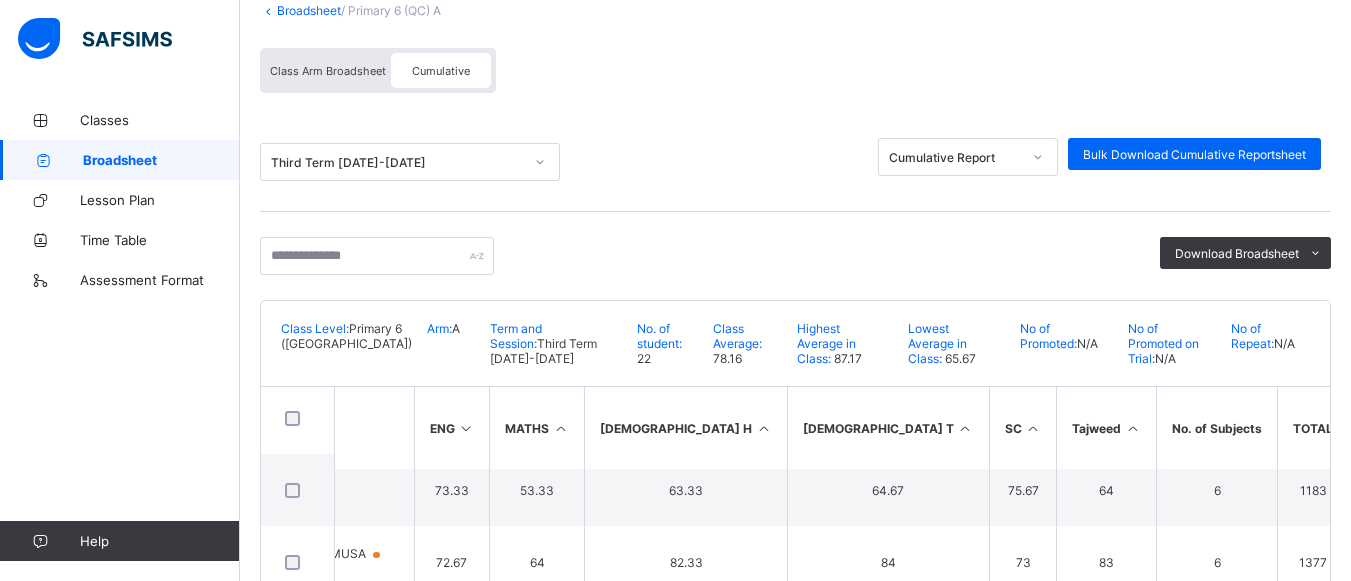click at bounding box center [560, 428] 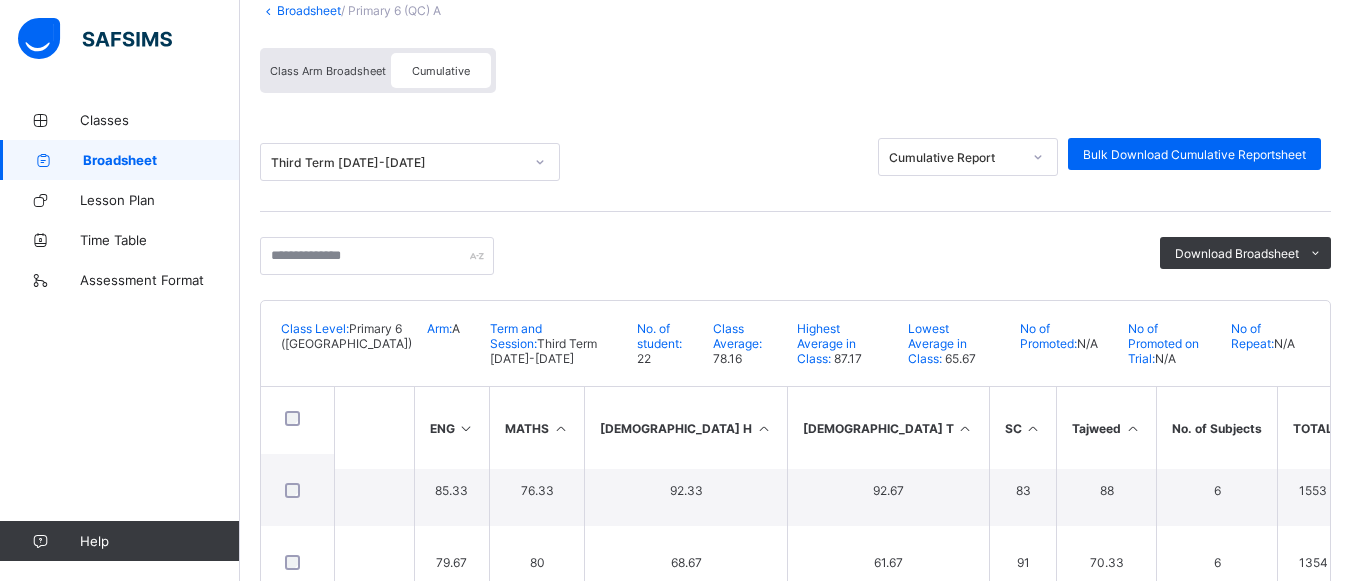 click at bounding box center (560, 428) 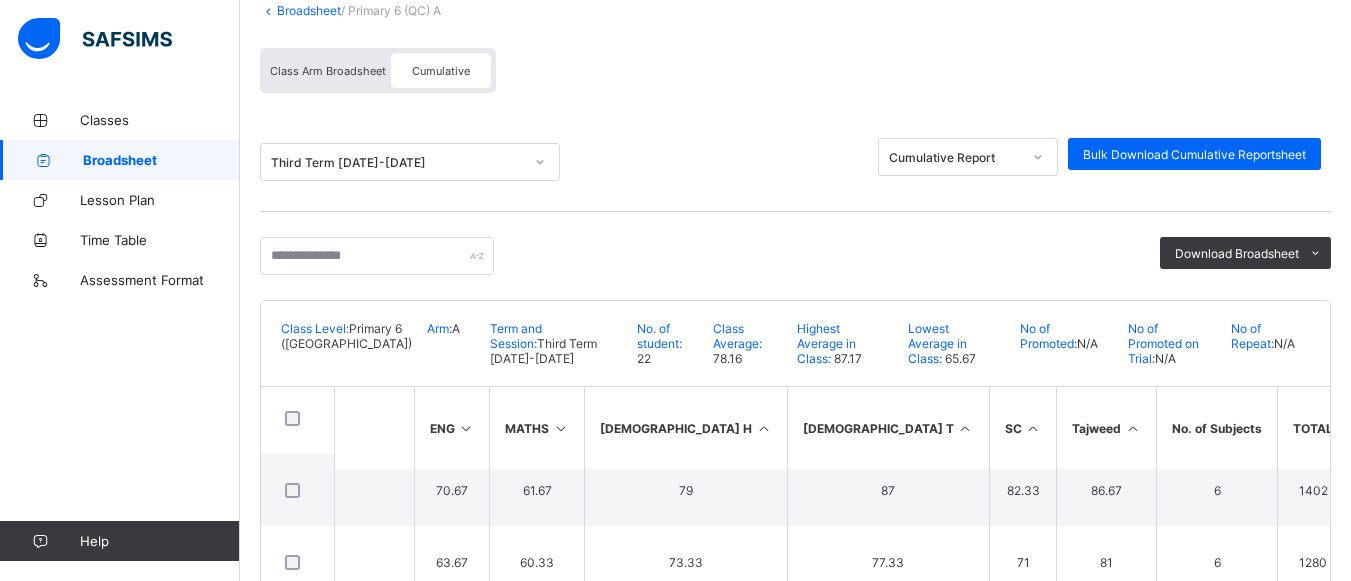 click at bounding box center [763, 428] 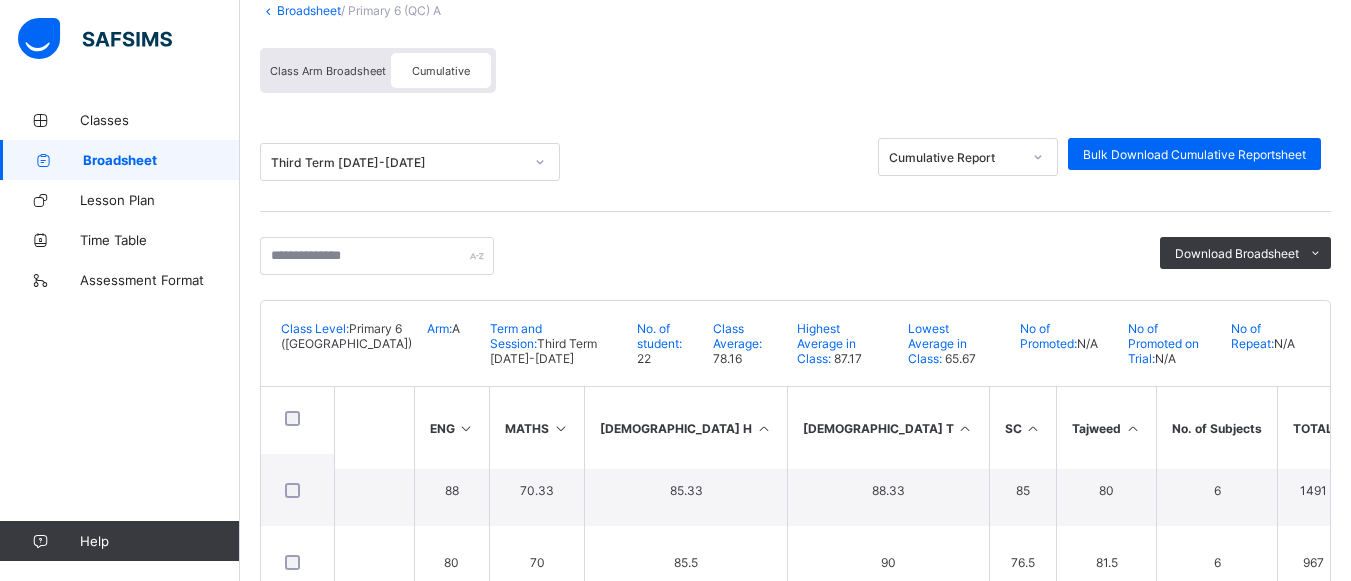 click at bounding box center [763, 428] 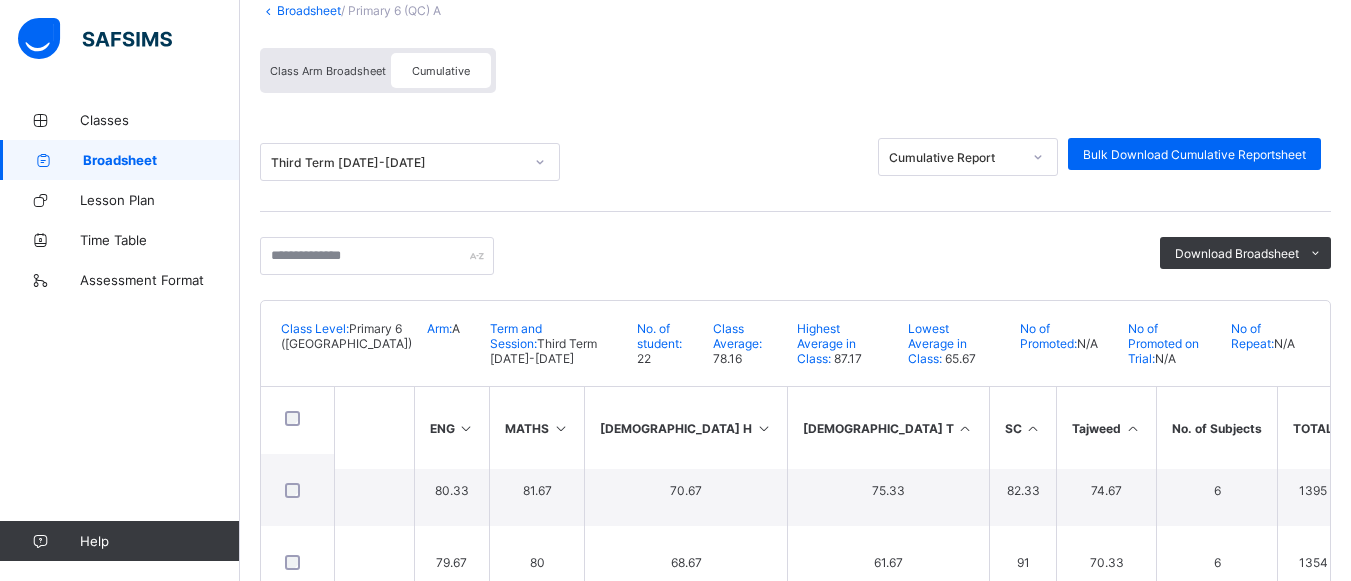 click at bounding box center [965, 428] 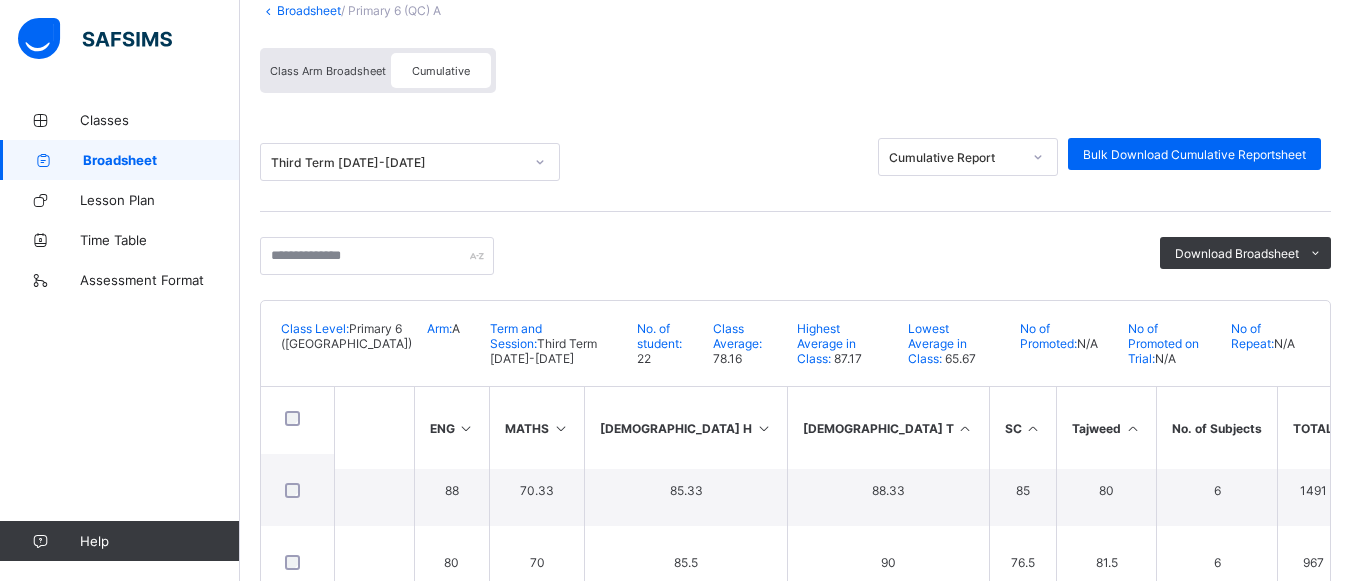 click at bounding box center [965, 428] 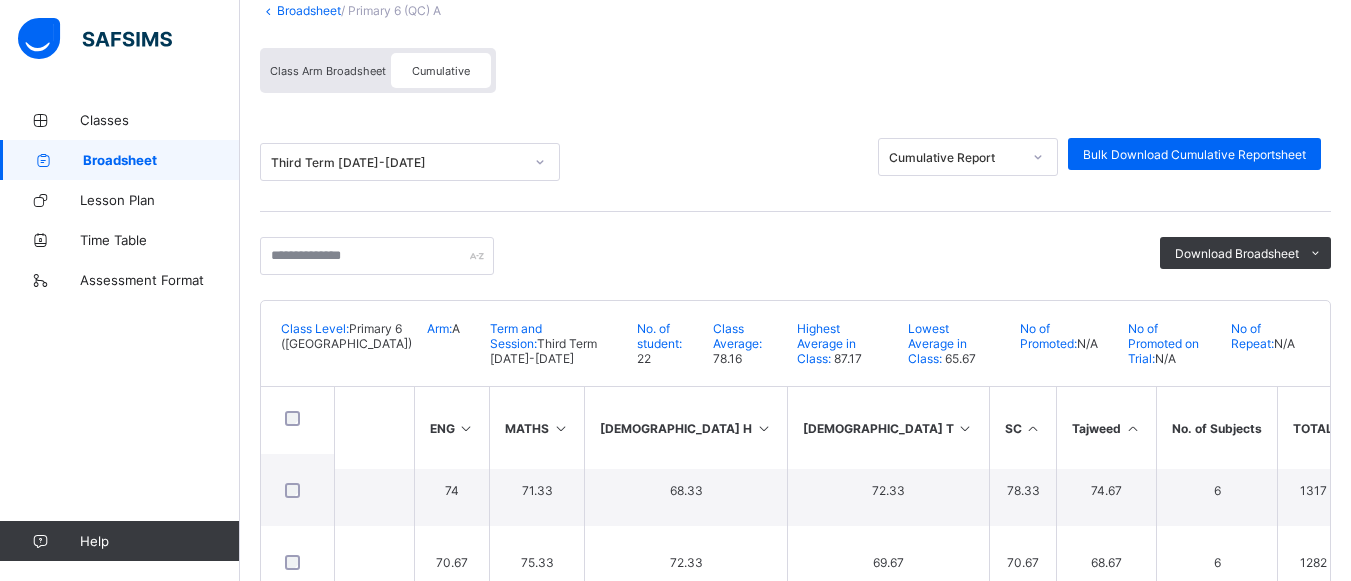 click at bounding box center [1033, 428] 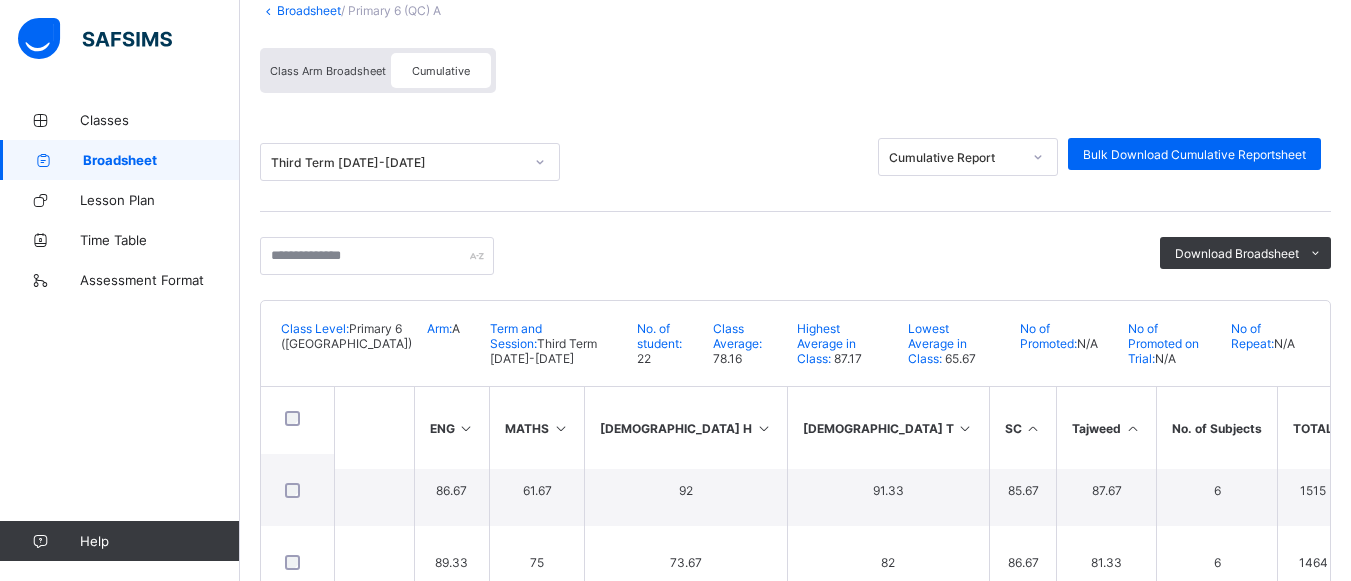 click at bounding box center [1033, 428] 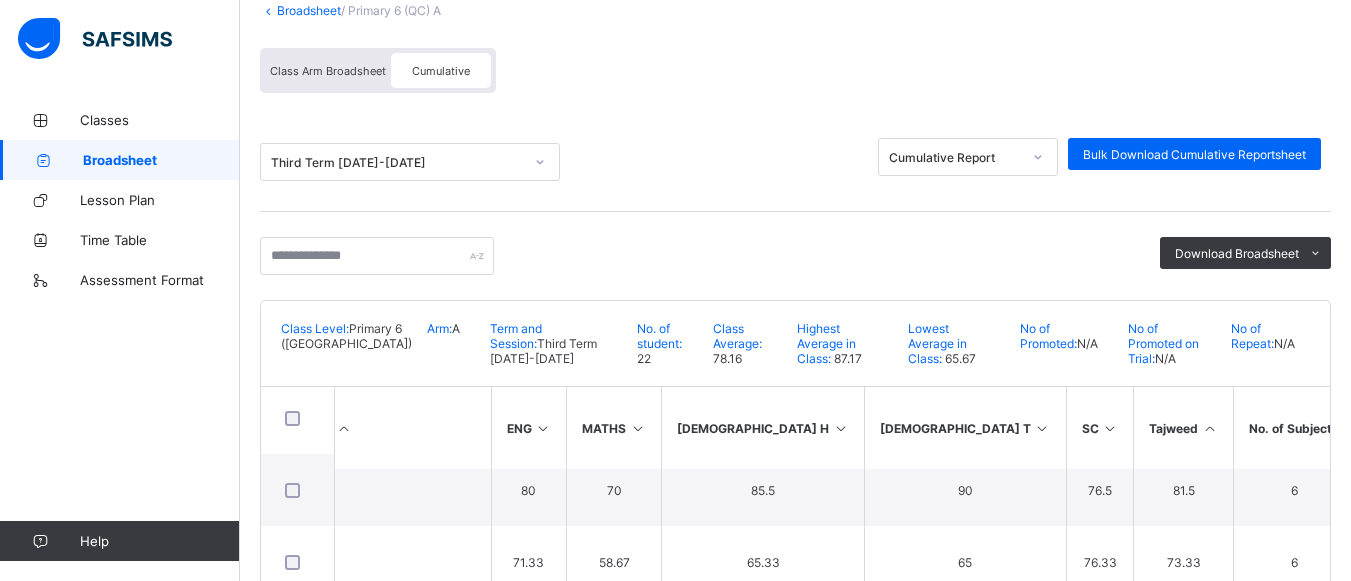 scroll, scrollTop: 1175, scrollLeft: 0, axis: vertical 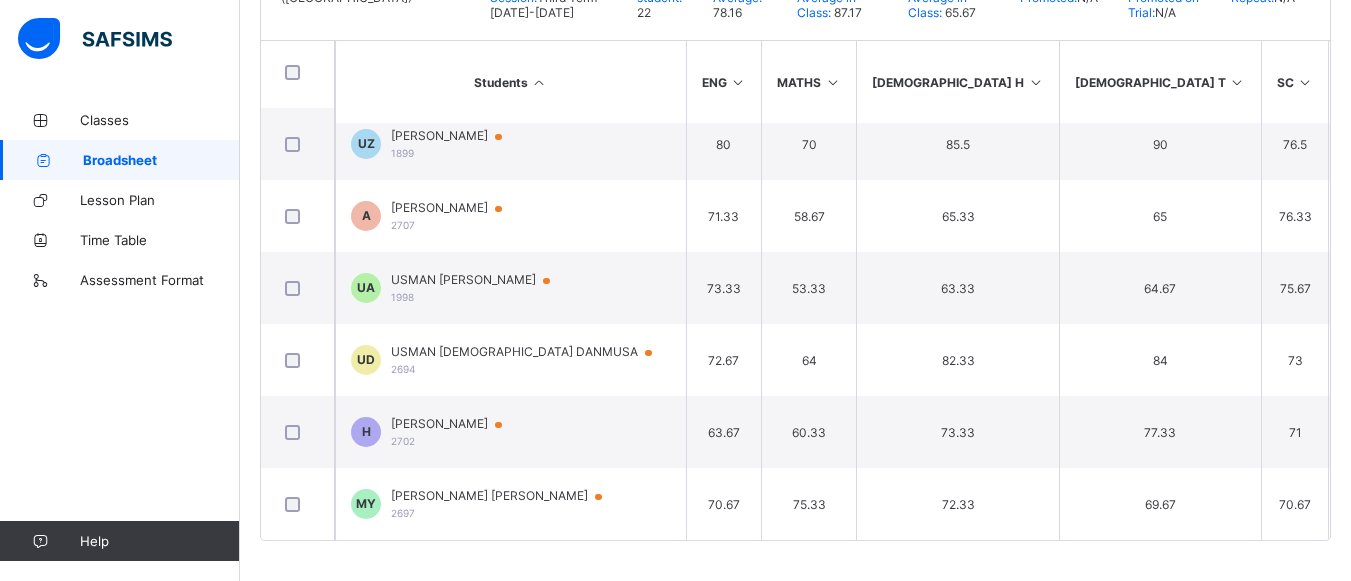 click at bounding box center (1035, 82) 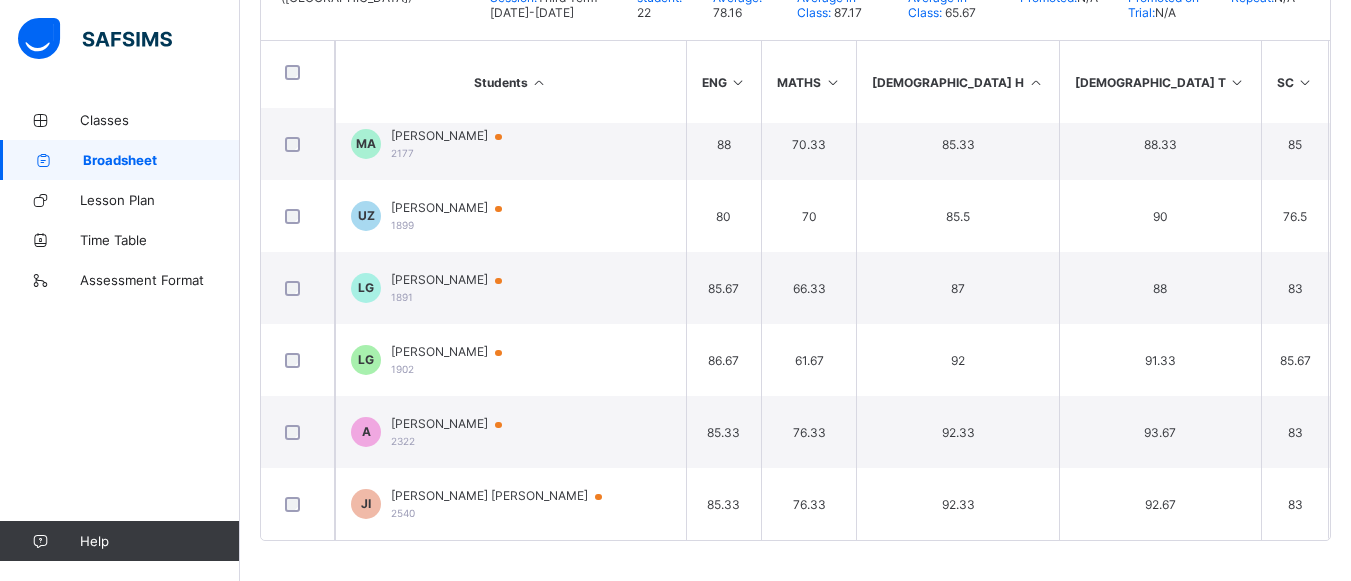 click at bounding box center [1035, 82] 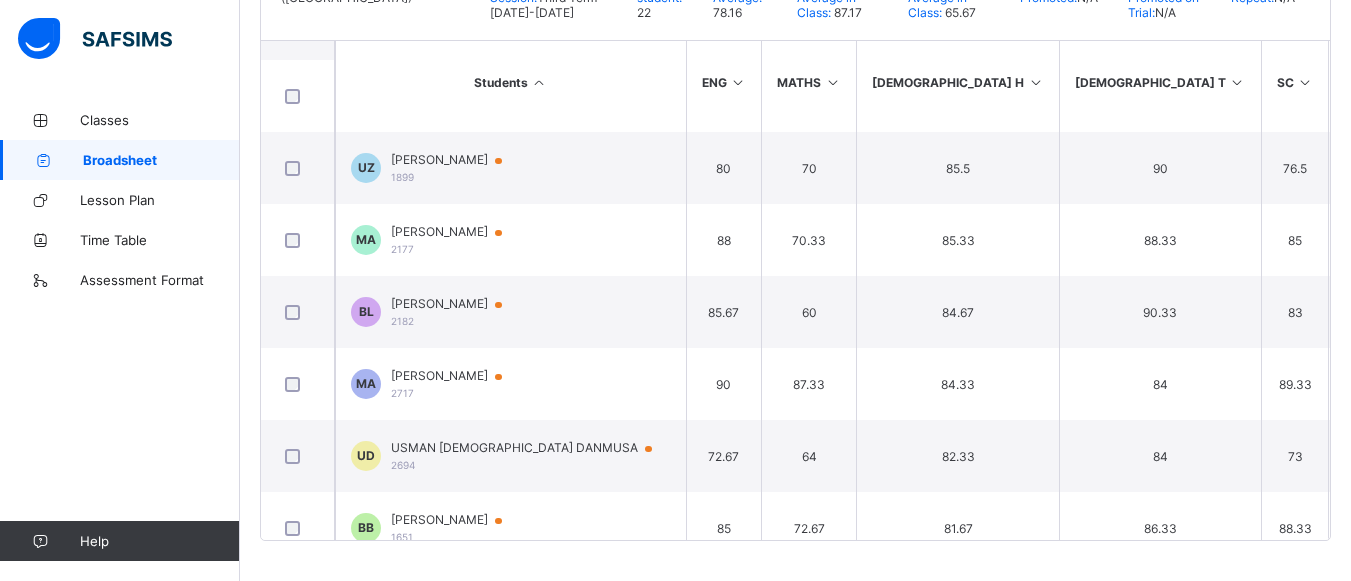 scroll, scrollTop: 3, scrollLeft: 0, axis: vertical 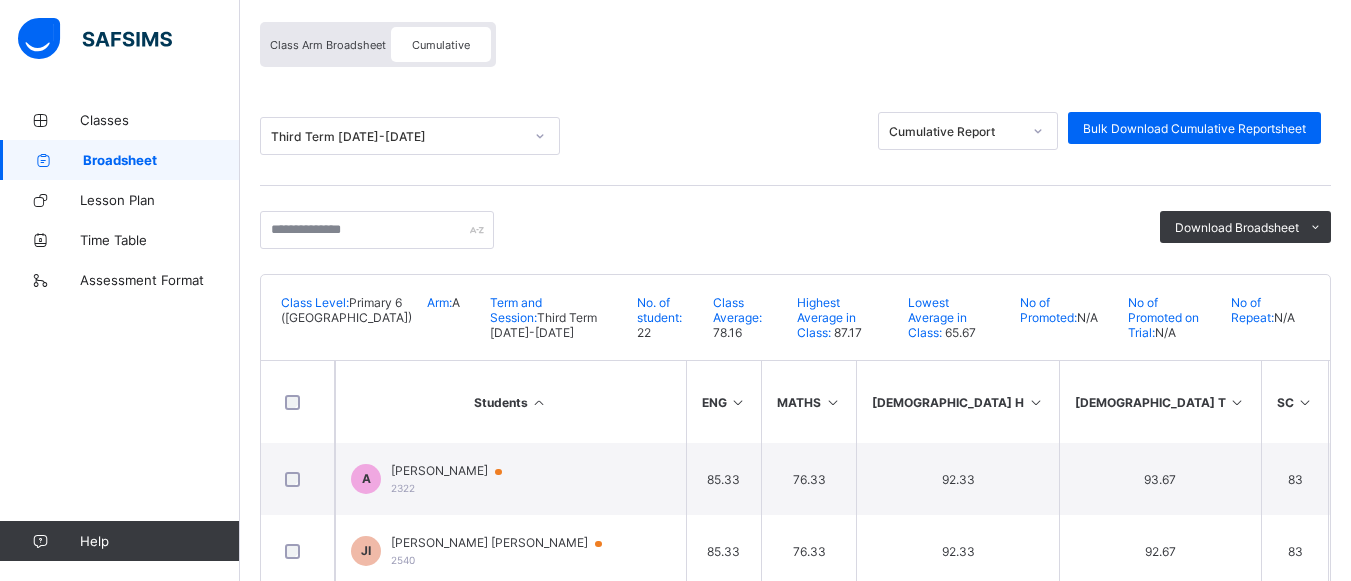 click at bounding box center [738, 402] 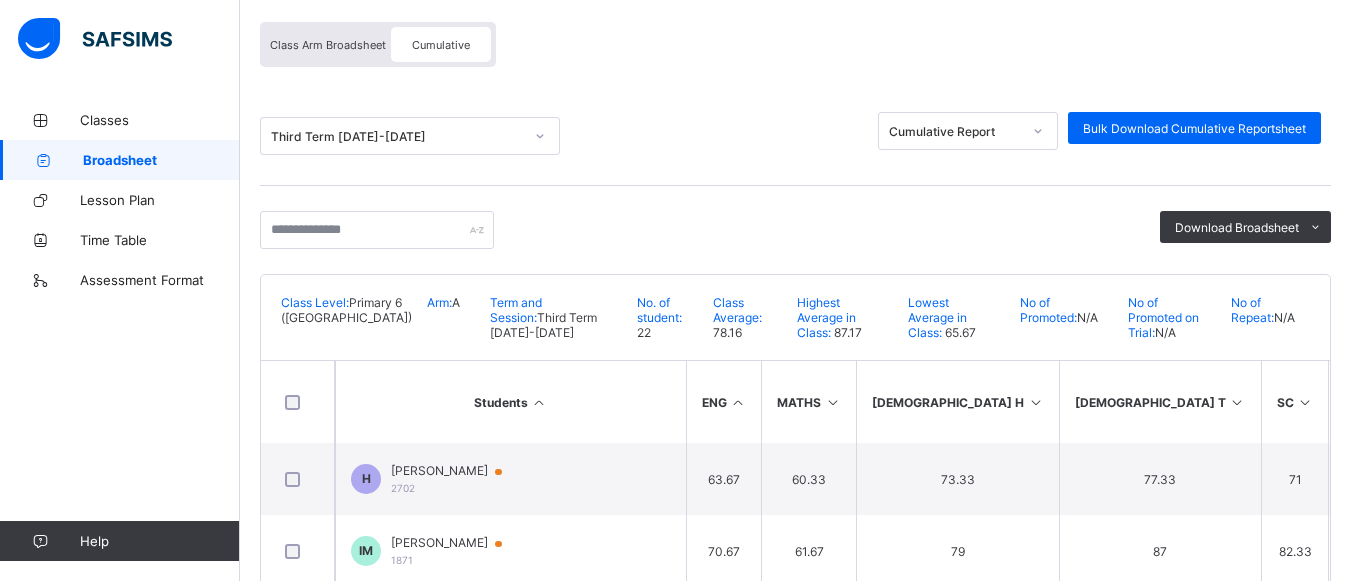 click at bounding box center [738, 402] 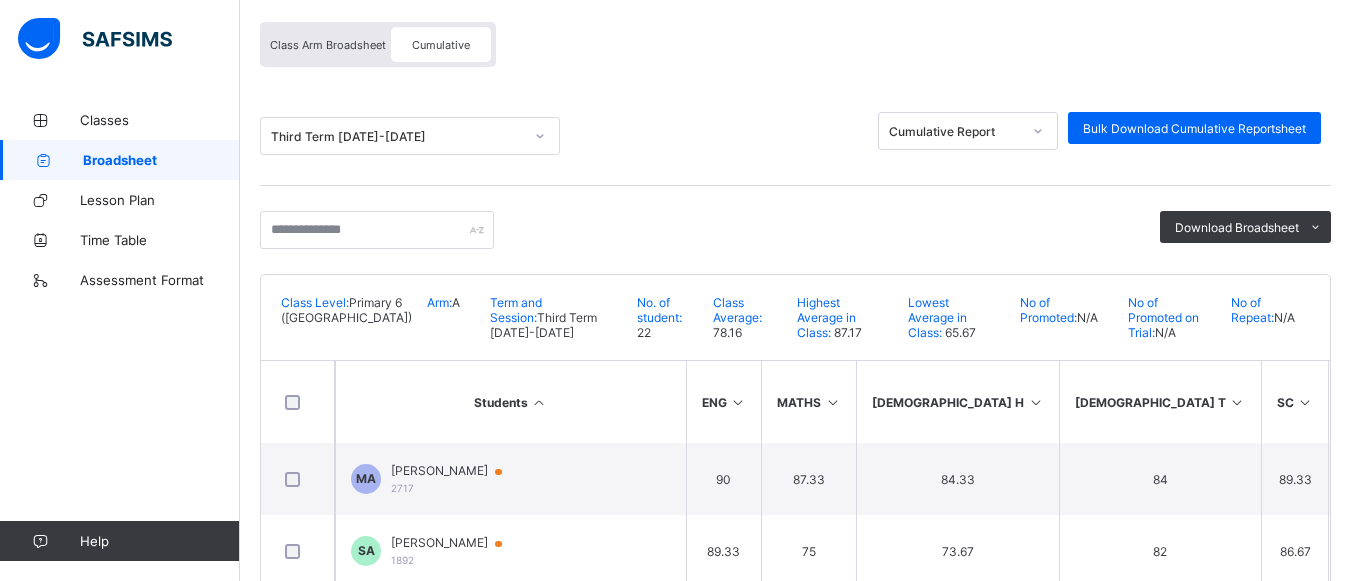 click at bounding box center [832, 402] 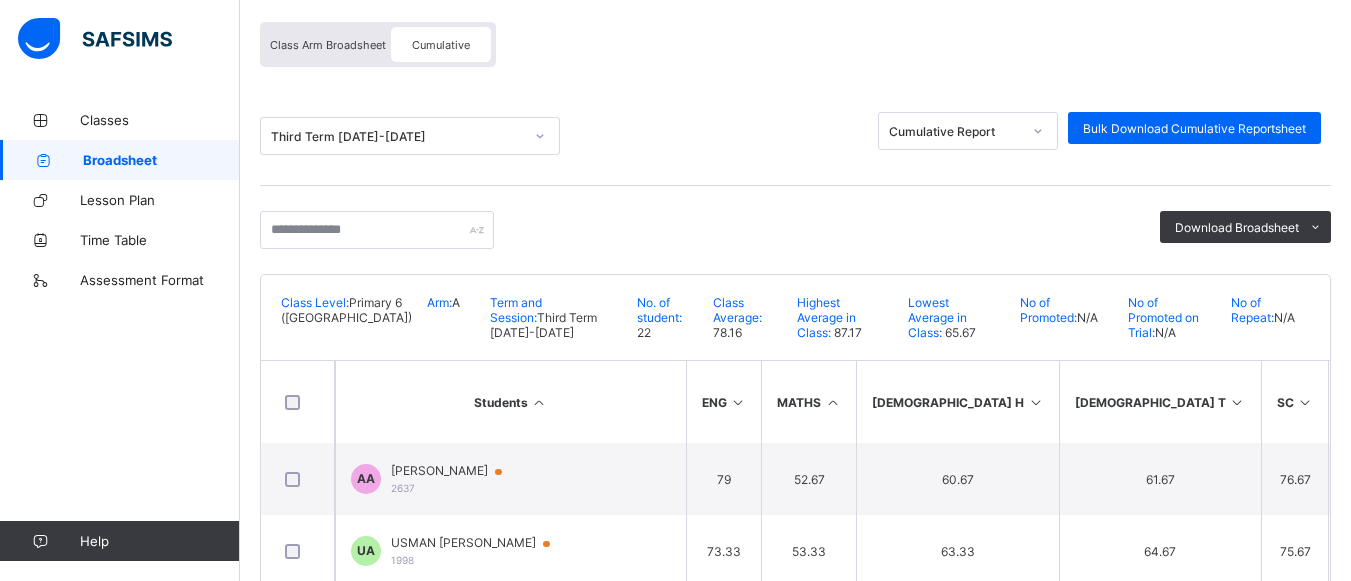 click at bounding box center (832, 402) 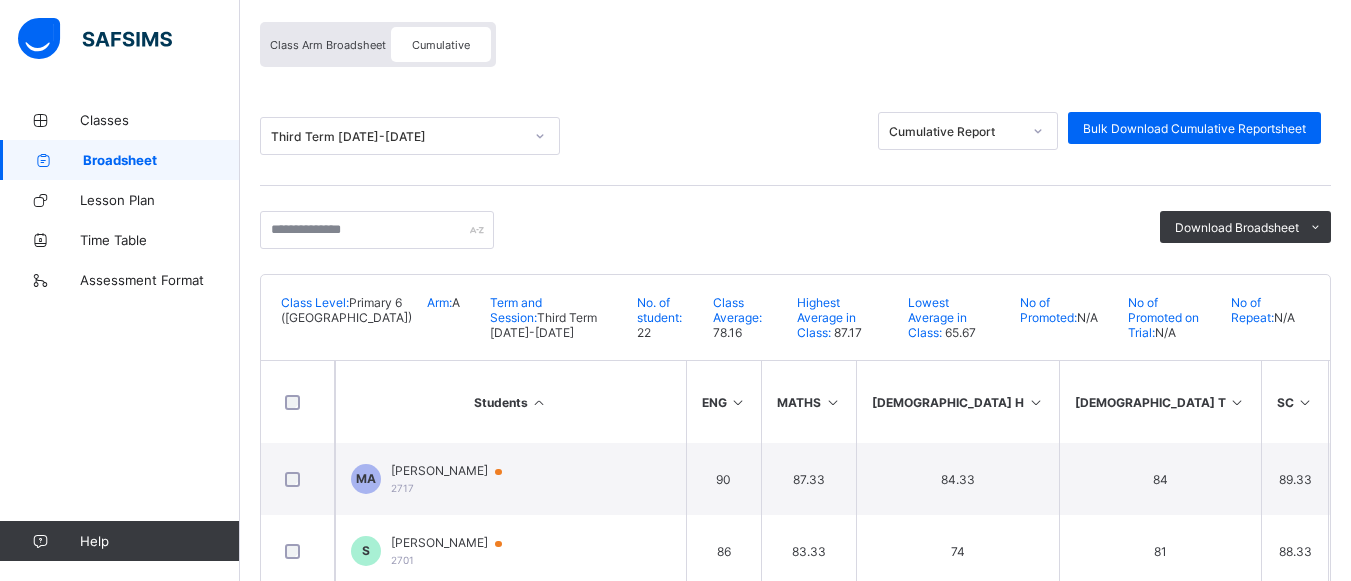 click on "[DEMOGRAPHIC_DATA] H" at bounding box center [957, 402] 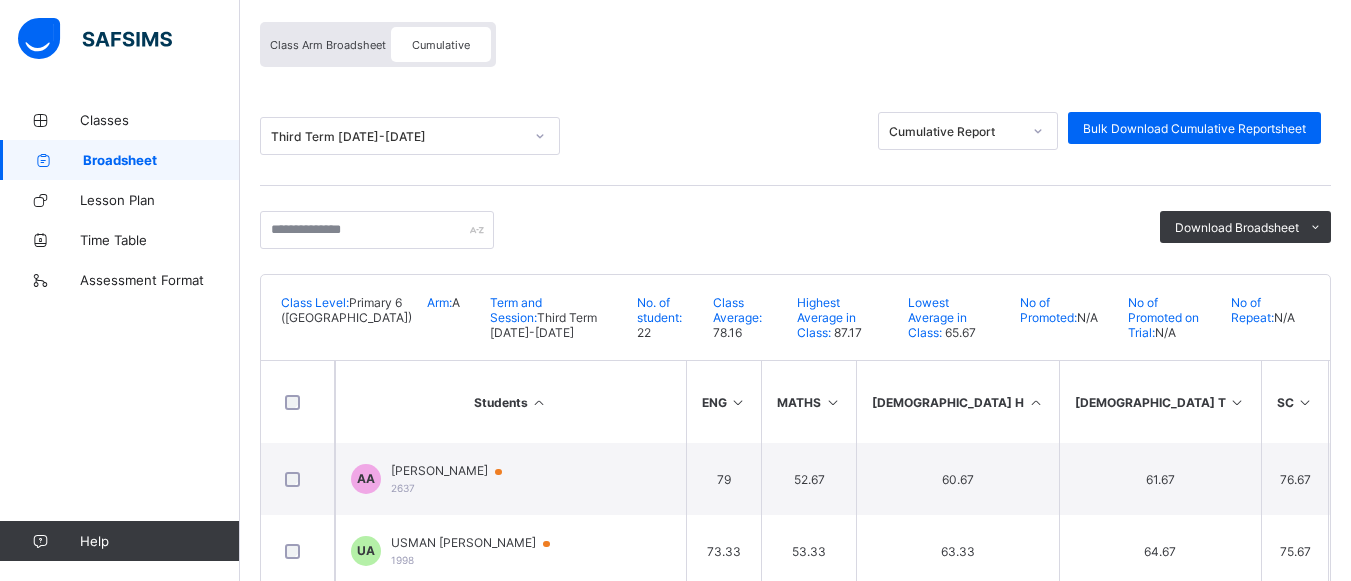 click at bounding box center [1035, 402] 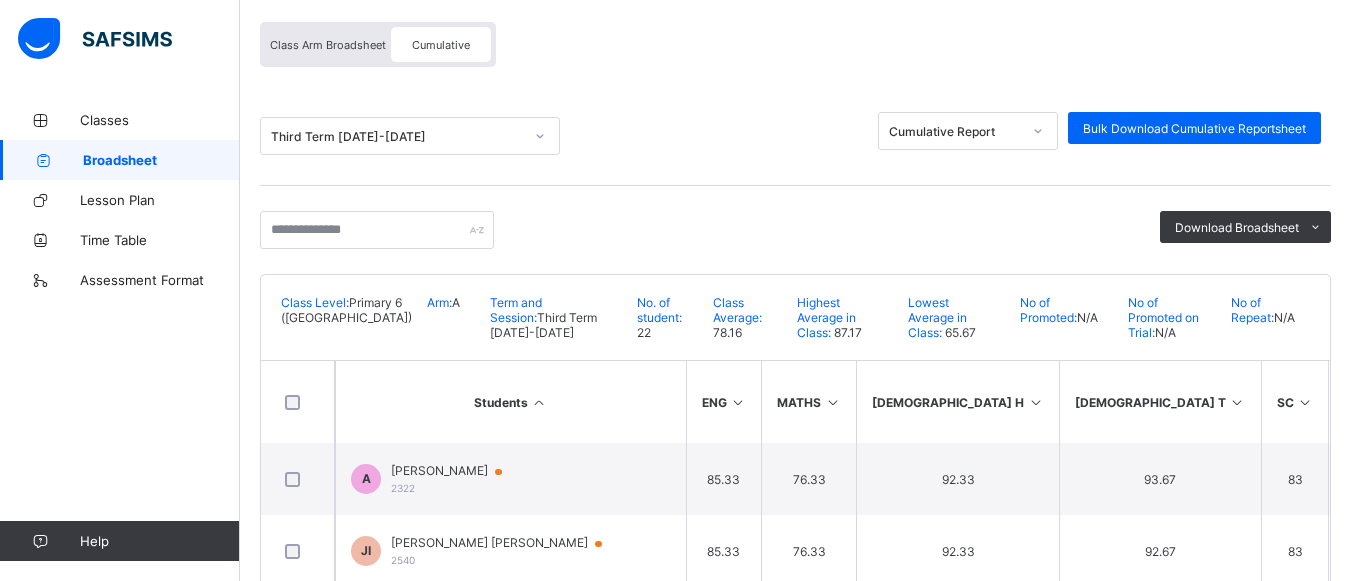 scroll, scrollTop: 483, scrollLeft: 0, axis: vertical 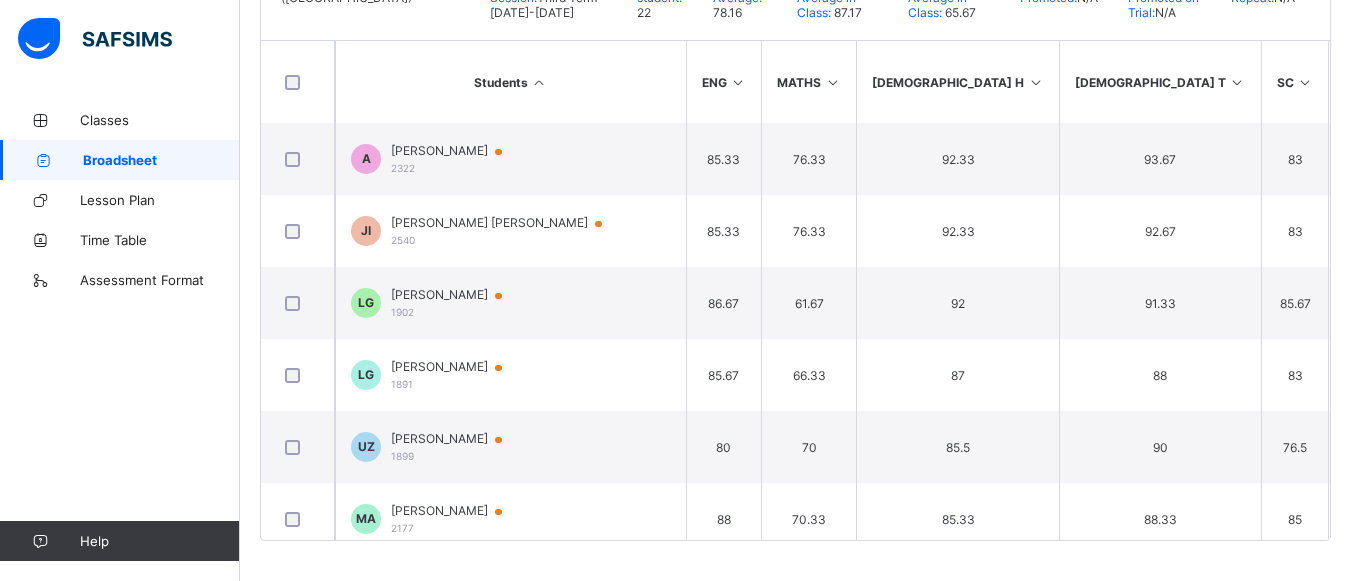 click at bounding box center [1305, 82] 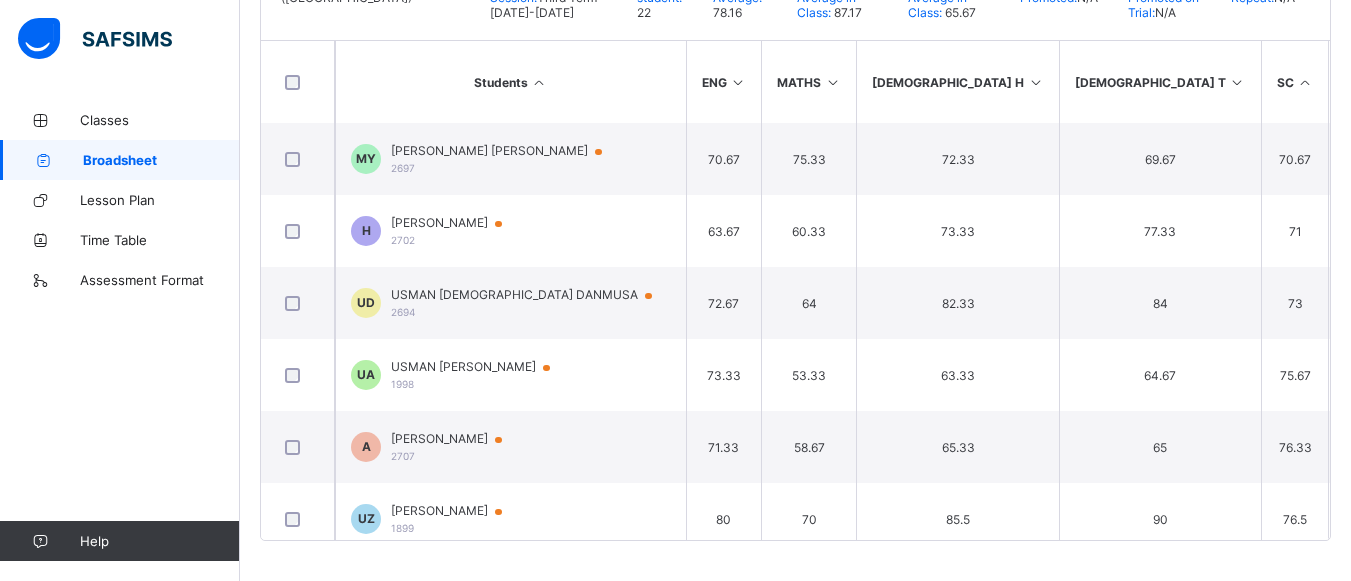 click at bounding box center [1305, 82] 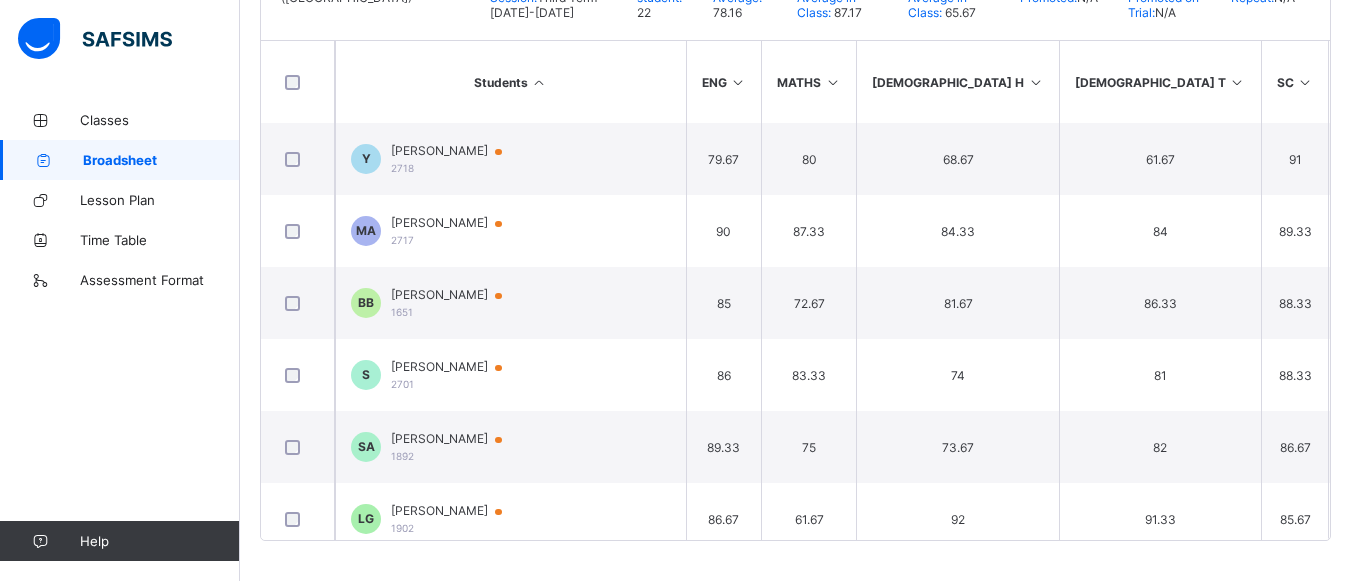 click at bounding box center (1404, 82) 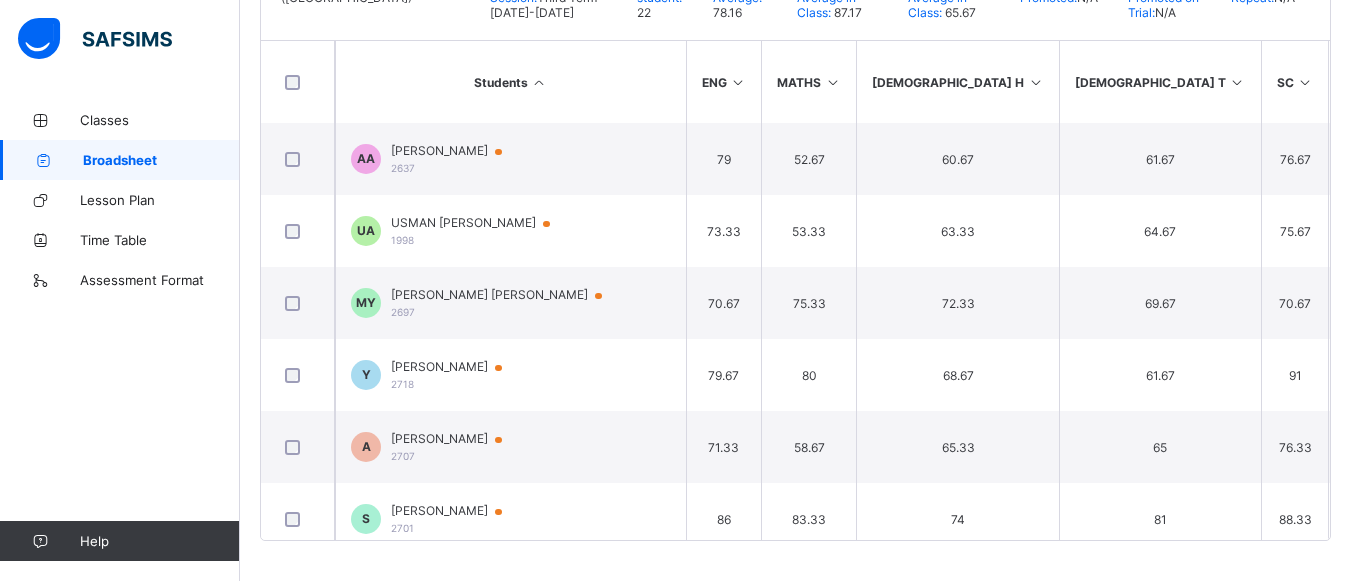 click at bounding box center (1404, 82) 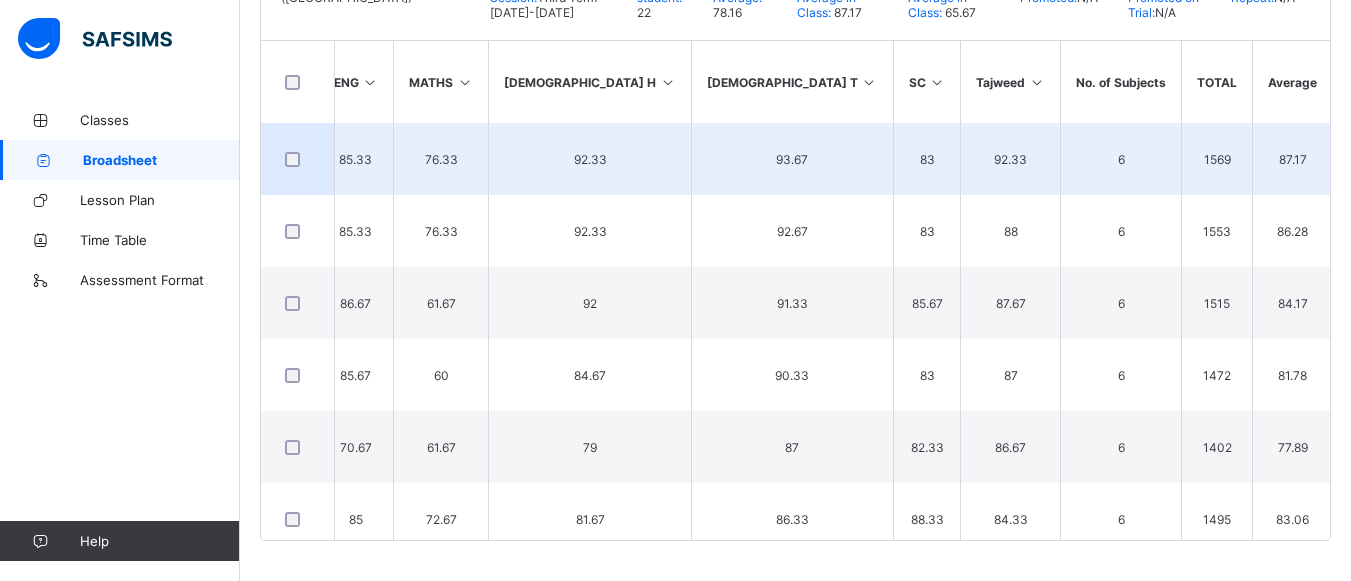 scroll, scrollTop: 0, scrollLeft: 369, axis: horizontal 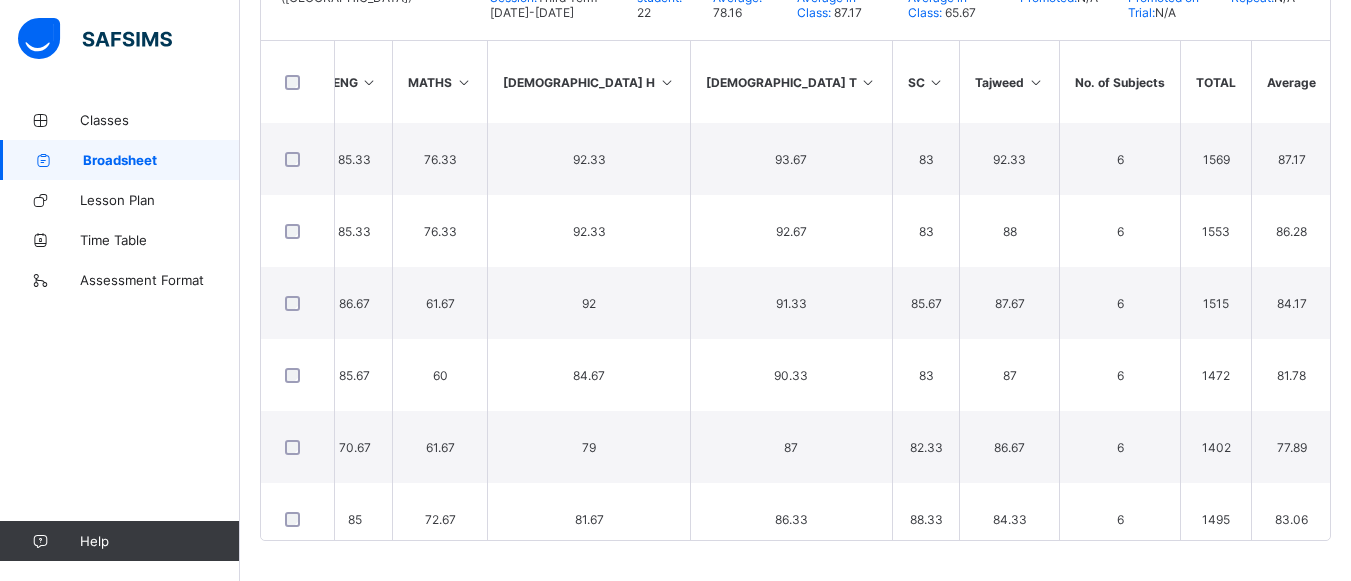click at bounding box center (1405, 82) 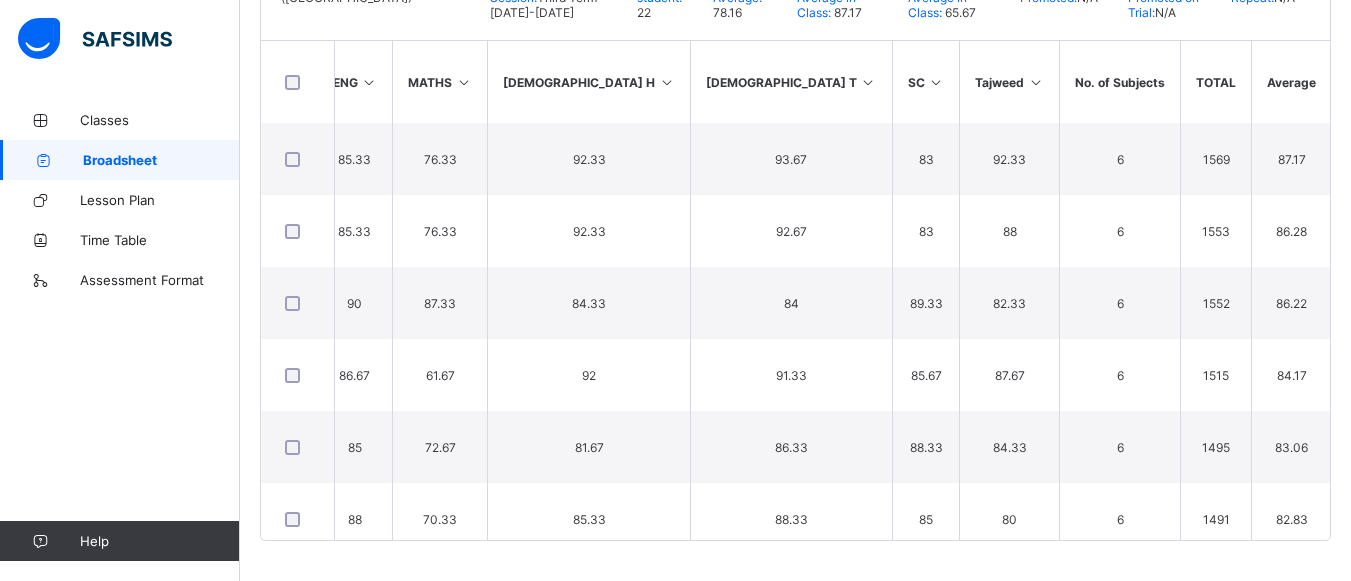 click at bounding box center [1405, 82] 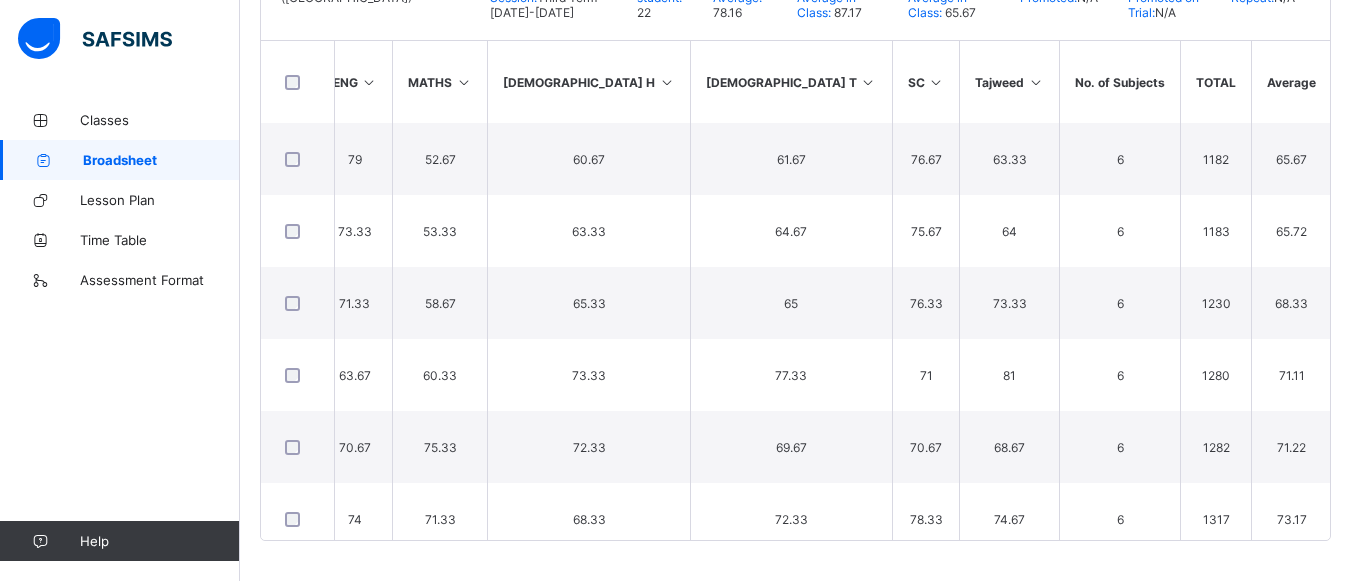 click at bounding box center (1405, 82) 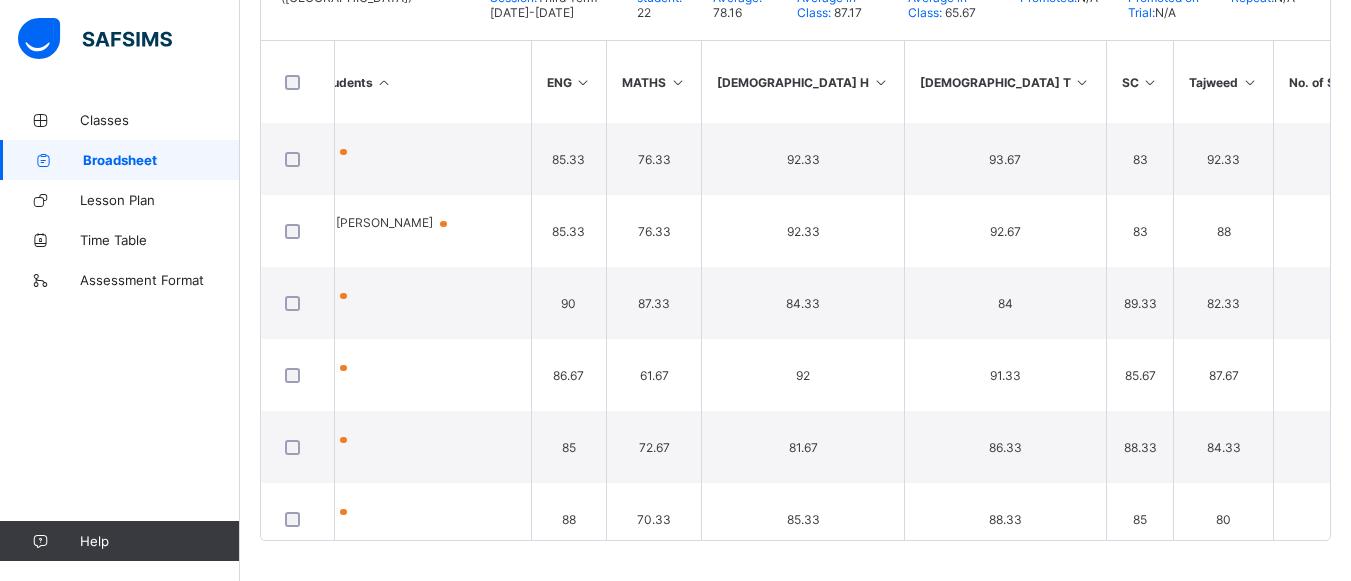 scroll, scrollTop: 0, scrollLeft: 120, axis: horizontal 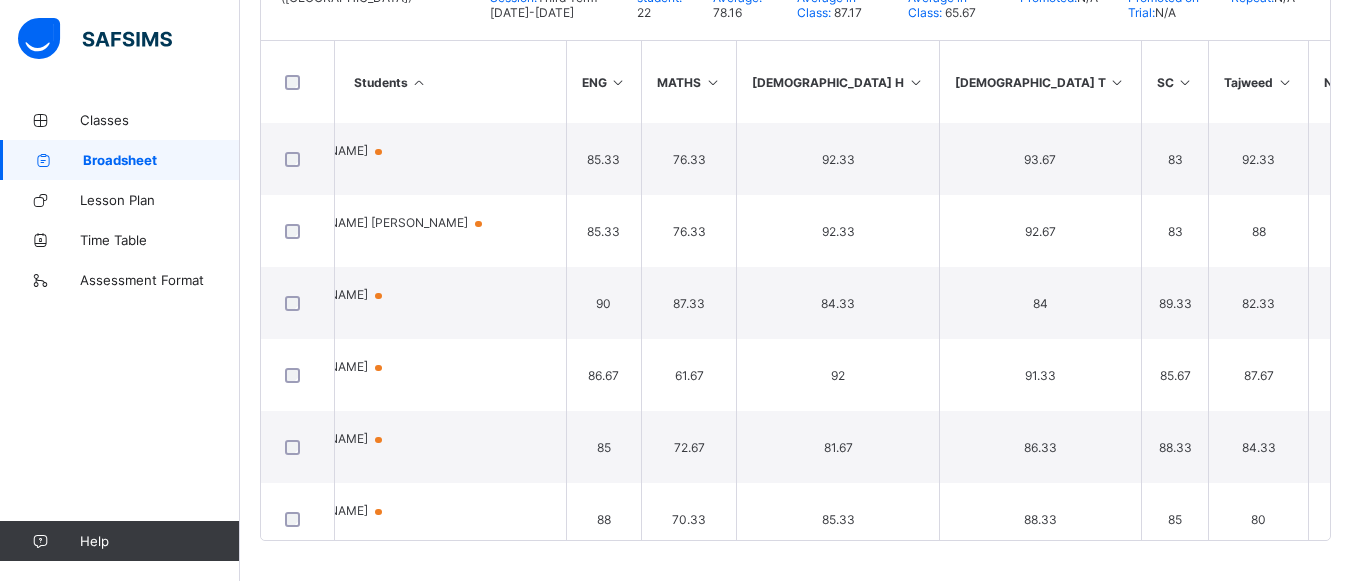 click at bounding box center [618, 82] 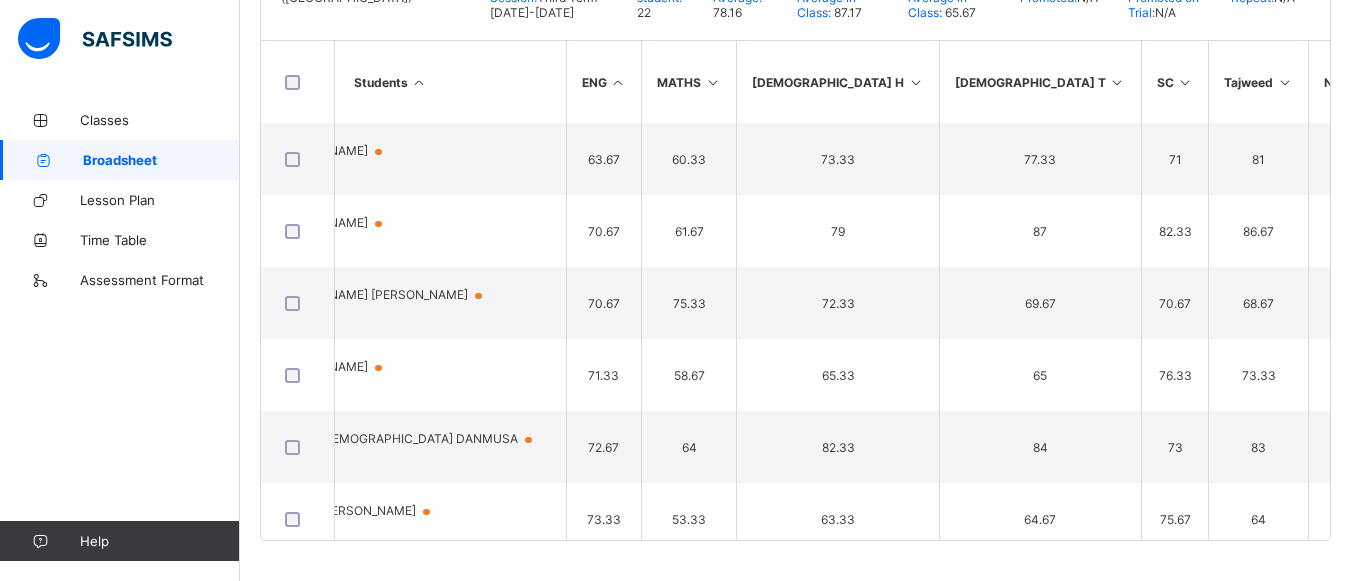 click at bounding box center [618, 82] 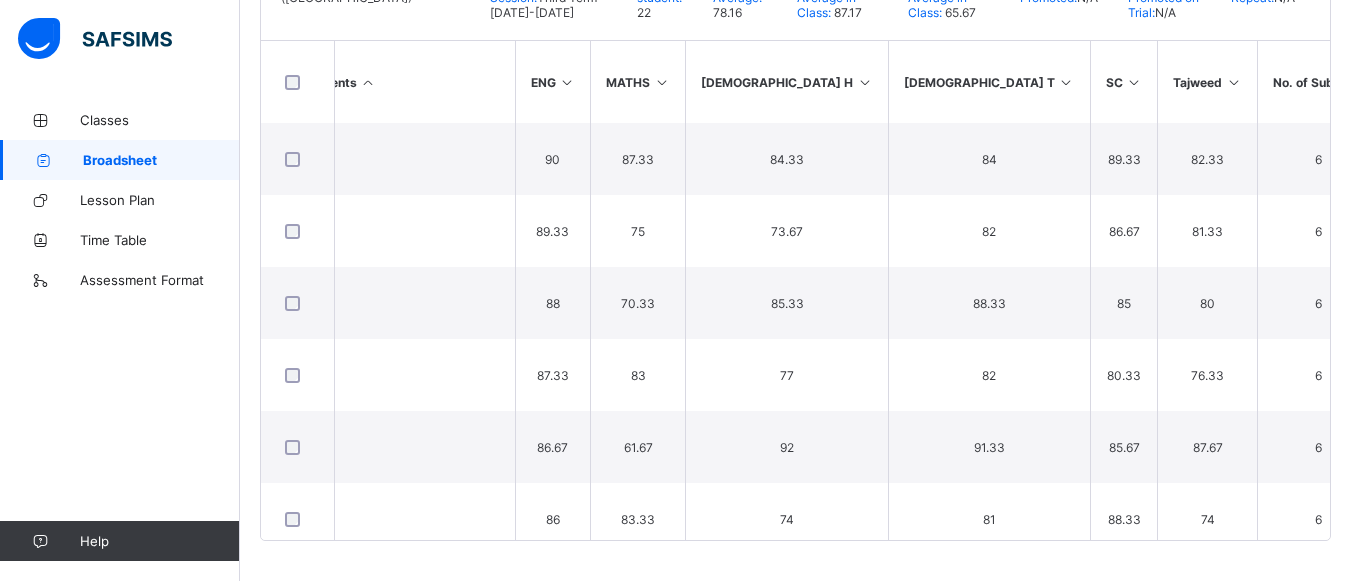 scroll, scrollTop: 0, scrollLeft: 0, axis: both 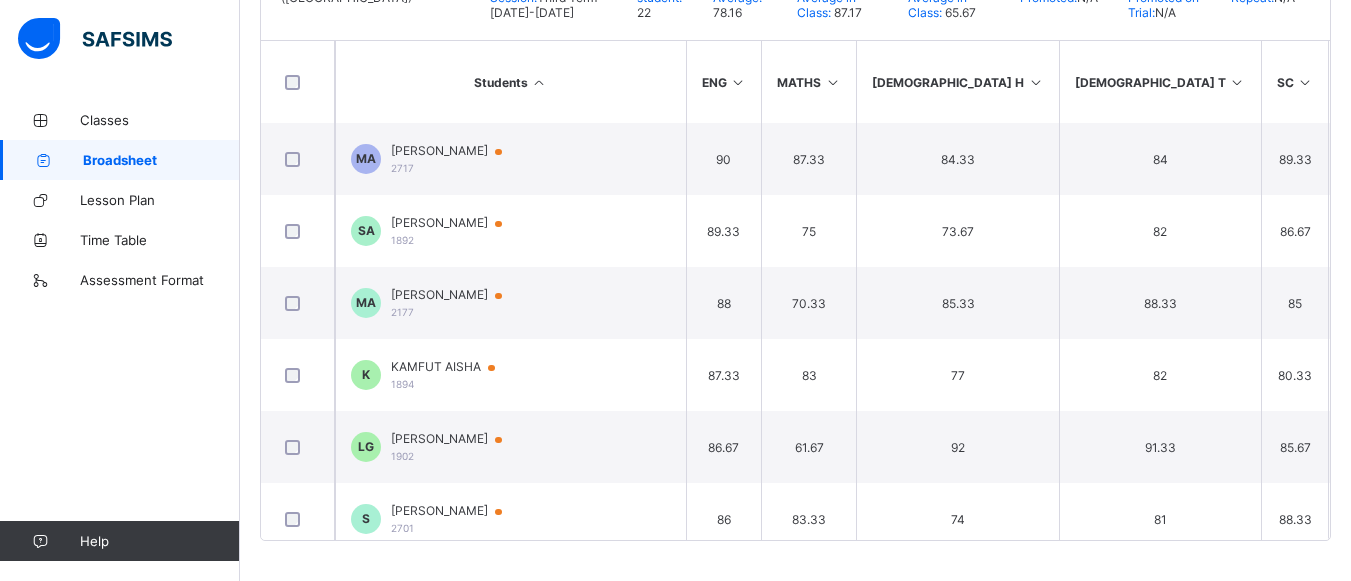 click at bounding box center [738, 82] 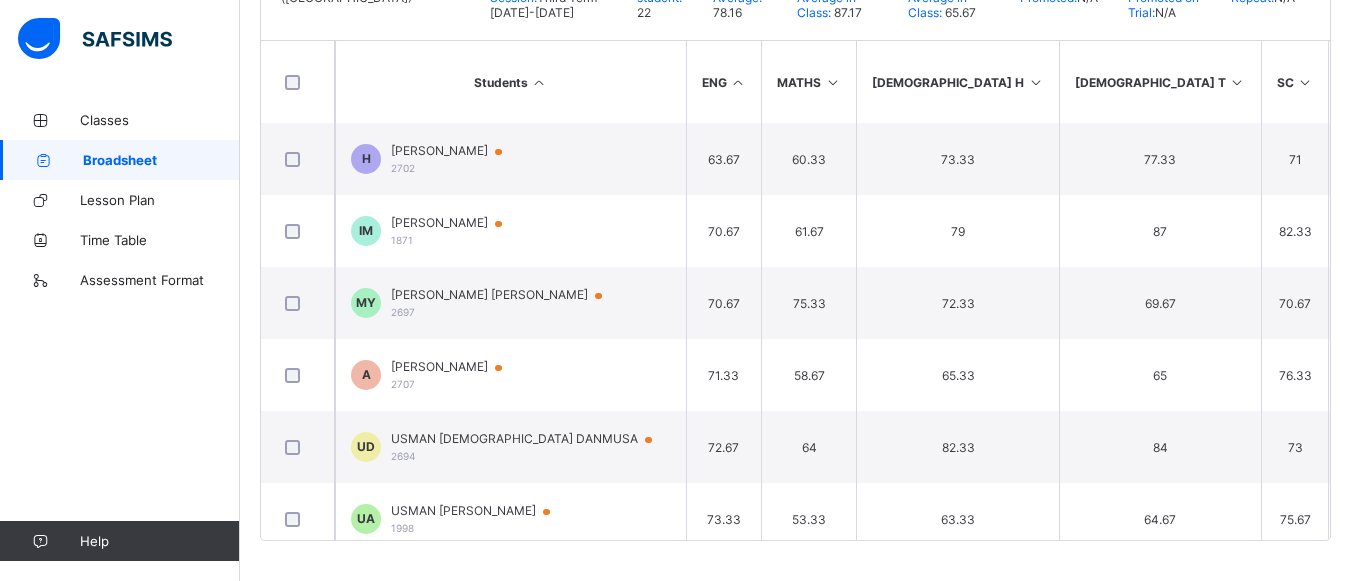 click at bounding box center [738, 82] 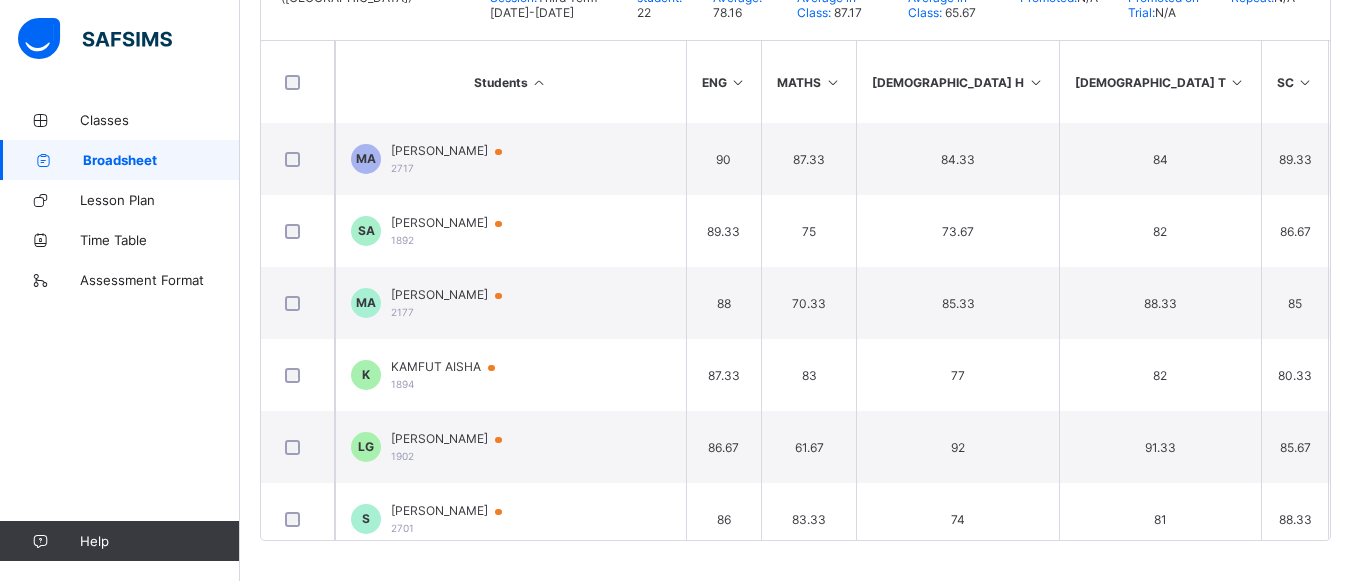 click at bounding box center (832, 82) 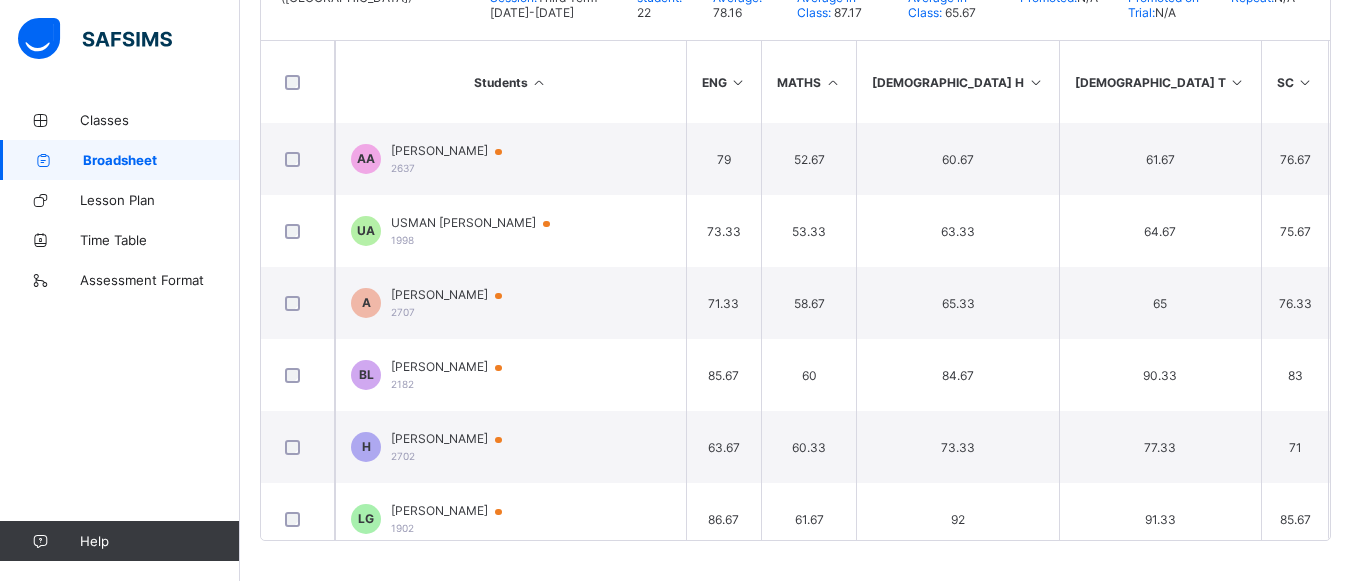 click at bounding box center [832, 82] 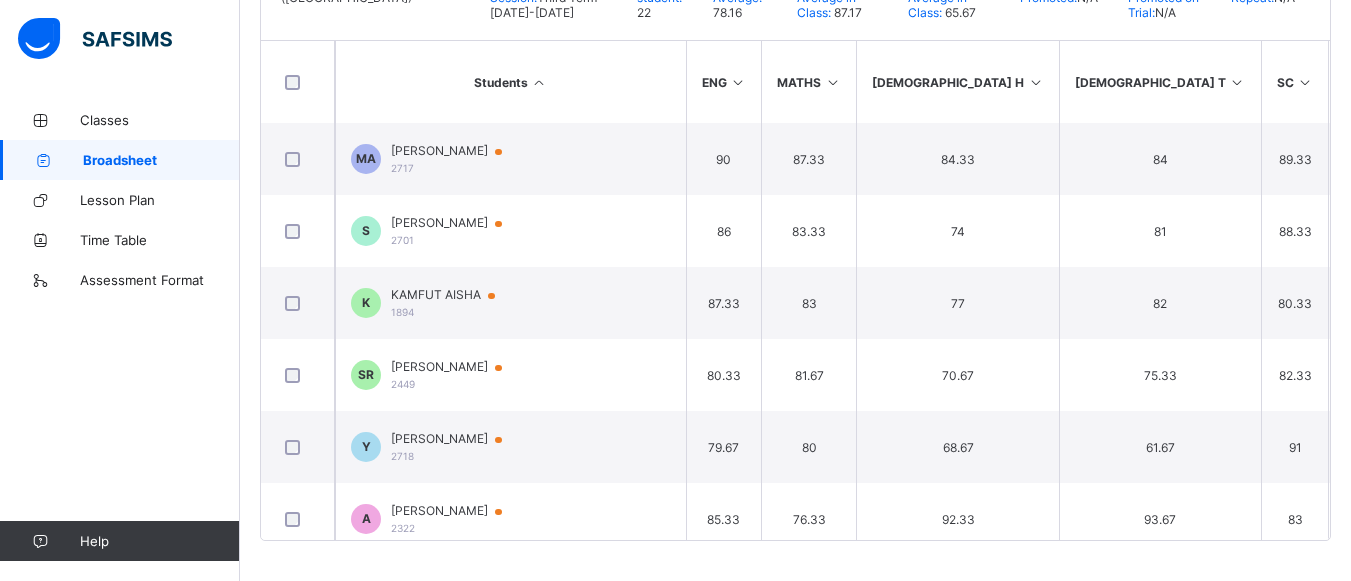click at bounding box center [1305, 82] 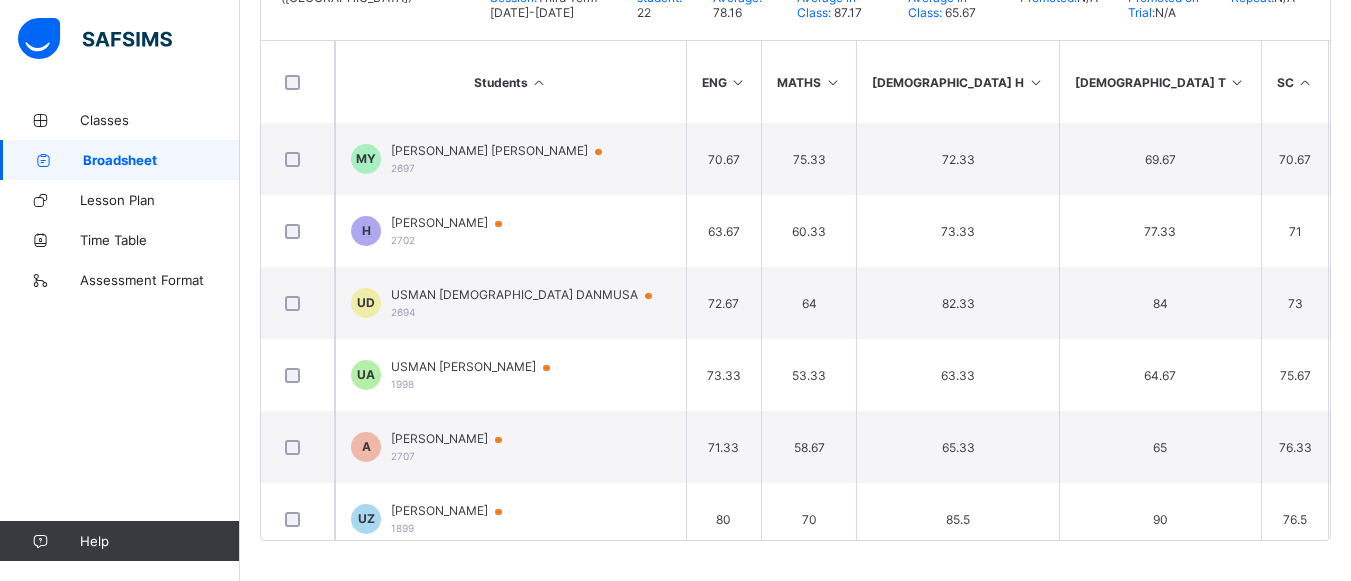 click at bounding box center (1305, 82) 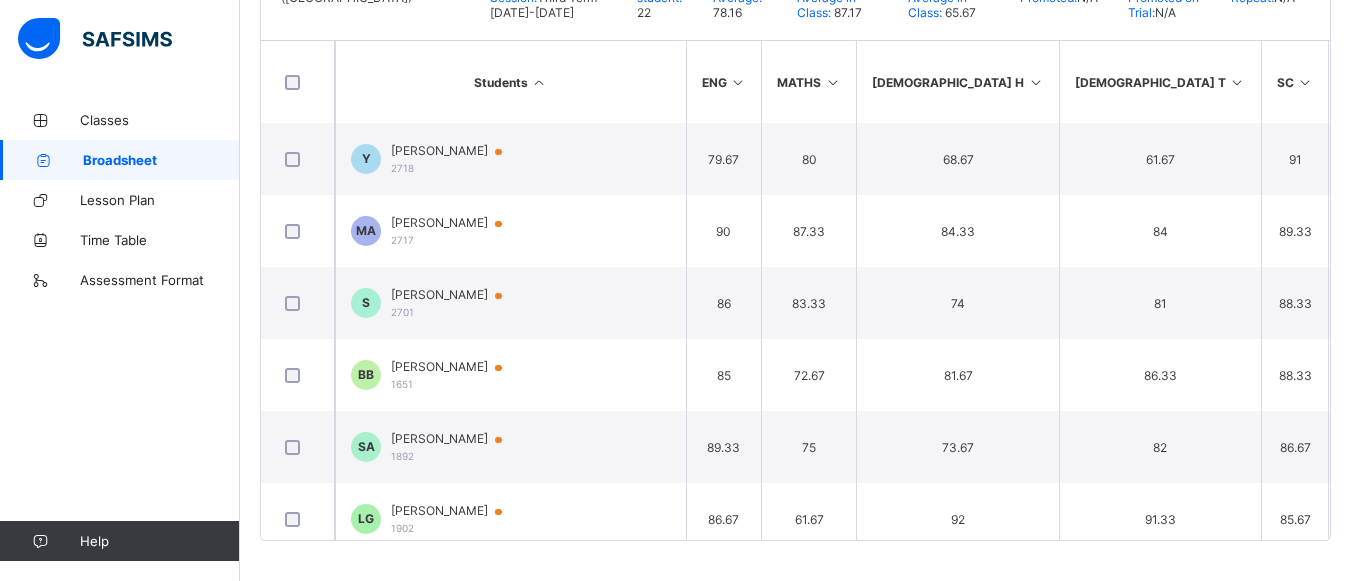 click at bounding box center (1237, 82) 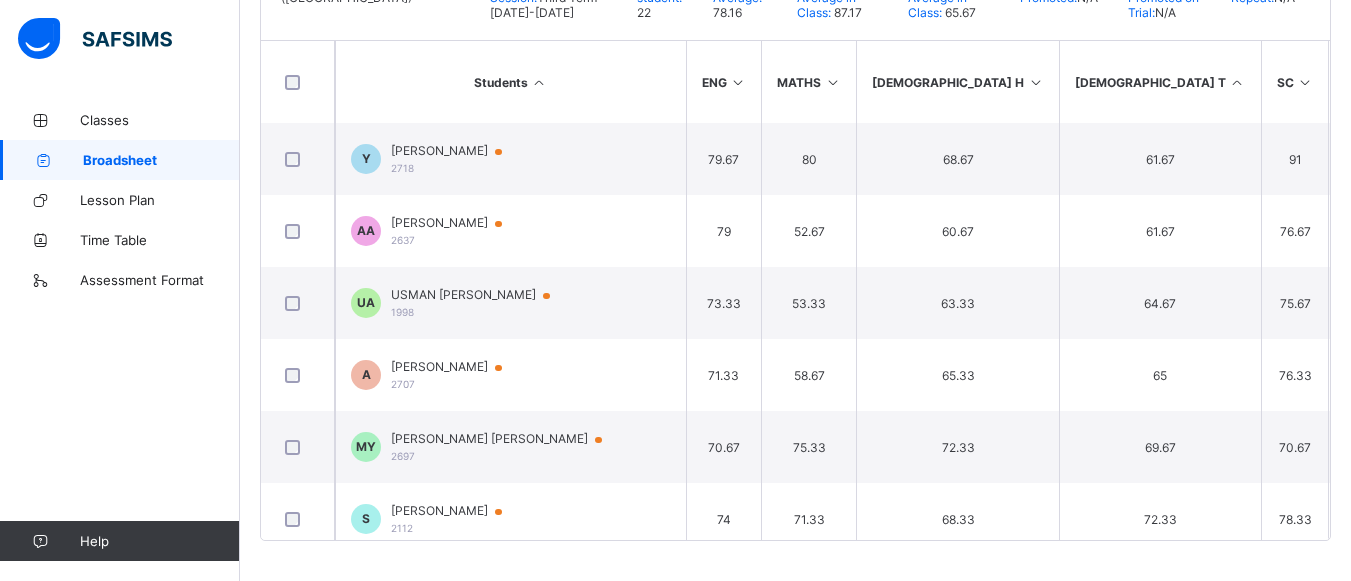 click at bounding box center [1237, 82] 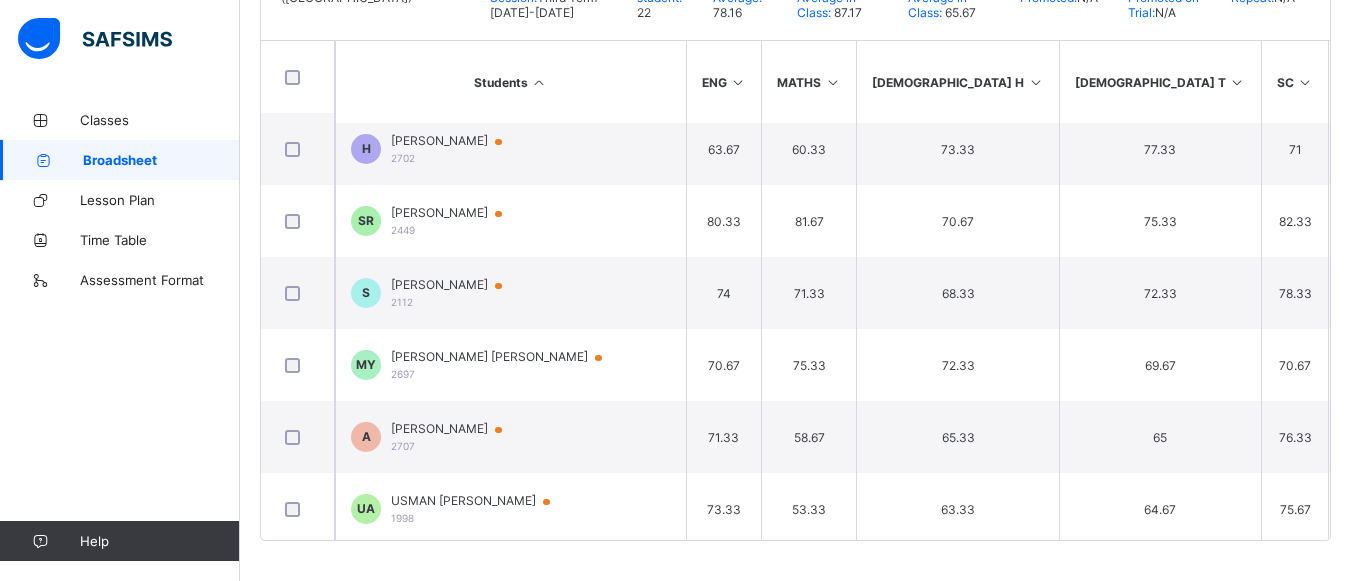 scroll, scrollTop: 1015, scrollLeft: 0, axis: vertical 